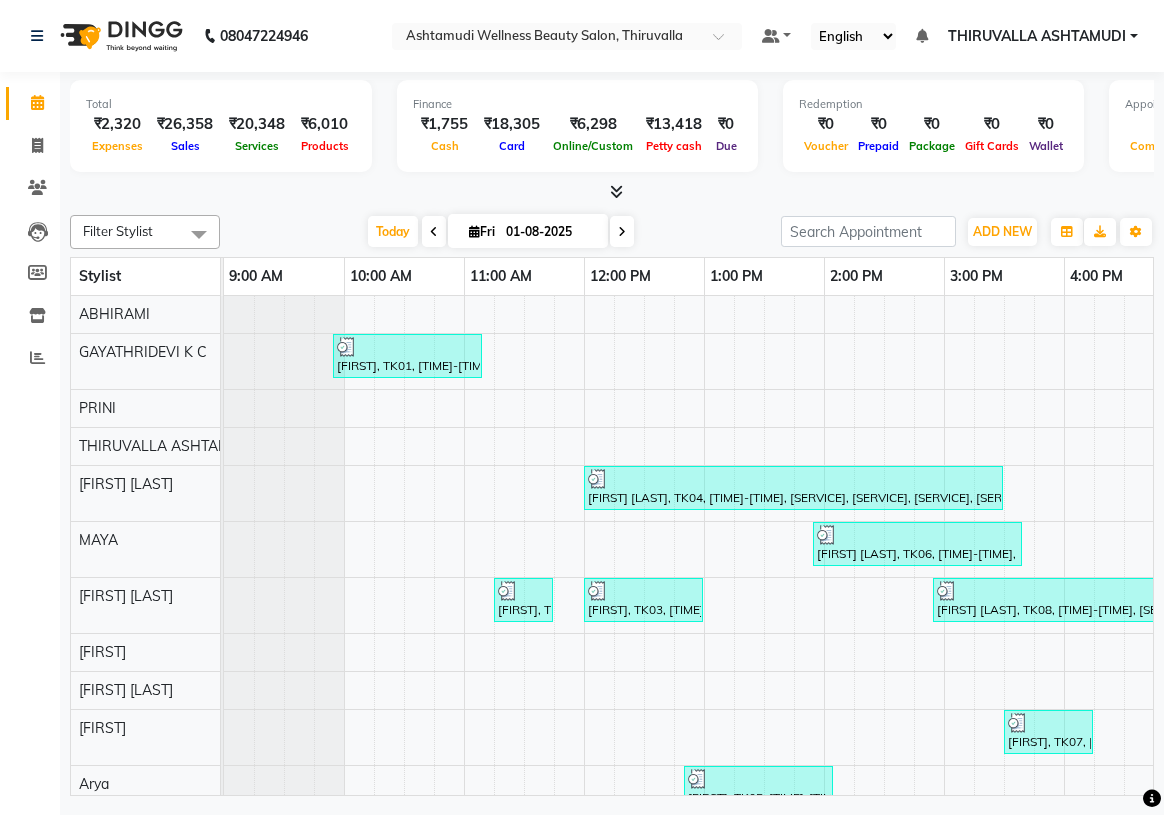 scroll, scrollTop: 0, scrollLeft: 0, axis: both 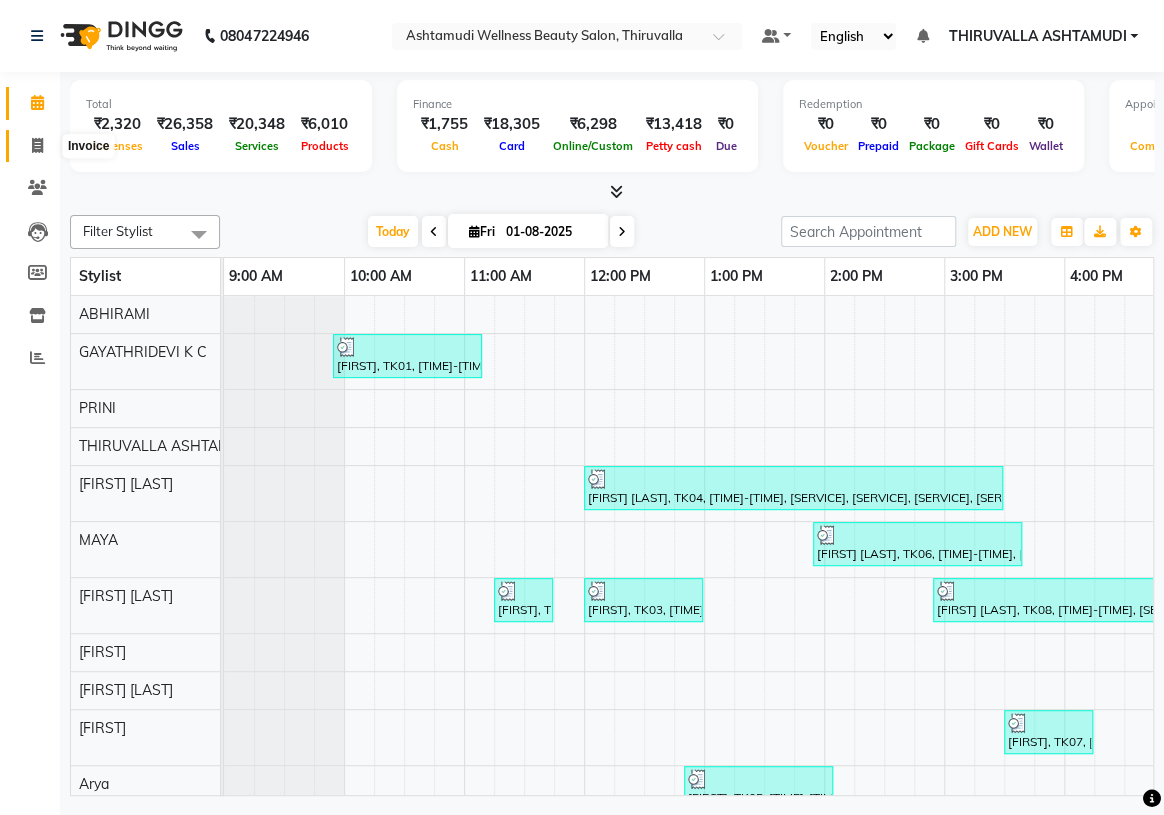 click 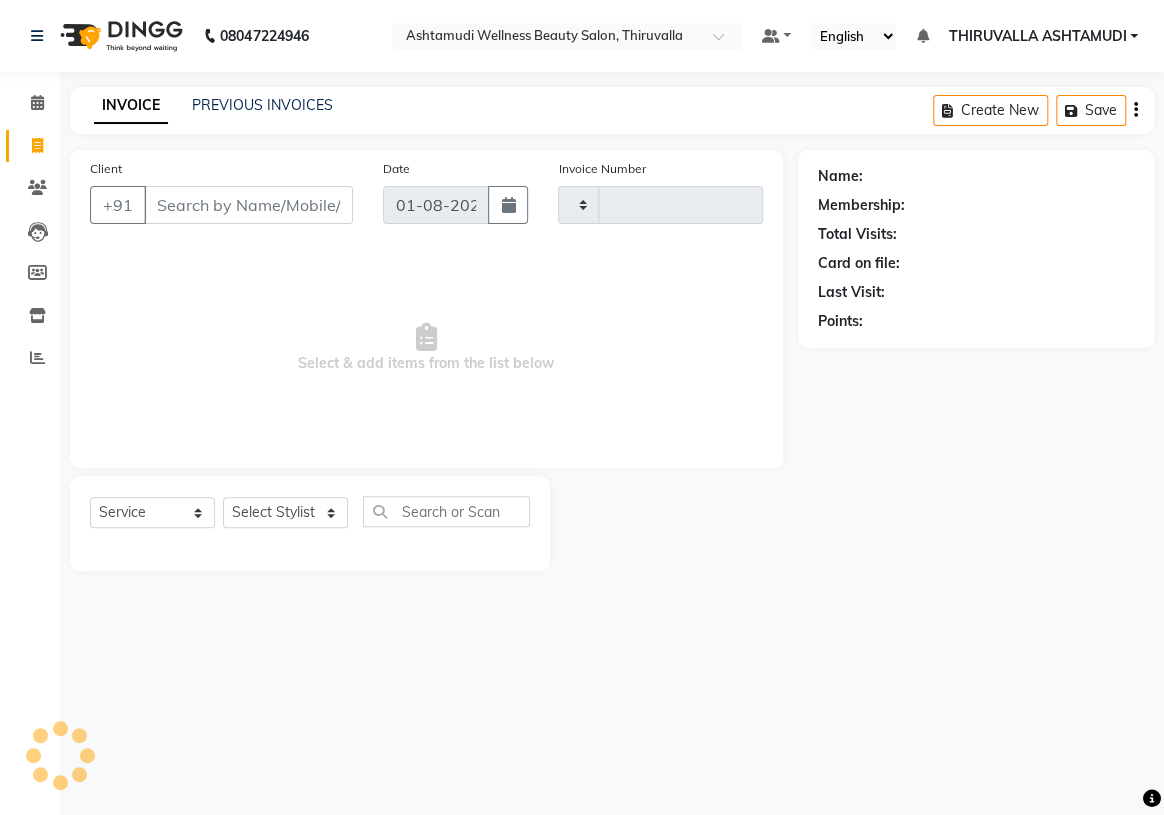 type on "1142" 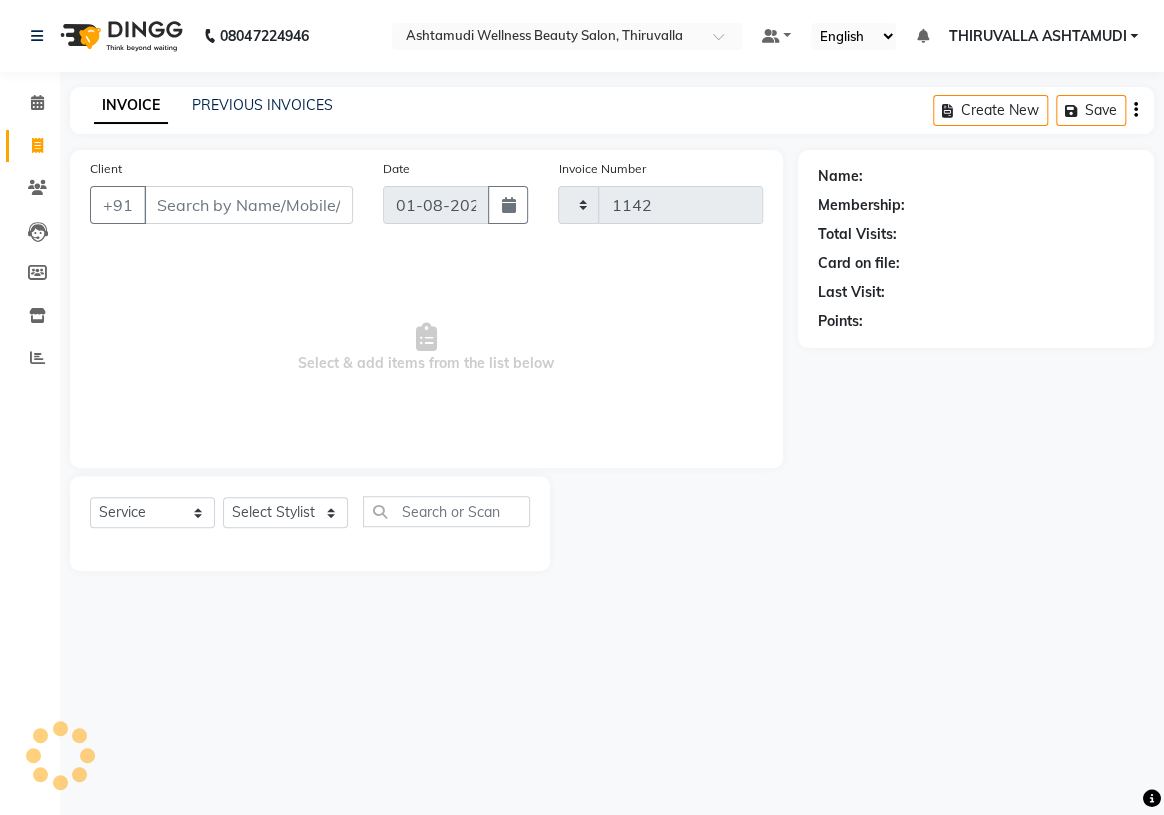 select on "4634" 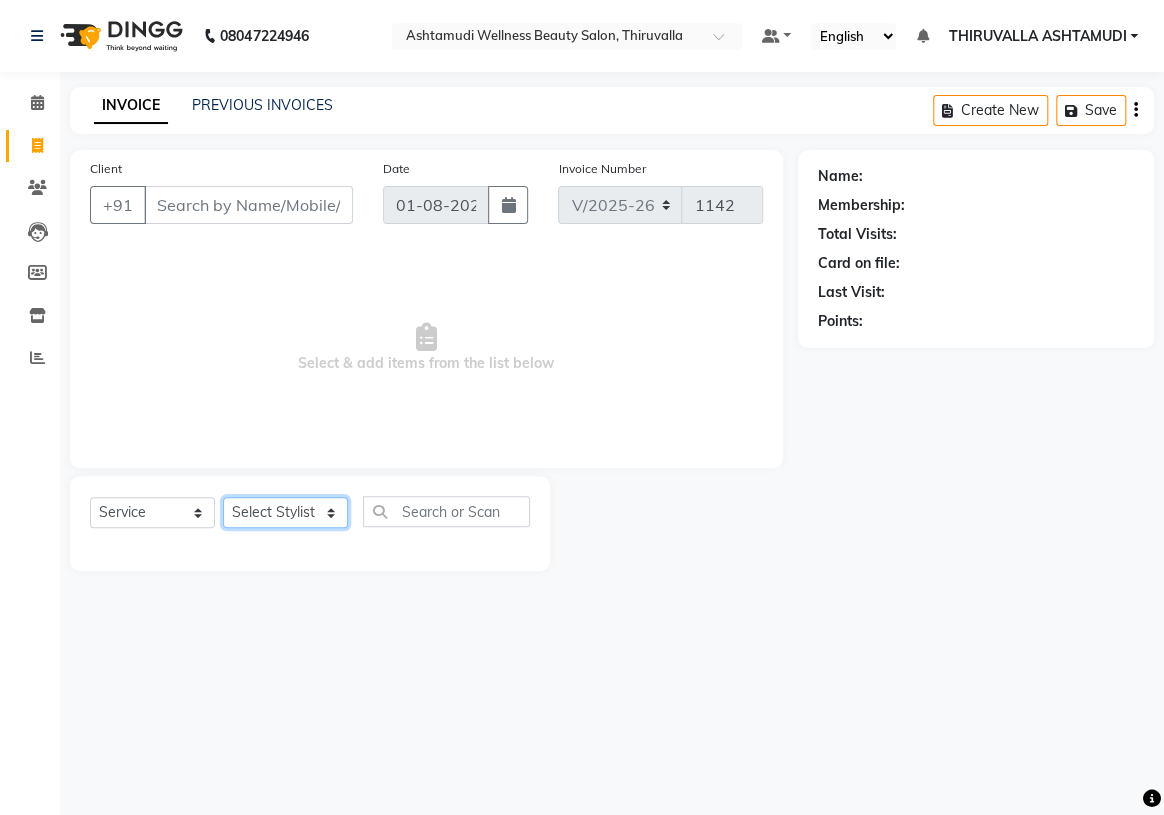 click on "Select Stylist [NAME] [NAME] [NAME] [NAME] [NAME] [NAME] [NAME] [NAME] [NAME] [NAME] [NAME] [NAME] [NAME] [NAME] [NAME] [NAME] [NAME]" 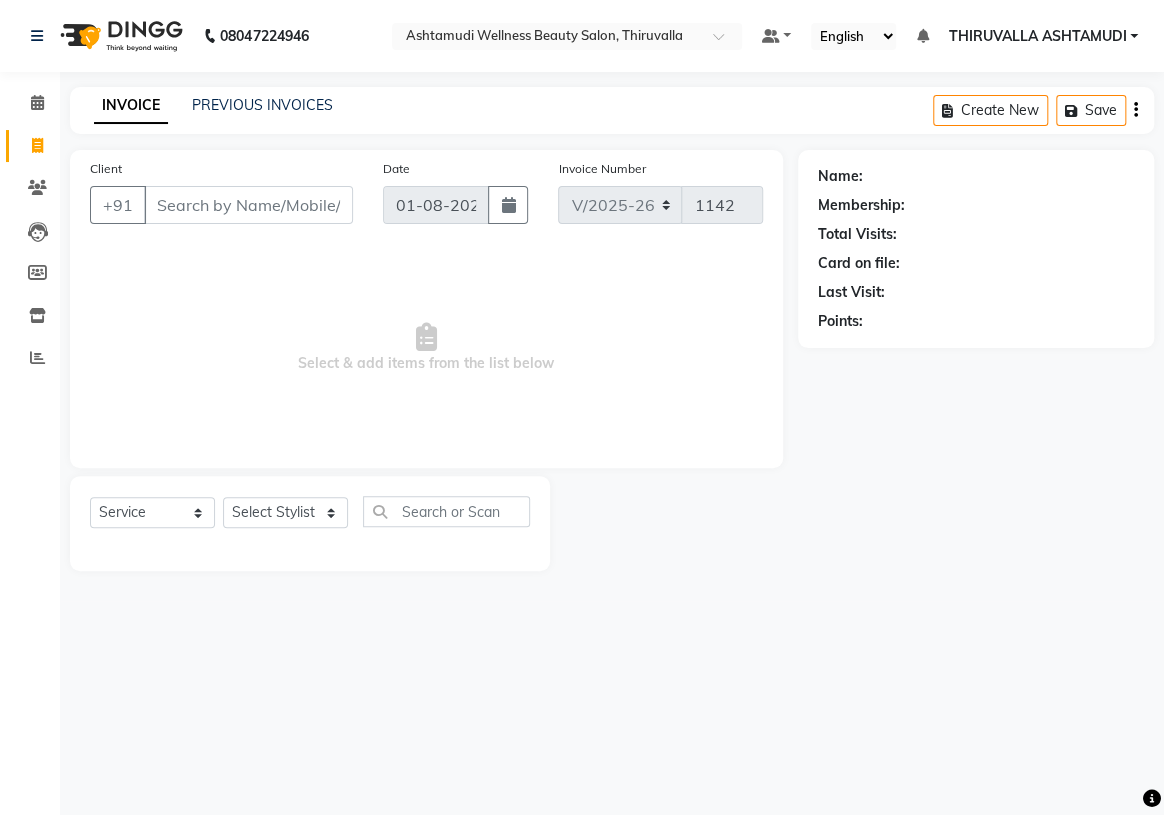 click on "Select Service Product Membership Package Voucher Prepaid Gift Card Select Stylist [NAME] [NAME] [NAME] [NAME] [NAME] [NAME] [NAME] [NAME] [NAME] [NAME] [NAME] [NAME] [NAME] [NAME] [NAME] [NAME] [NAME]" 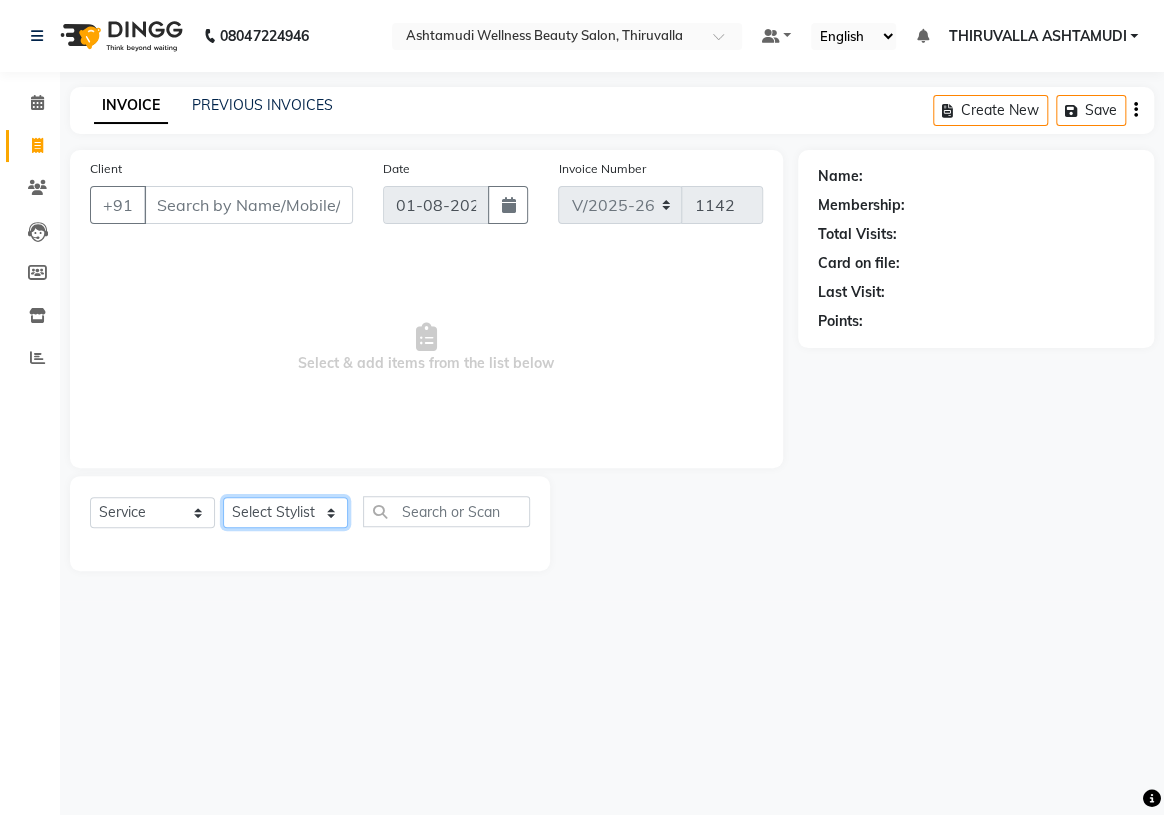 click on "Select Stylist [NAME] [NAME] [NAME] [NAME] [NAME] [NAME] [NAME] [NAME] [NAME] [NAME] [NAME] [NAME] [NAME] [NAME] [NAME] [NAME] [NAME]" 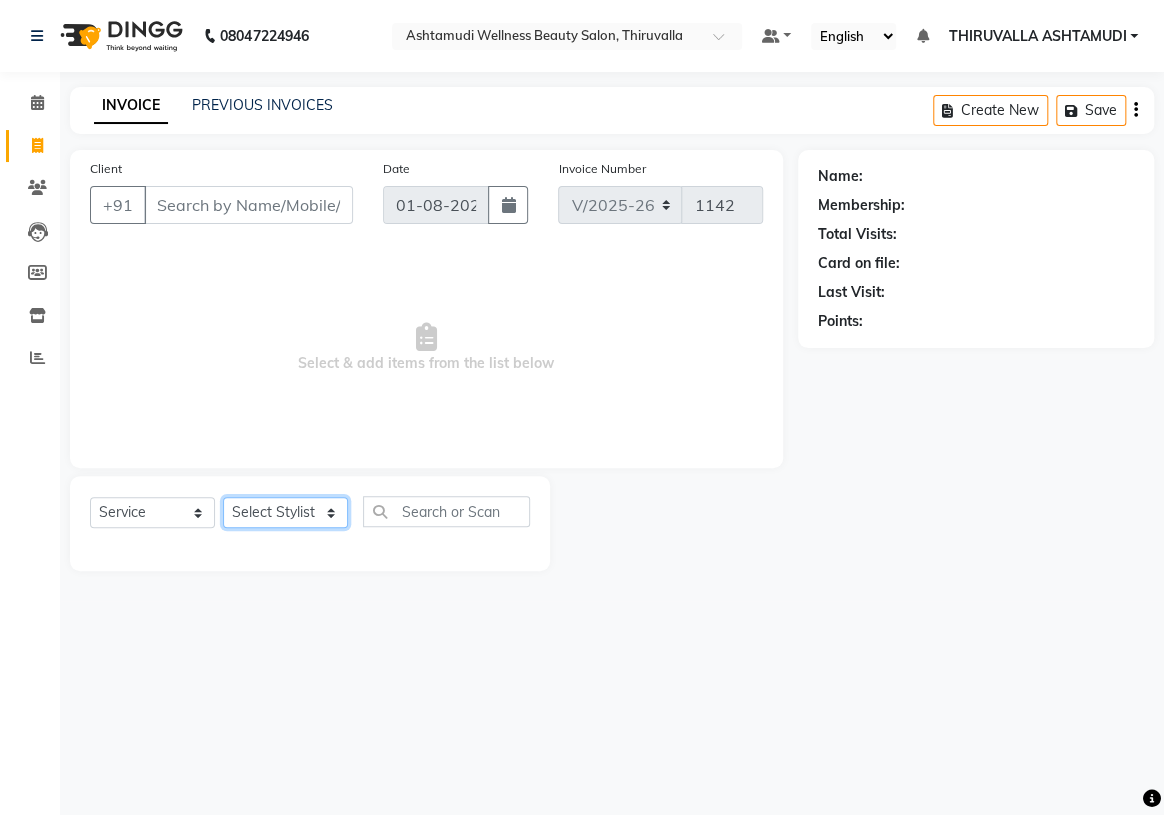 select on "60487" 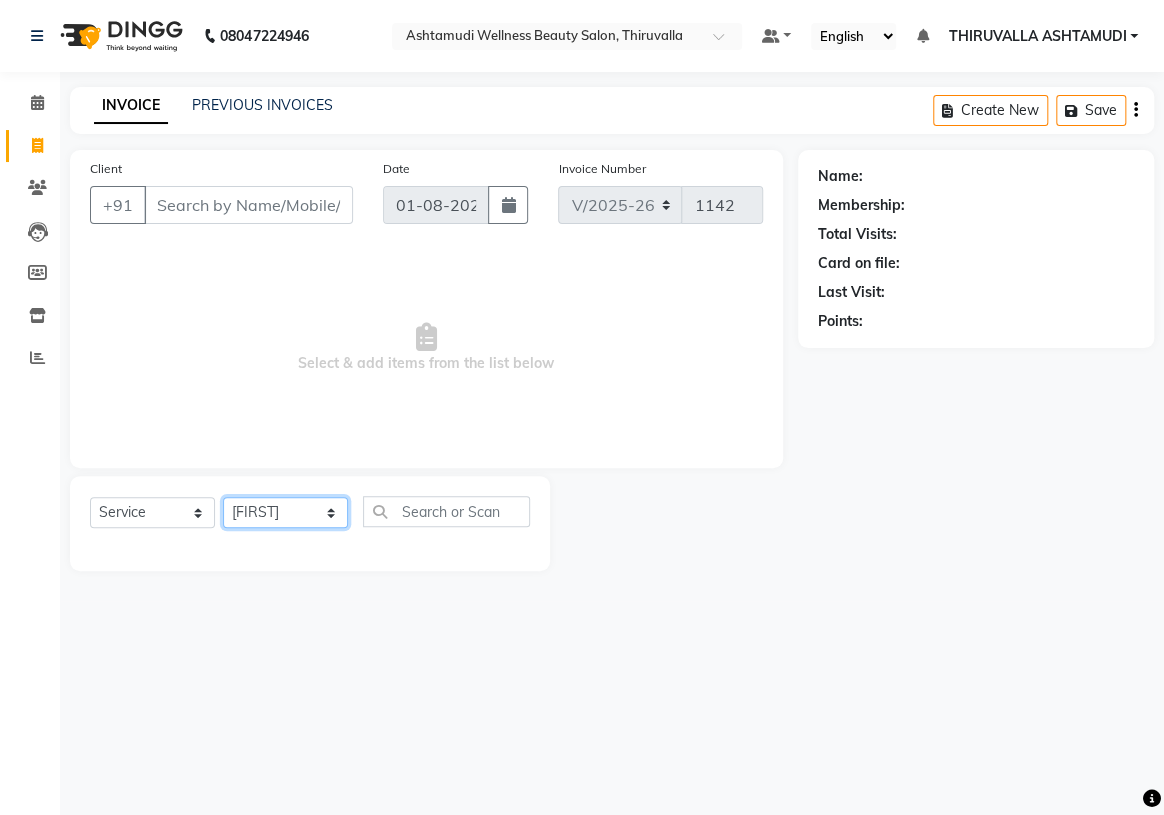 click on "Select Stylist [NAME] [NAME] [NAME] [NAME] [NAME] [NAME] [NAME] [NAME] [NAME] [NAME] [NAME] [NAME] [NAME] [NAME] [NAME] [NAME] [NAME]" 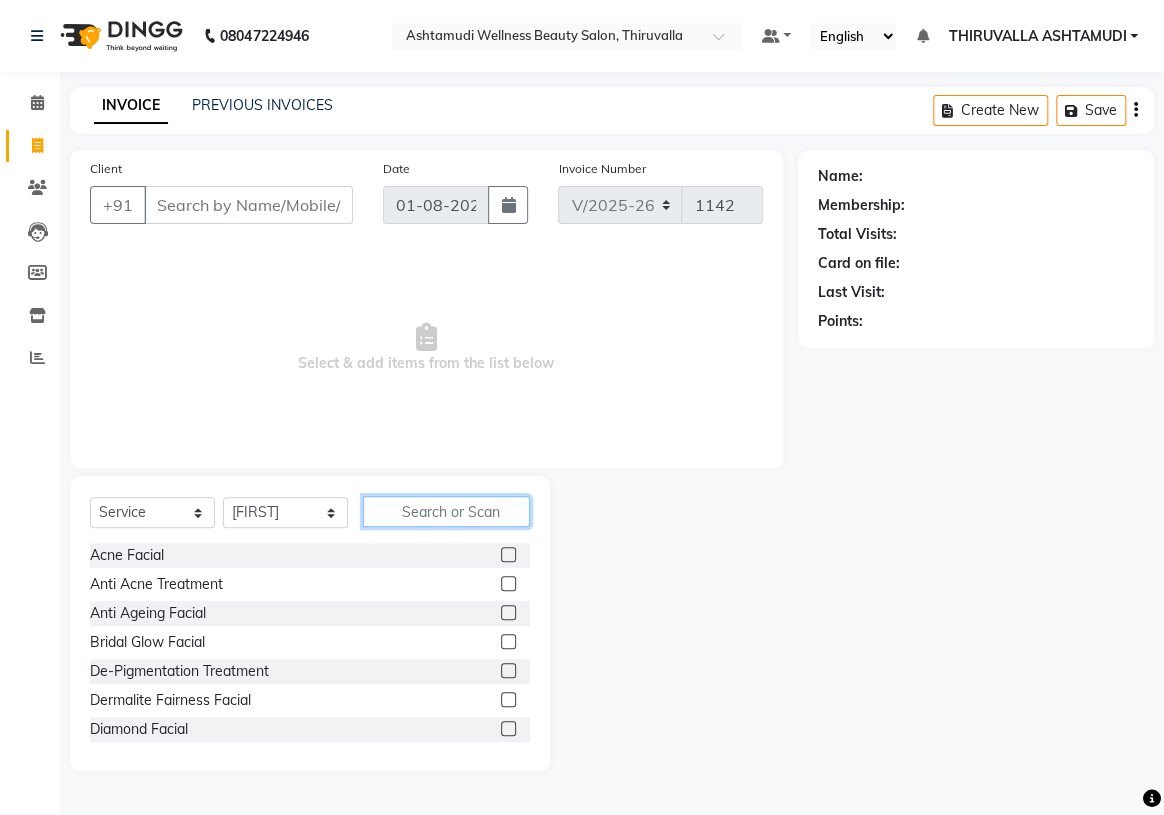 click 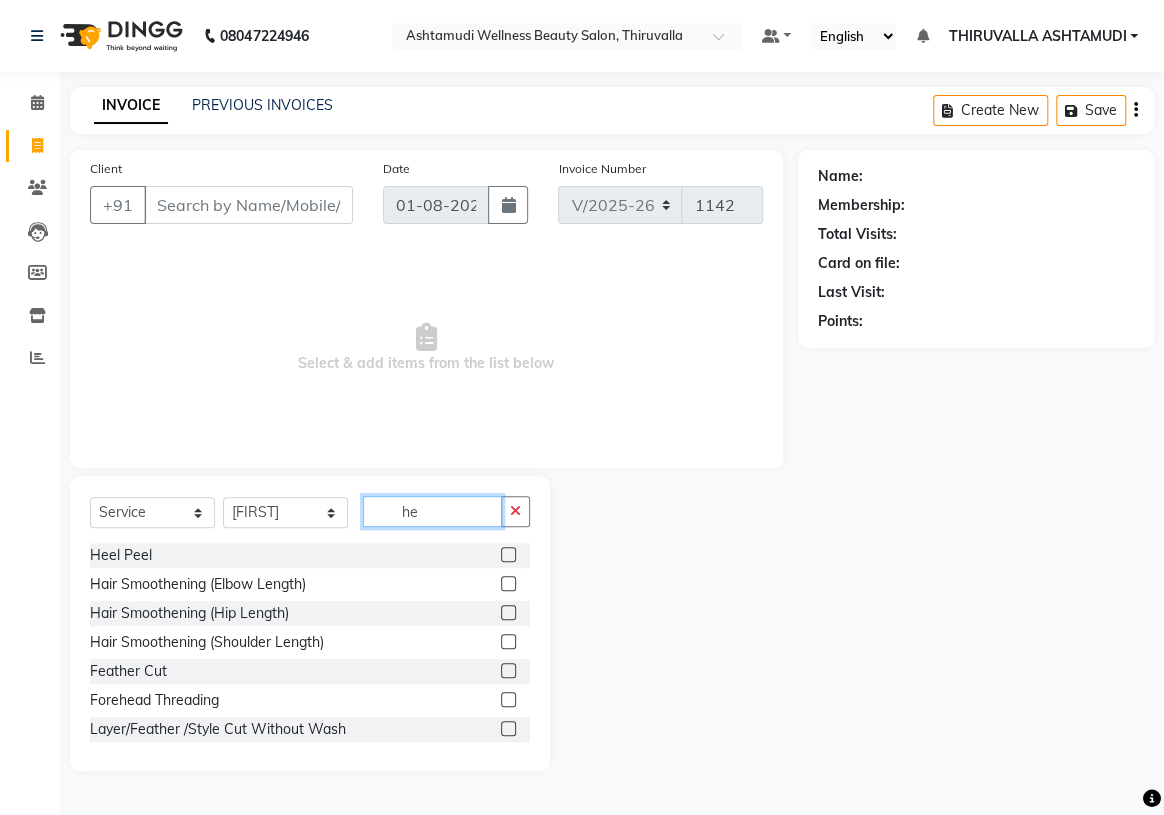 type on "he" 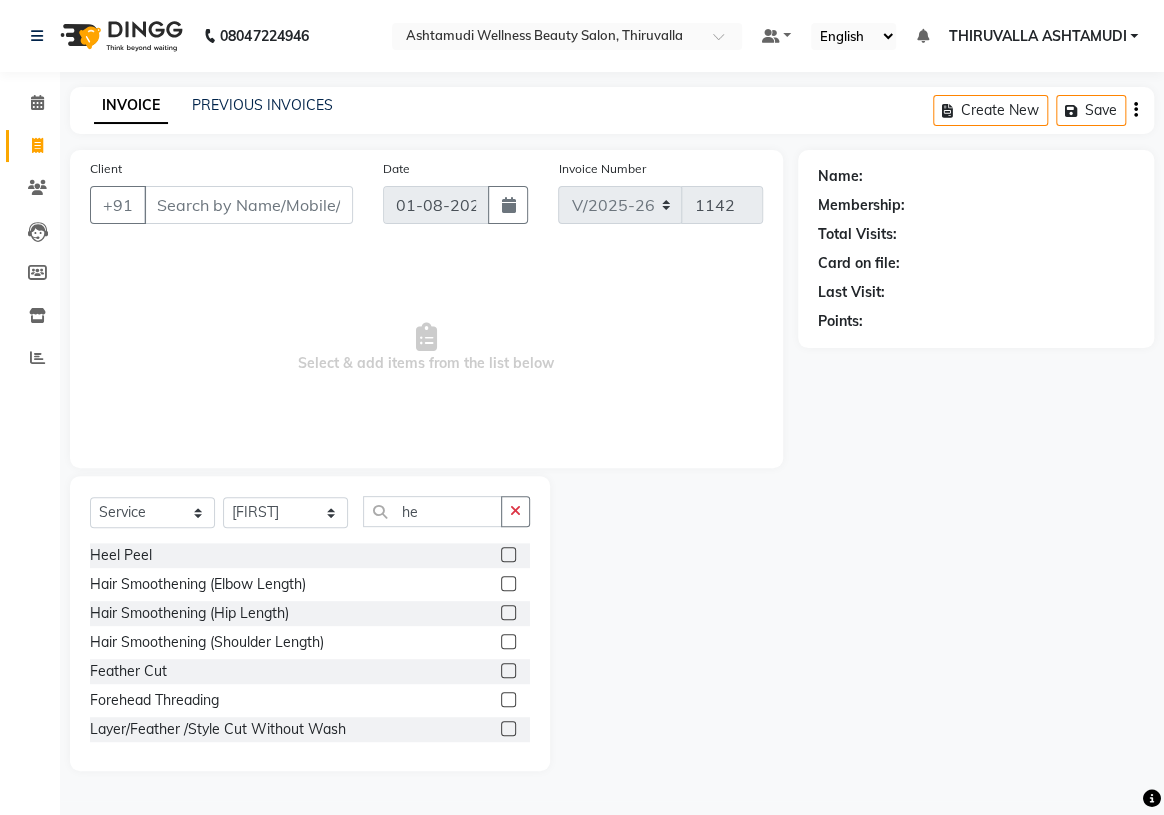 click 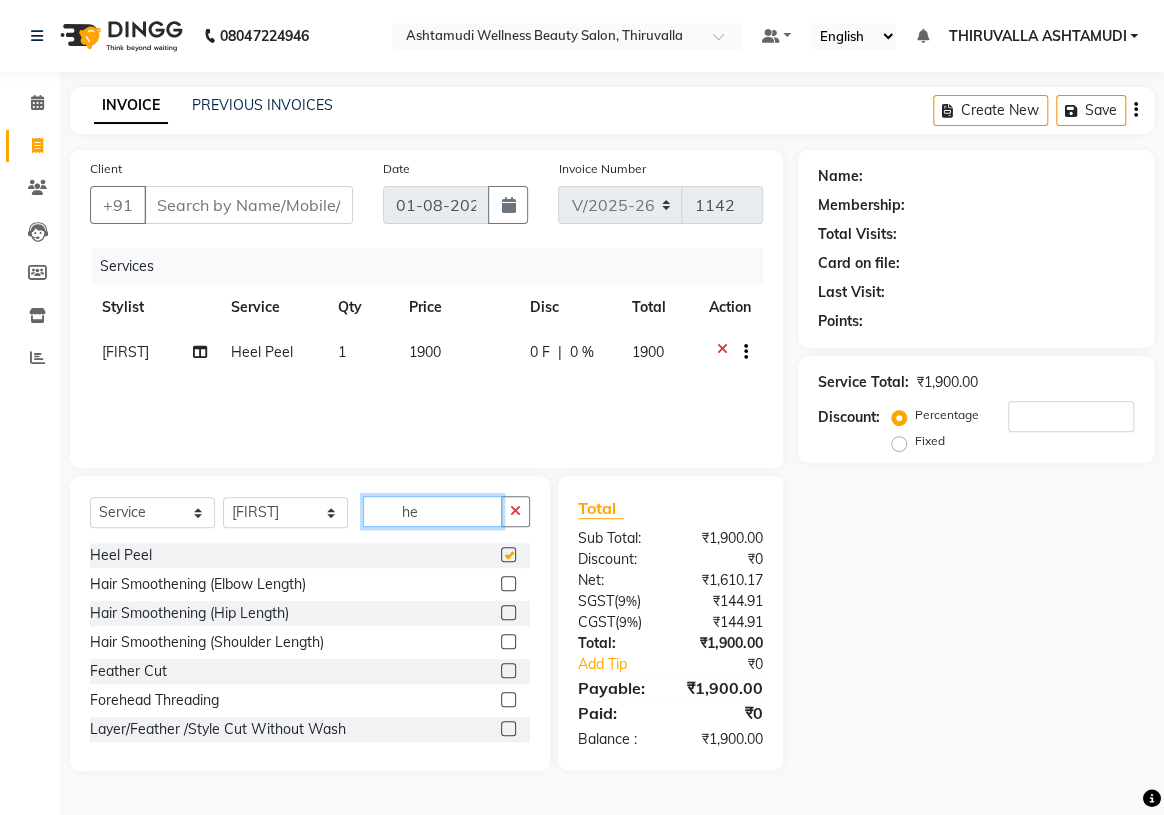 click on "he" 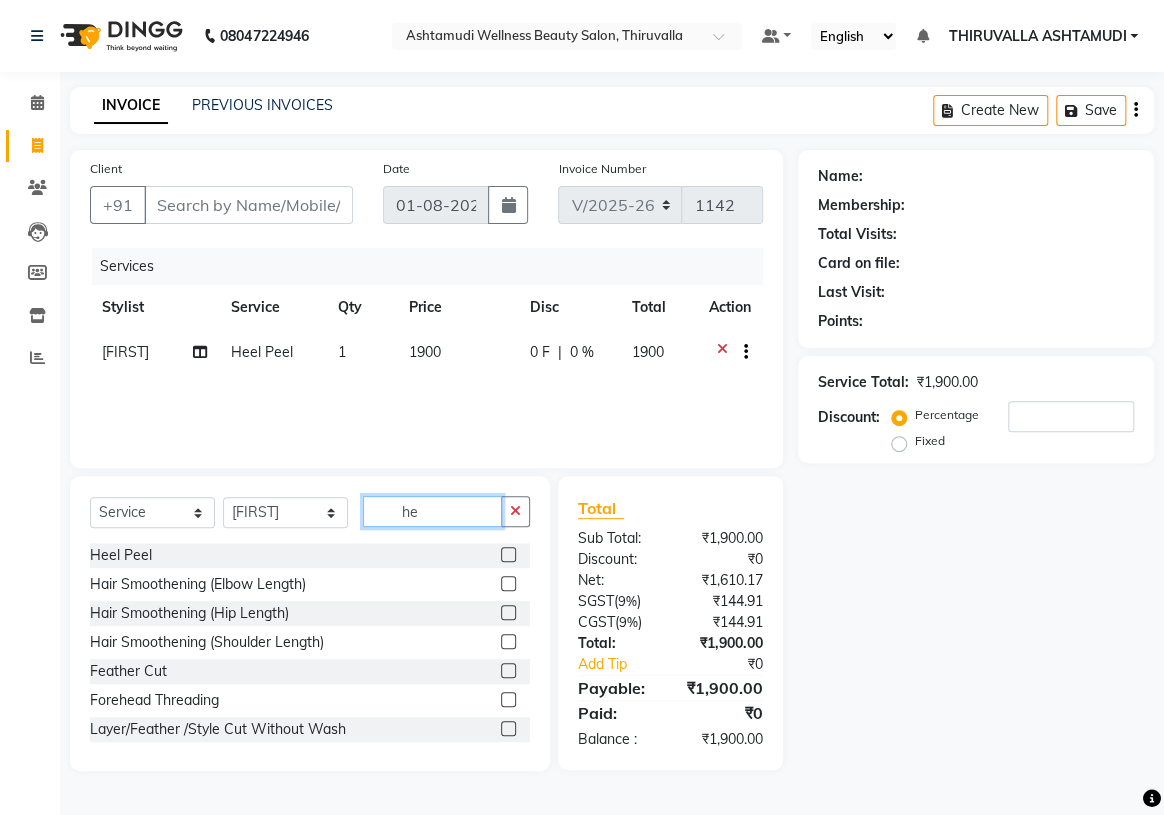 checkbox on "false" 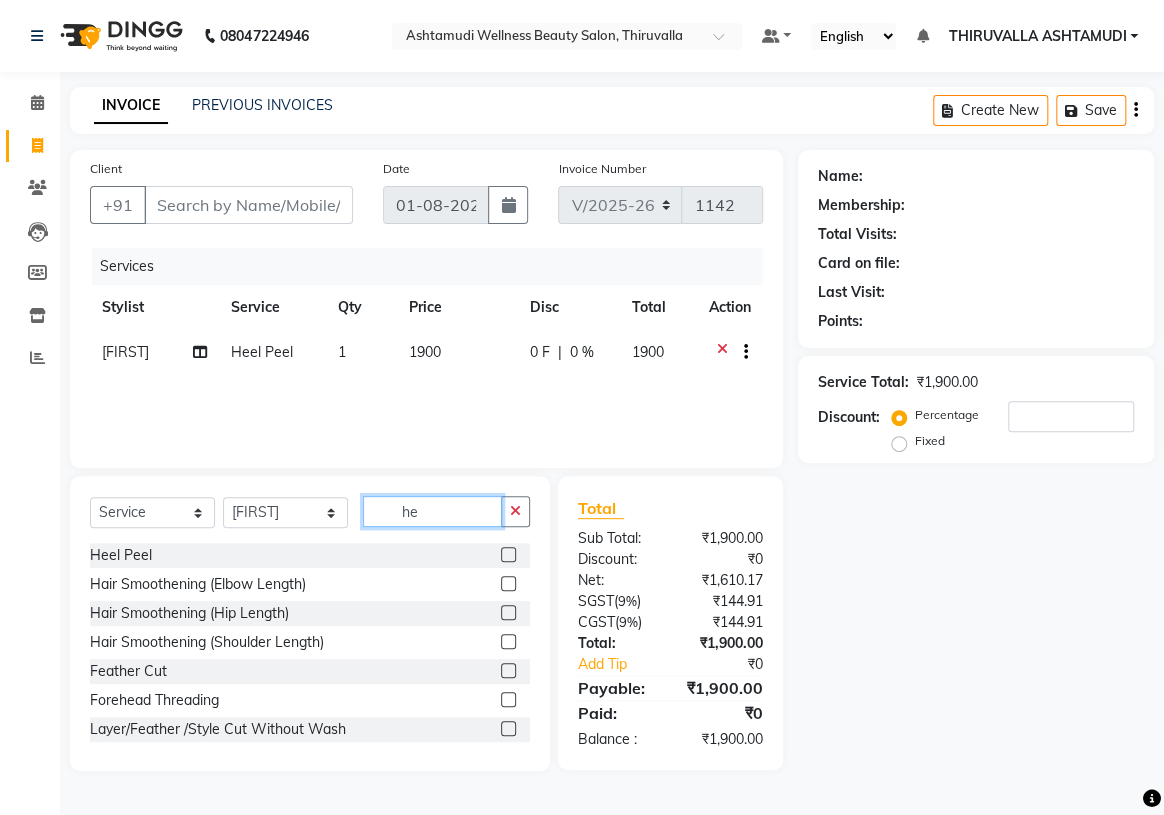 type on "h" 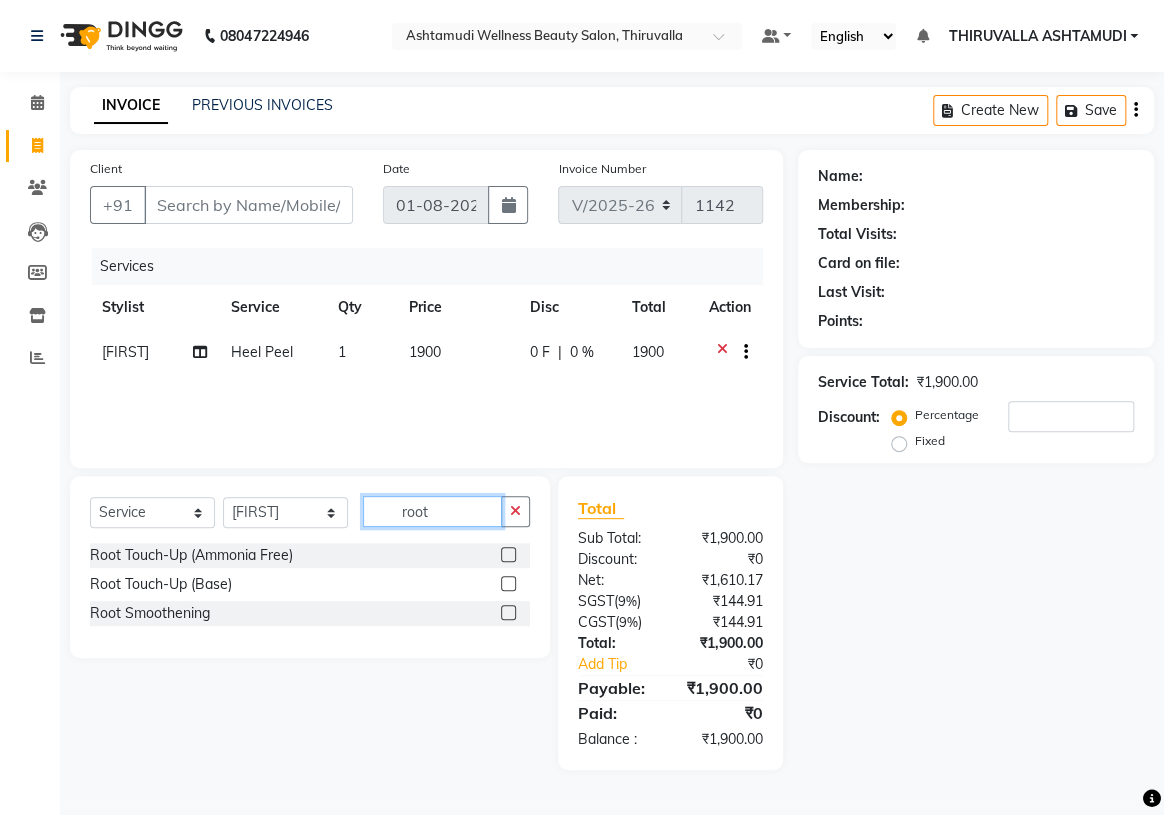 type on "root" 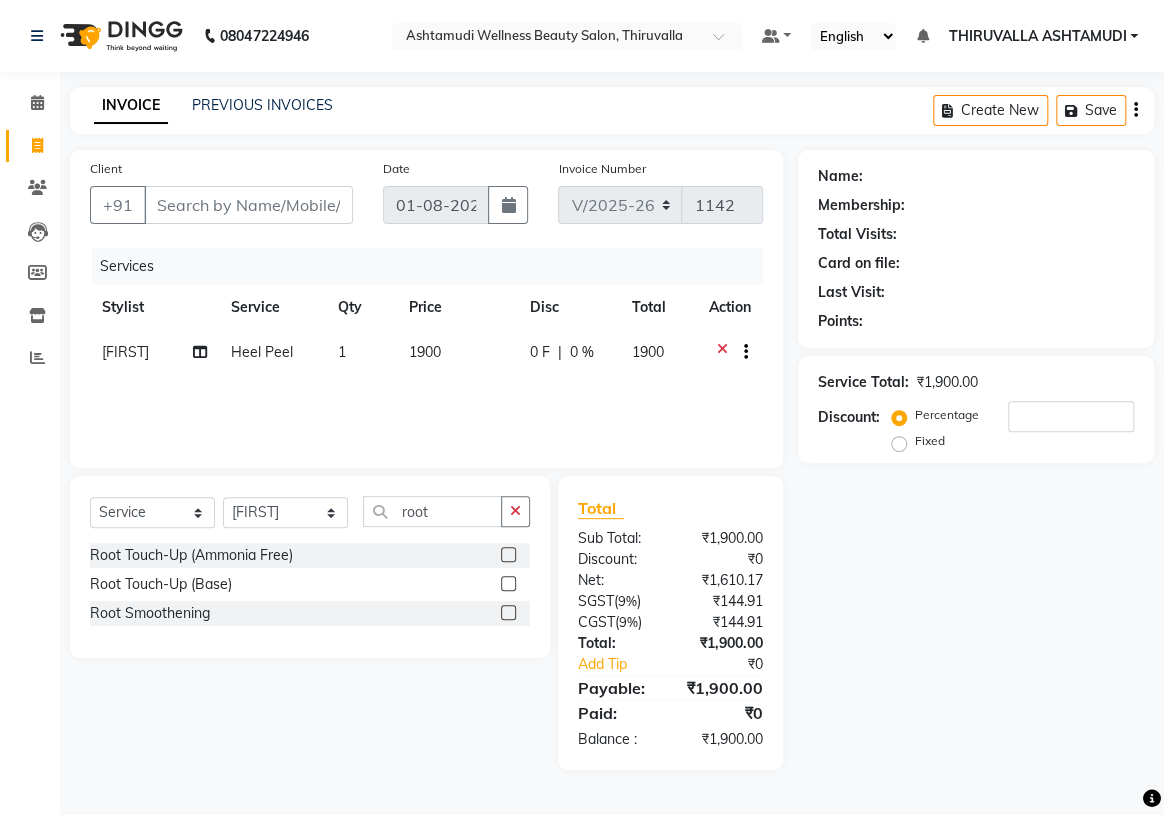 click 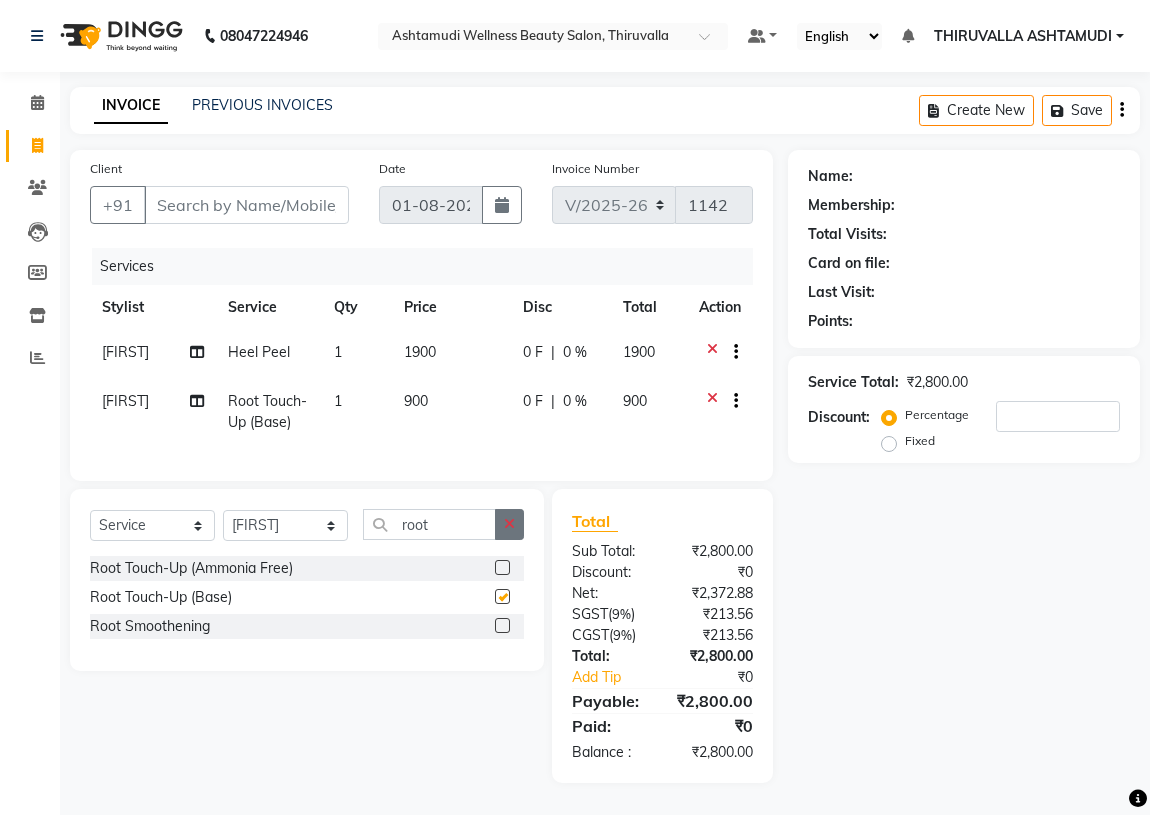 checkbox on "false" 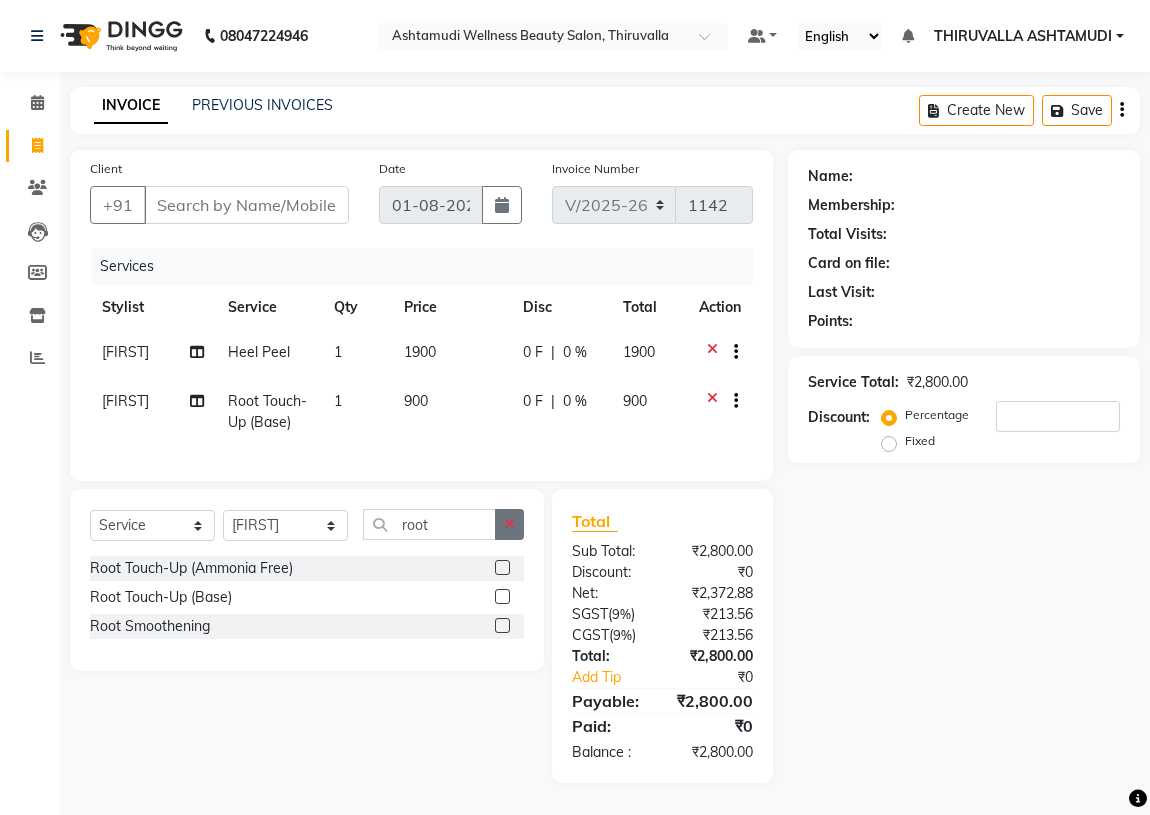 click 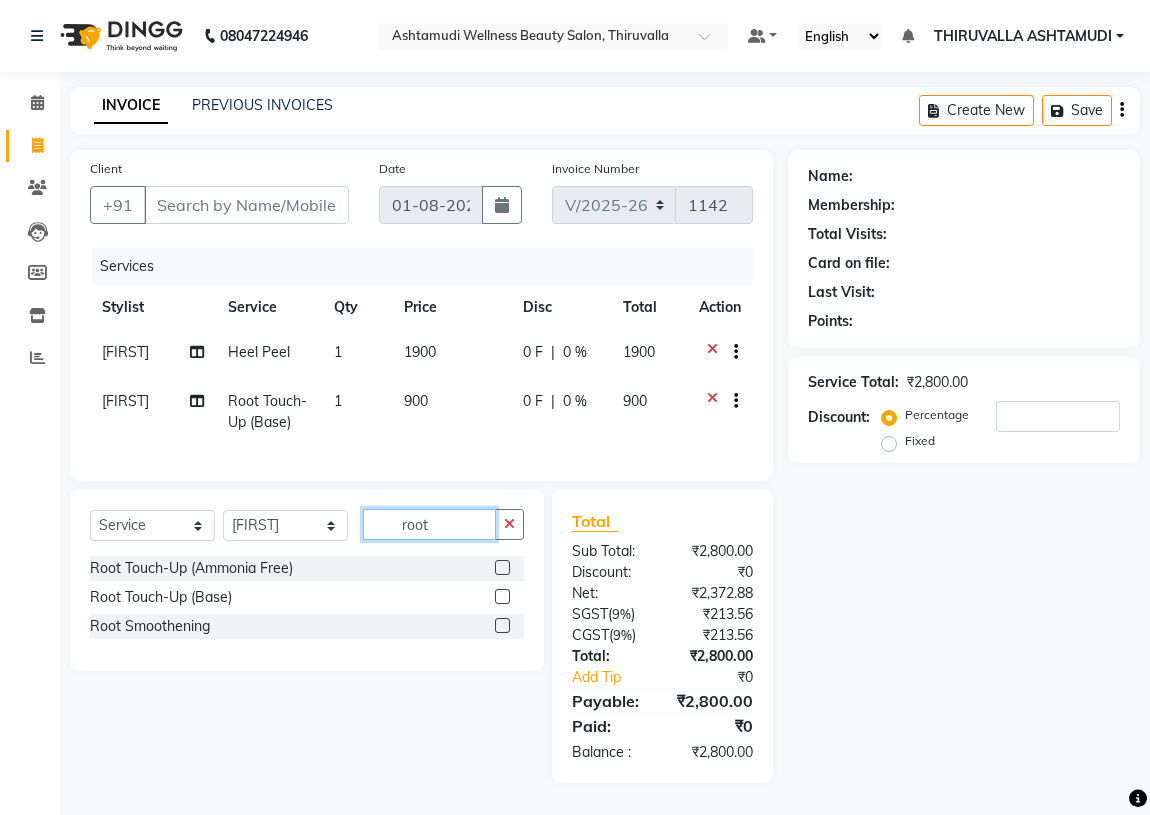 type 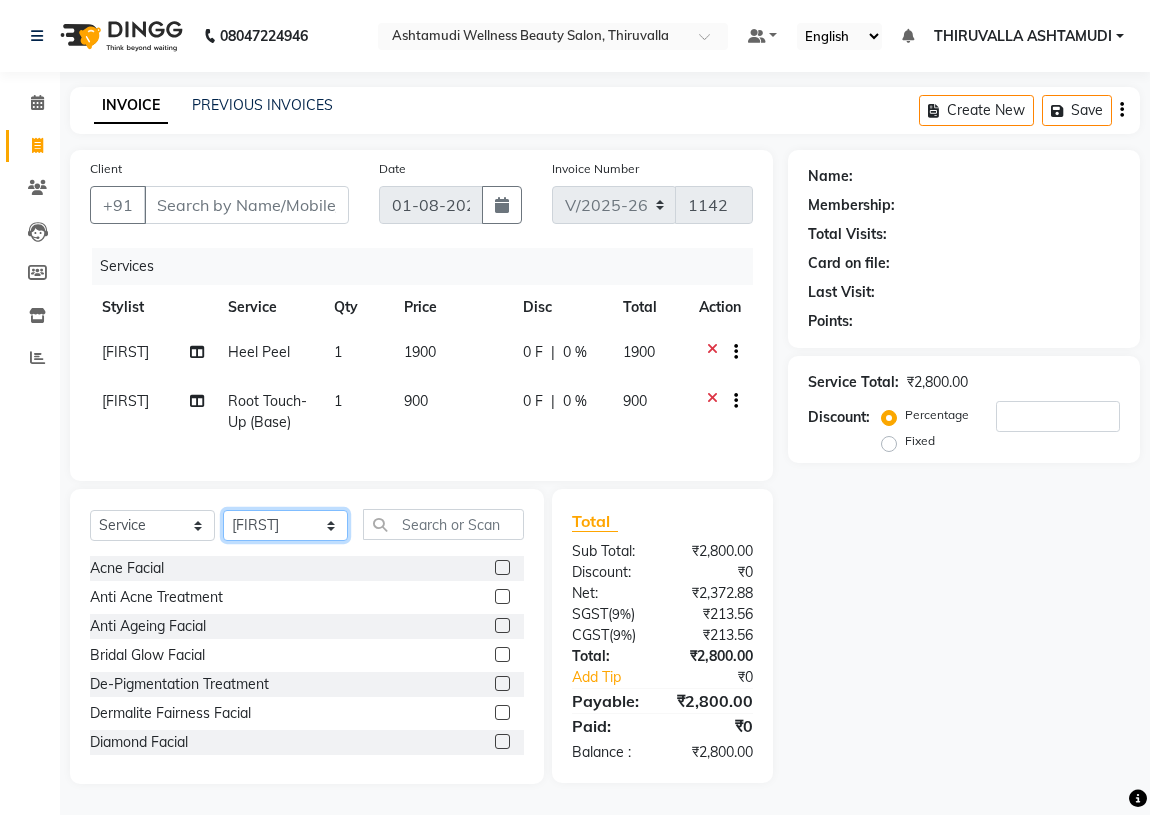 click on "Select Stylist [NAME] [NAME] [NAME] [NAME] [NAME] [NAME] [NAME] [NAME] [NAME] [NAME] [NAME] [NAME] [NAME] [NAME] [NAME] [NAME] [NAME]" 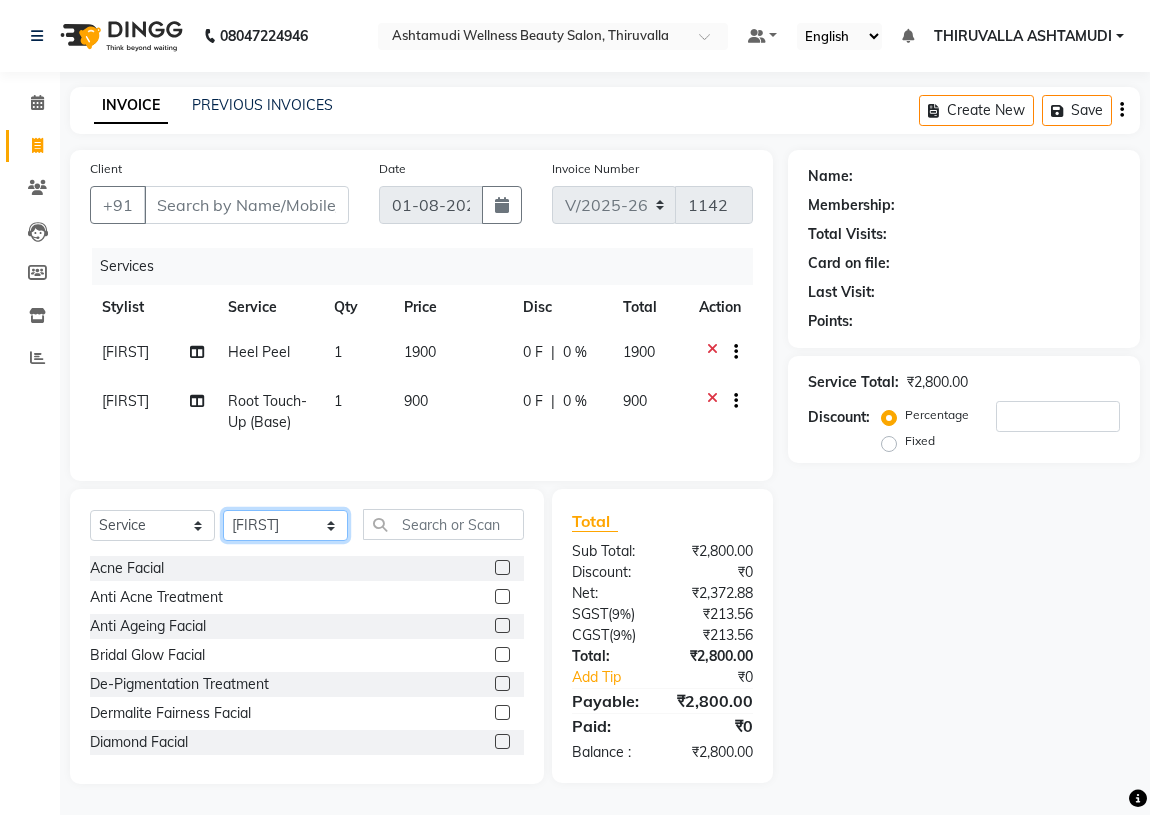 select on "29016" 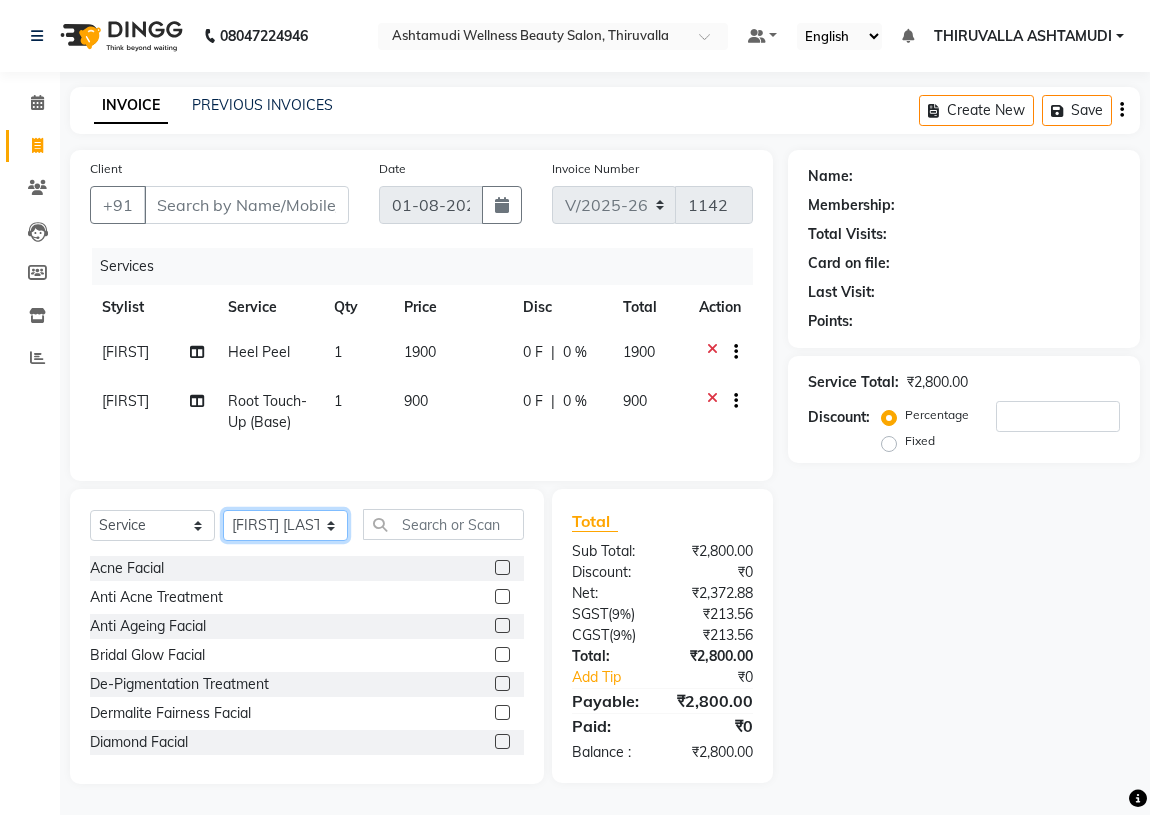 click on "Select Stylist [NAME] [NAME] [NAME] [NAME] [NAME] [NAME] [NAME] [NAME] [NAME] [NAME] [NAME] [NAME] [NAME] [NAME] [NAME] [NAME] [NAME]" 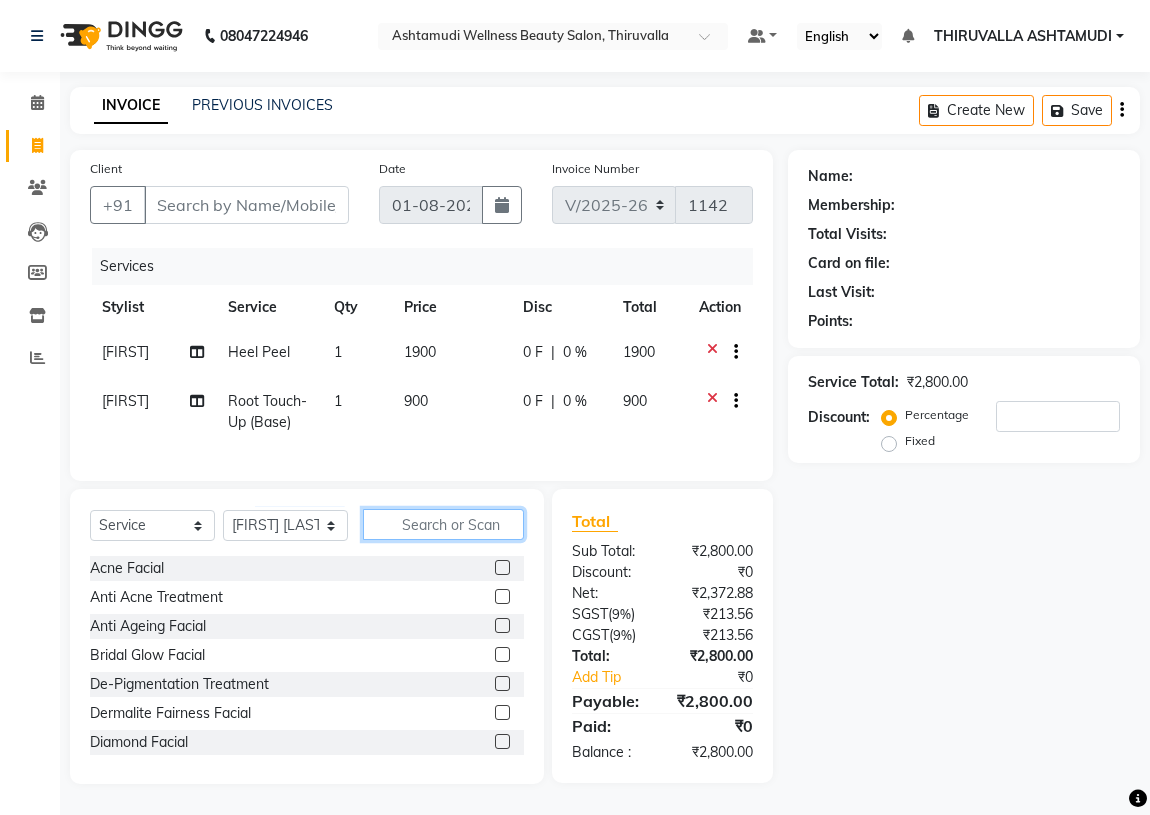 click 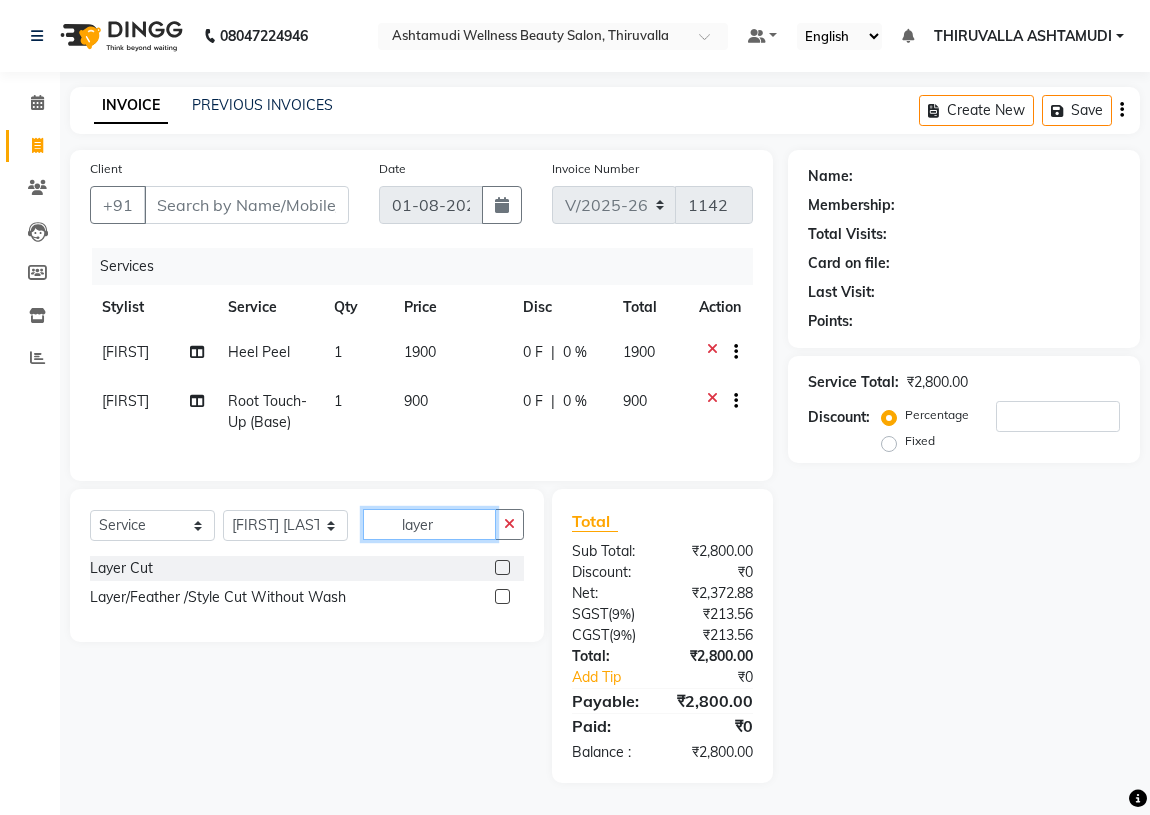 type on "layer" 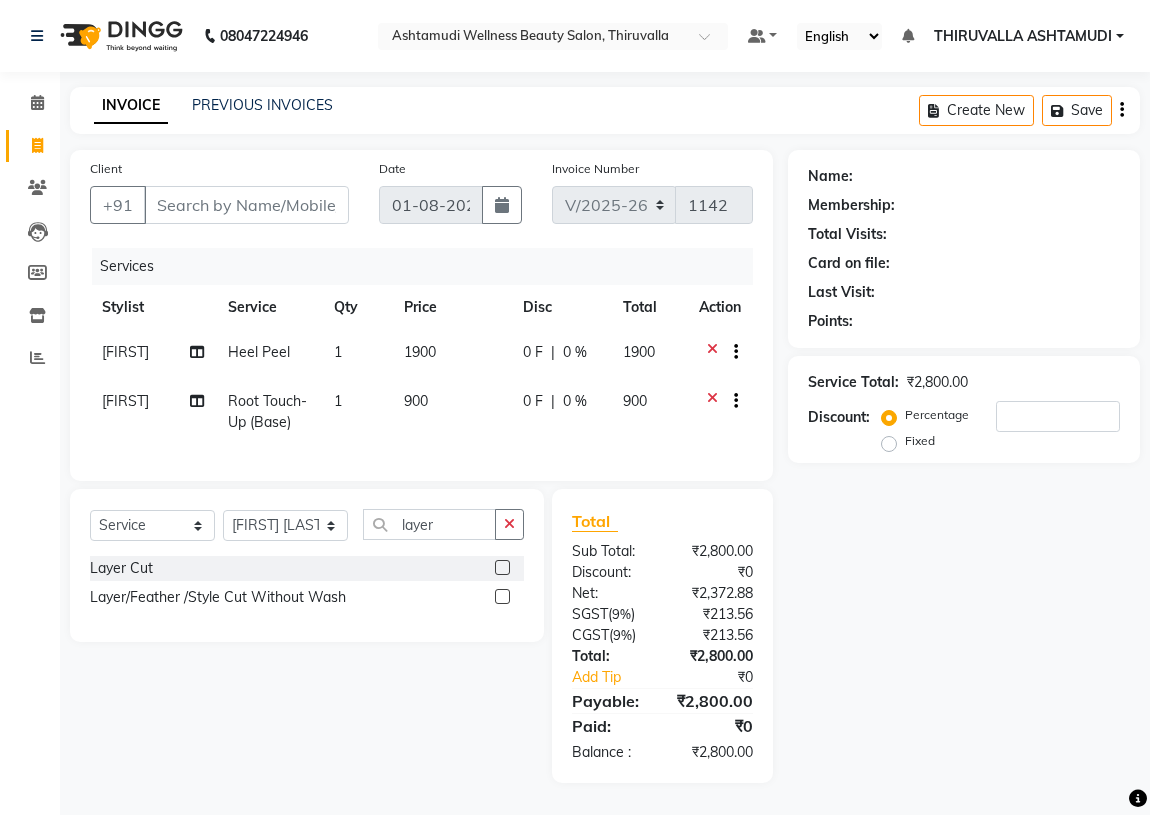 click 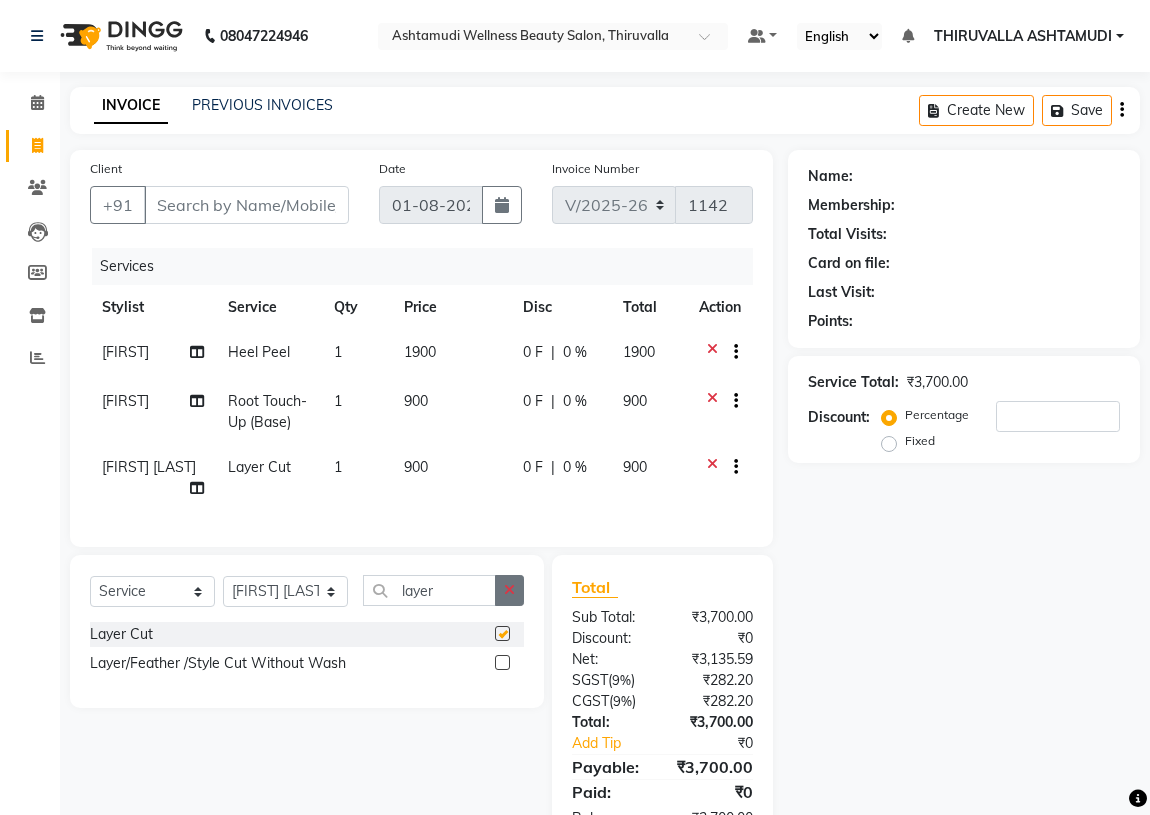 checkbox on "false" 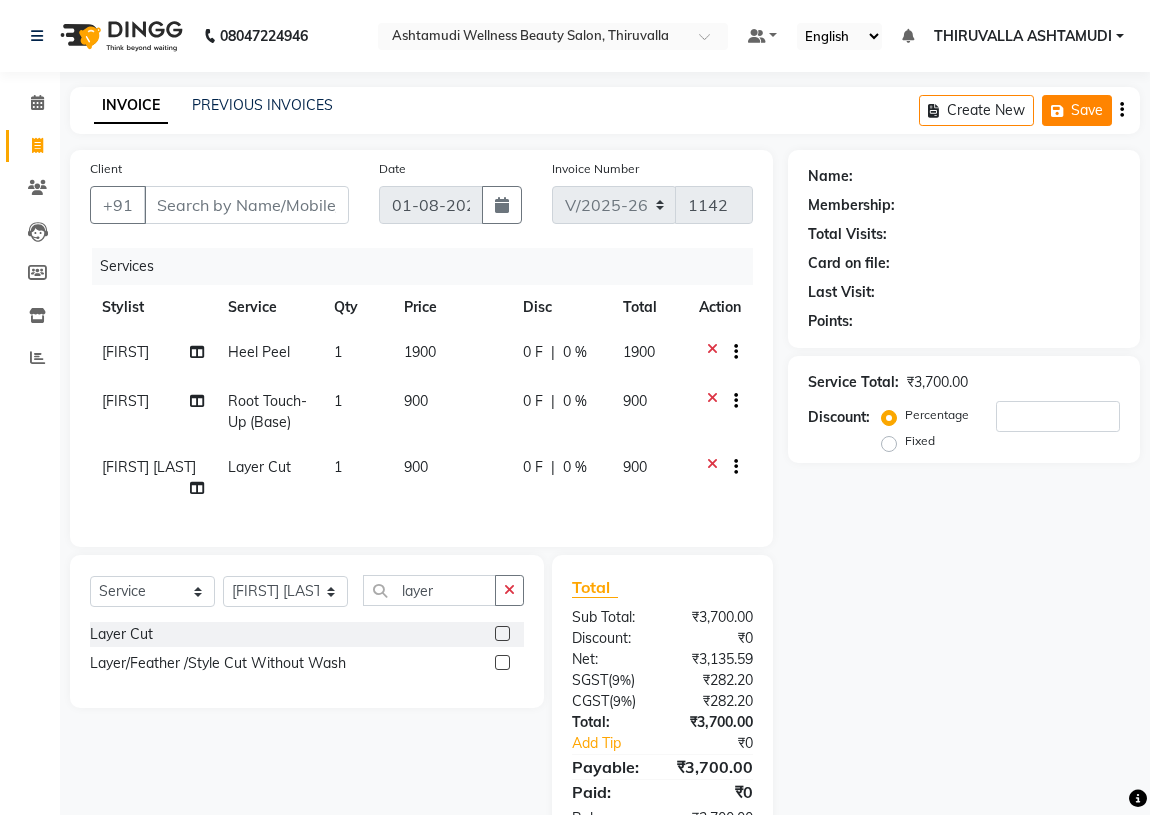 click on "Save" 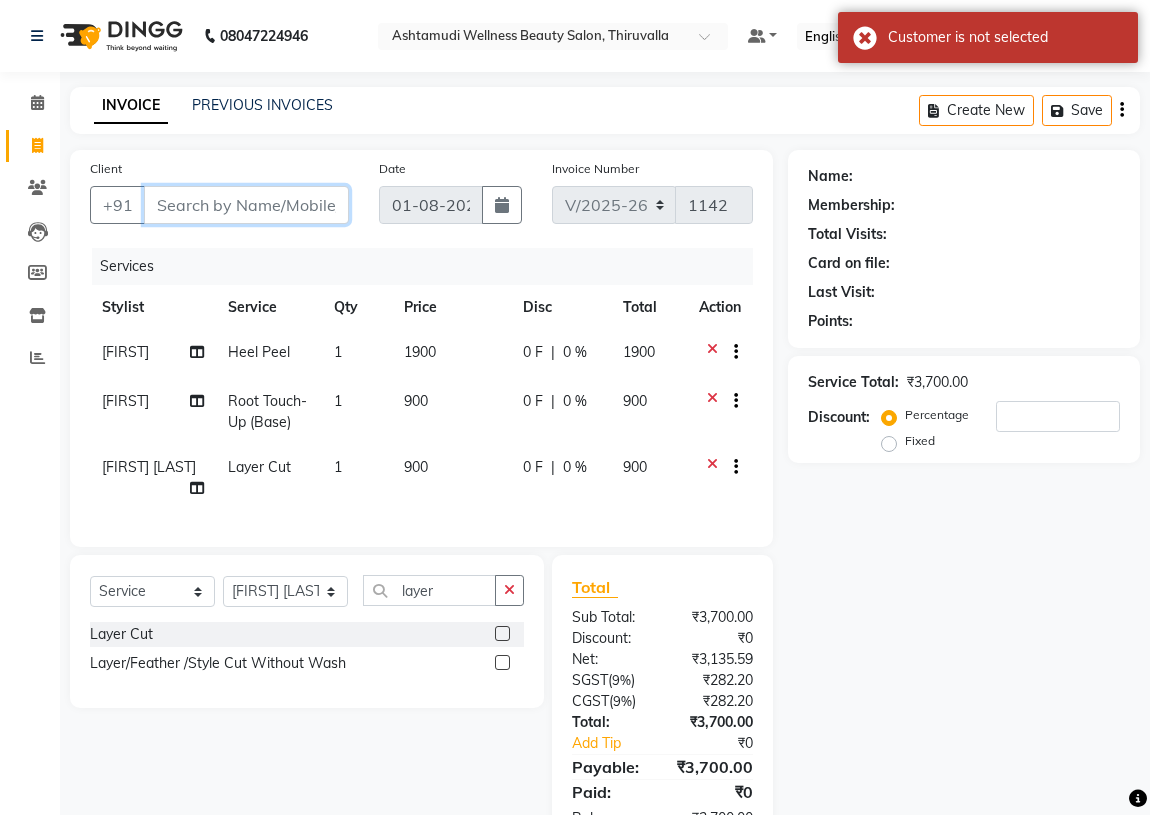 click on "Client" at bounding box center [246, 205] 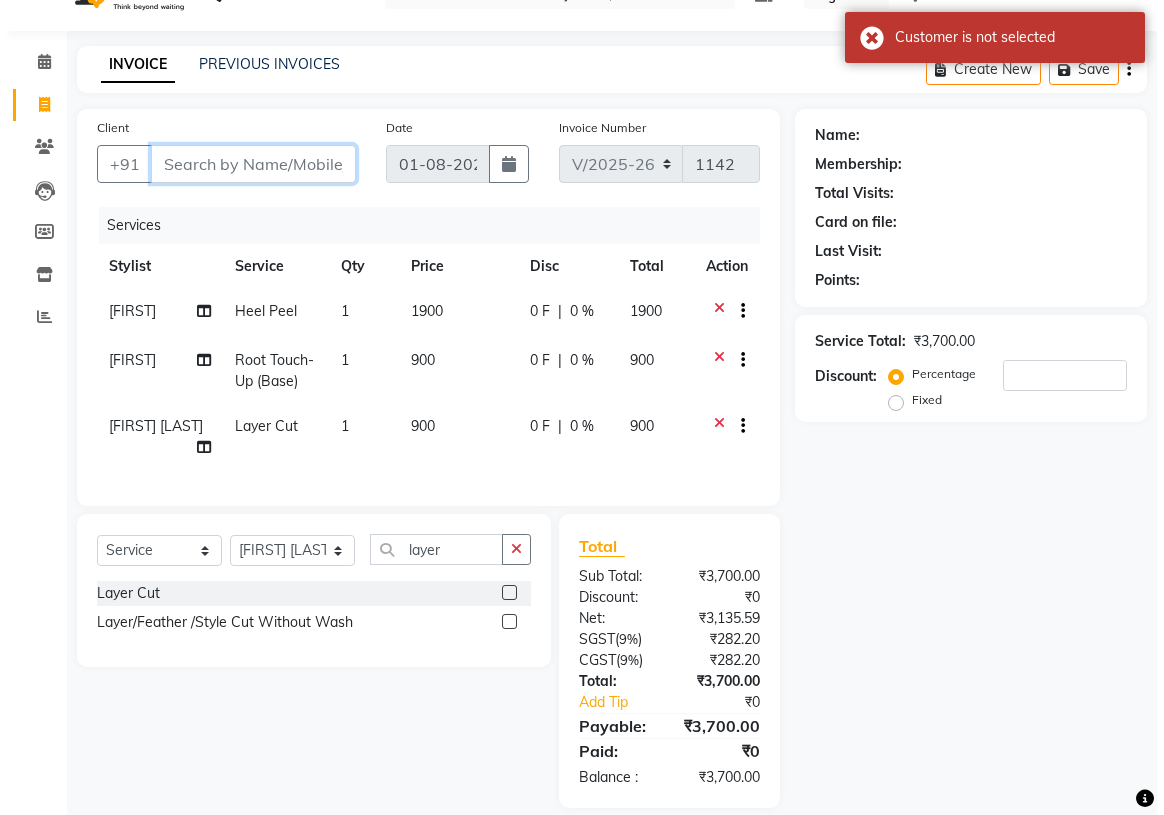 scroll, scrollTop: 60, scrollLeft: 0, axis: vertical 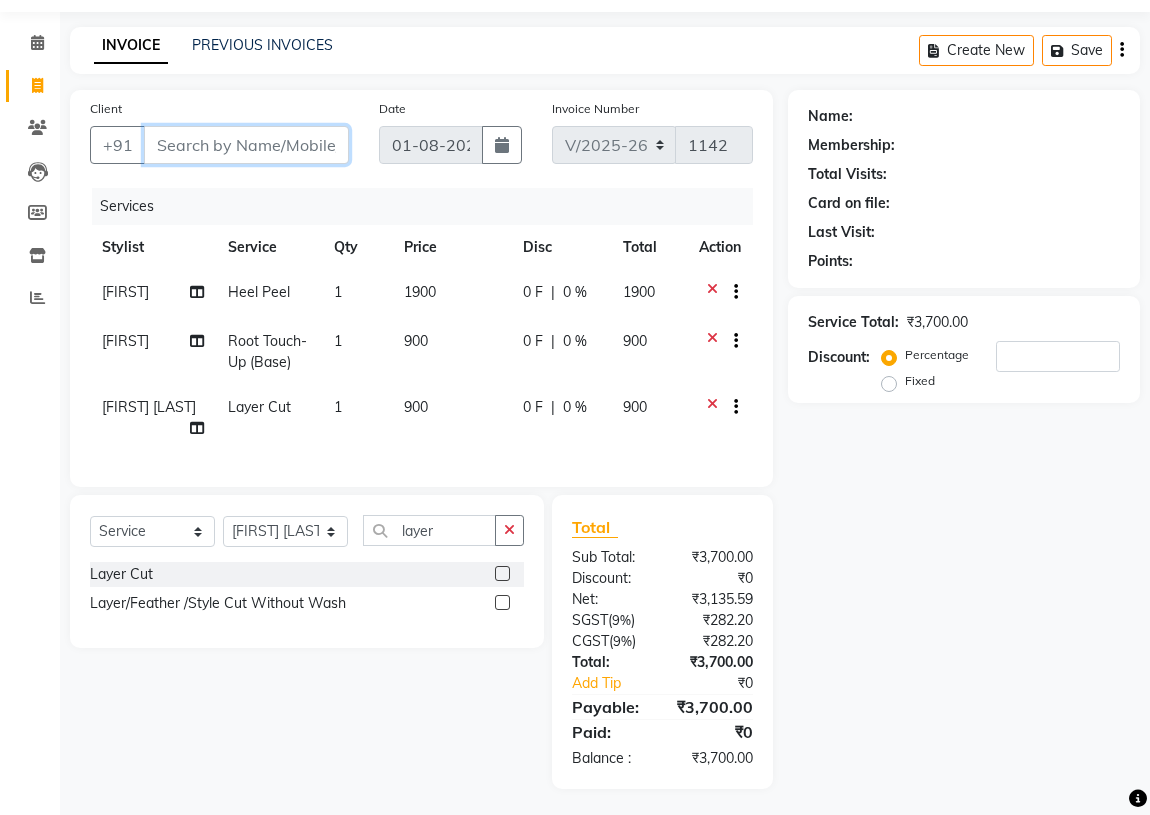 type on "8" 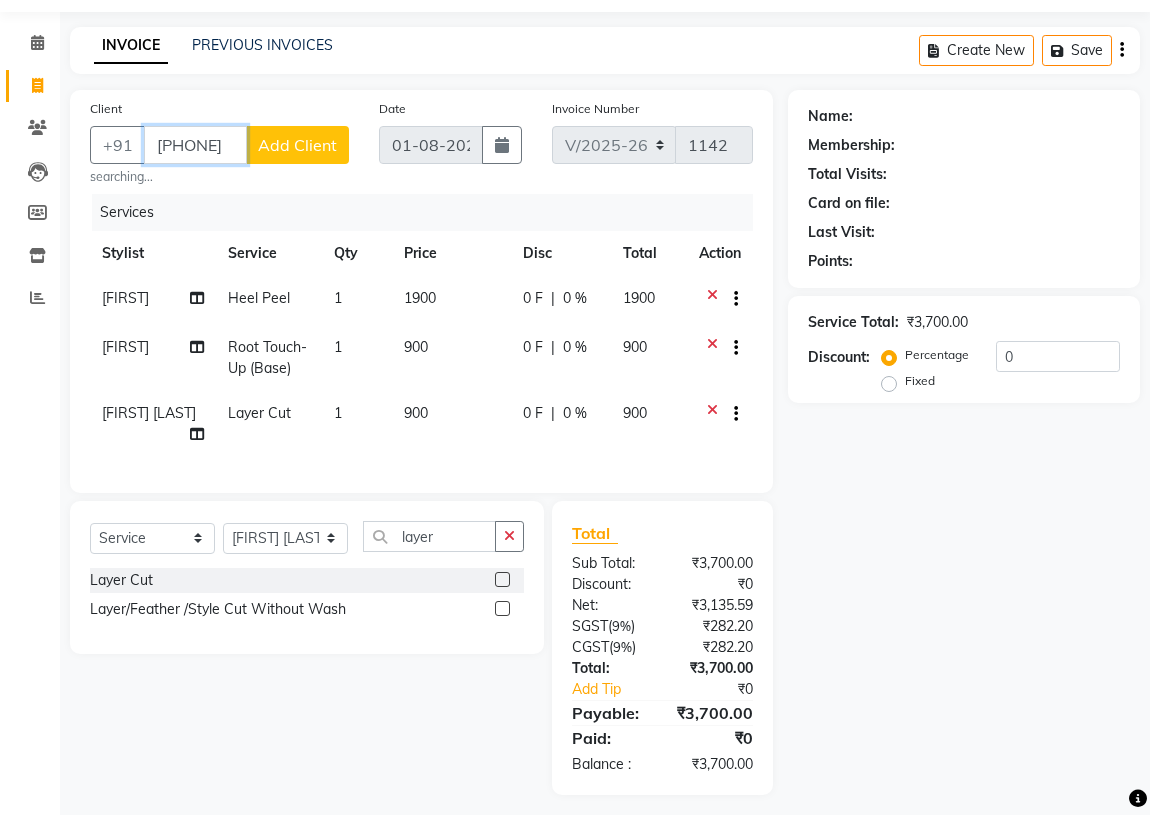 type on "[PHONE]" 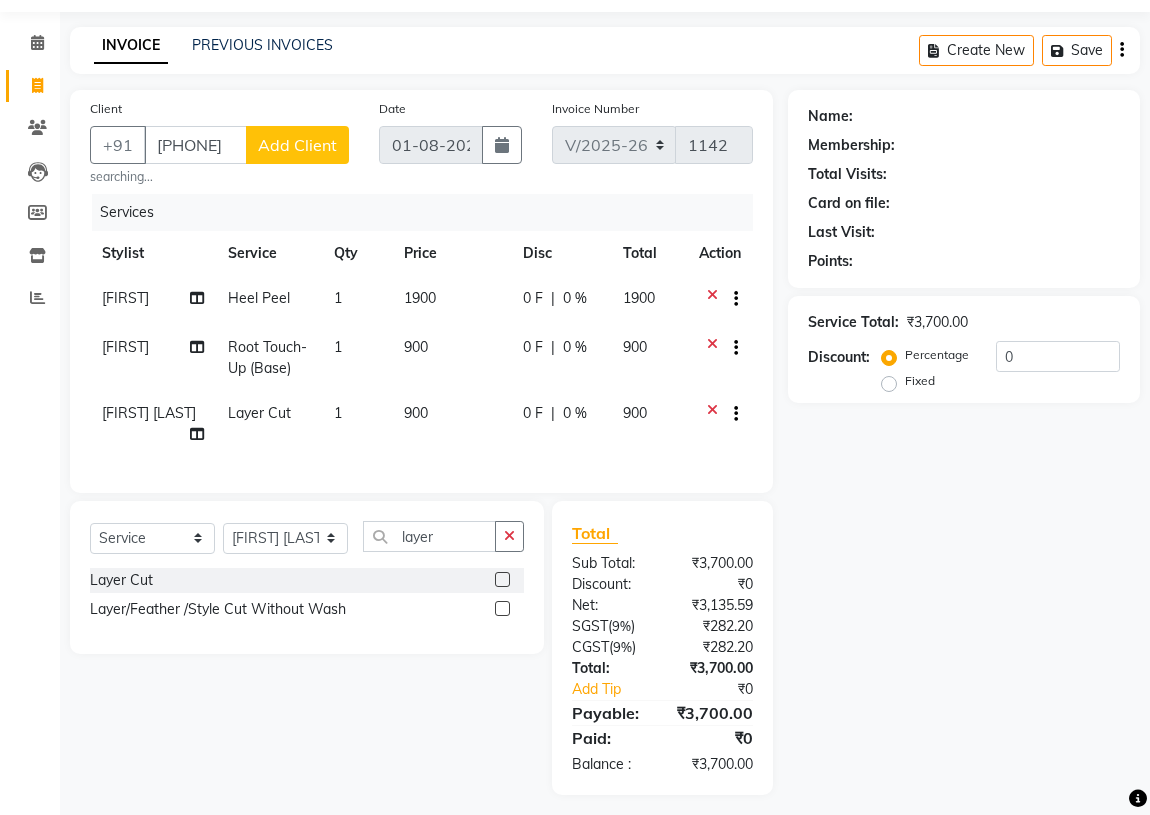 click on "Add Client" 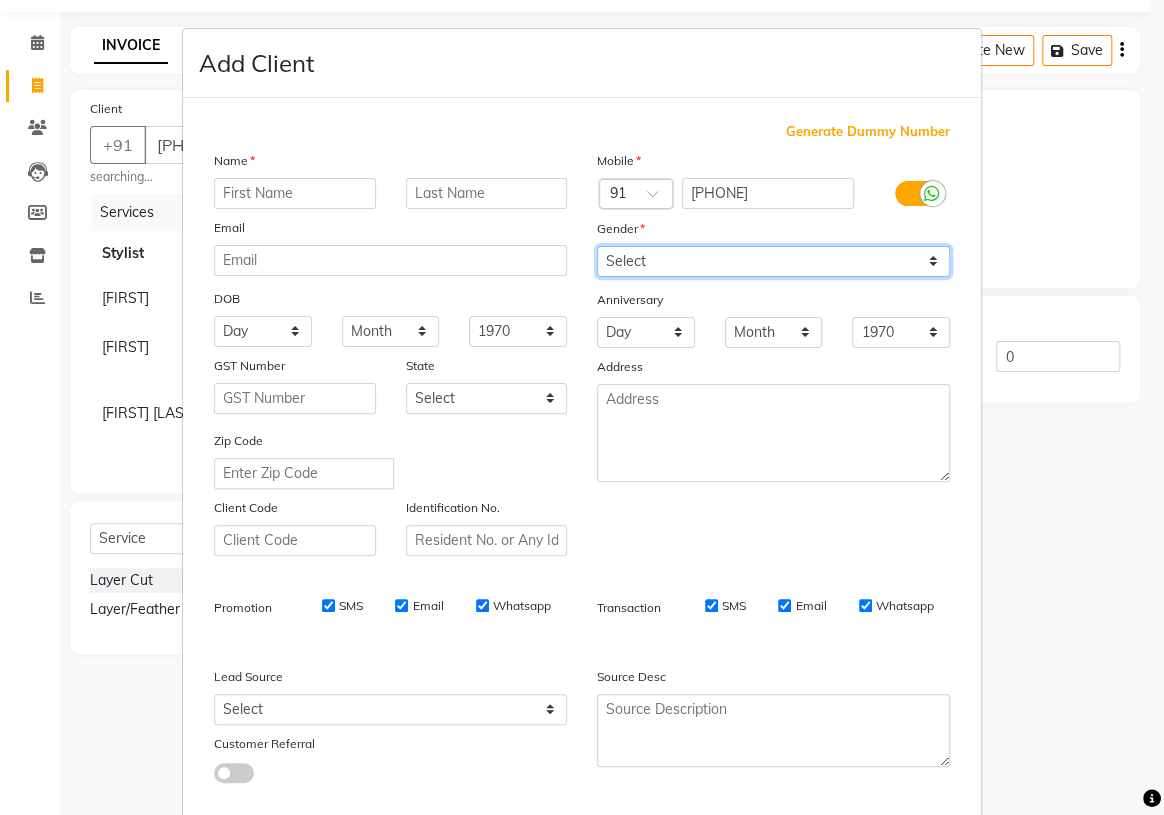 click on "Select Male Female Other Prefer Not To Say" at bounding box center (773, 261) 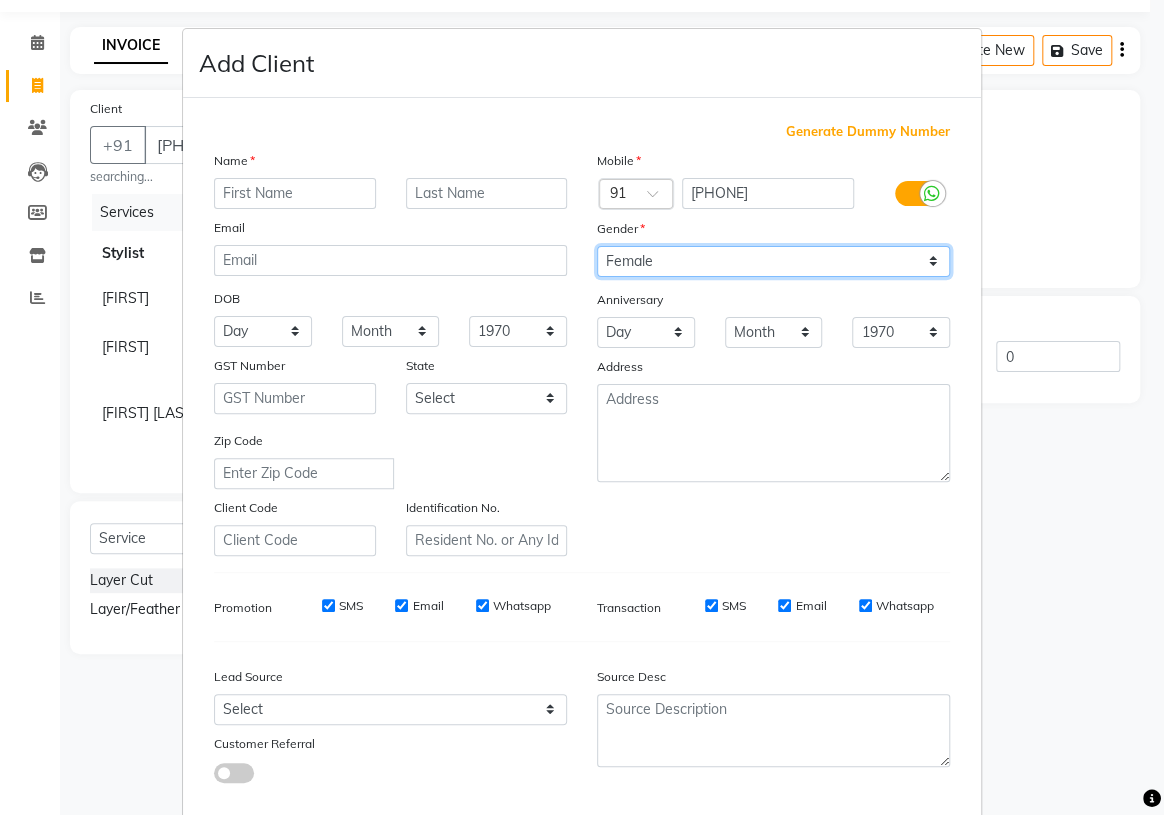 click on "Select Male Female Other Prefer Not To Say" at bounding box center [773, 261] 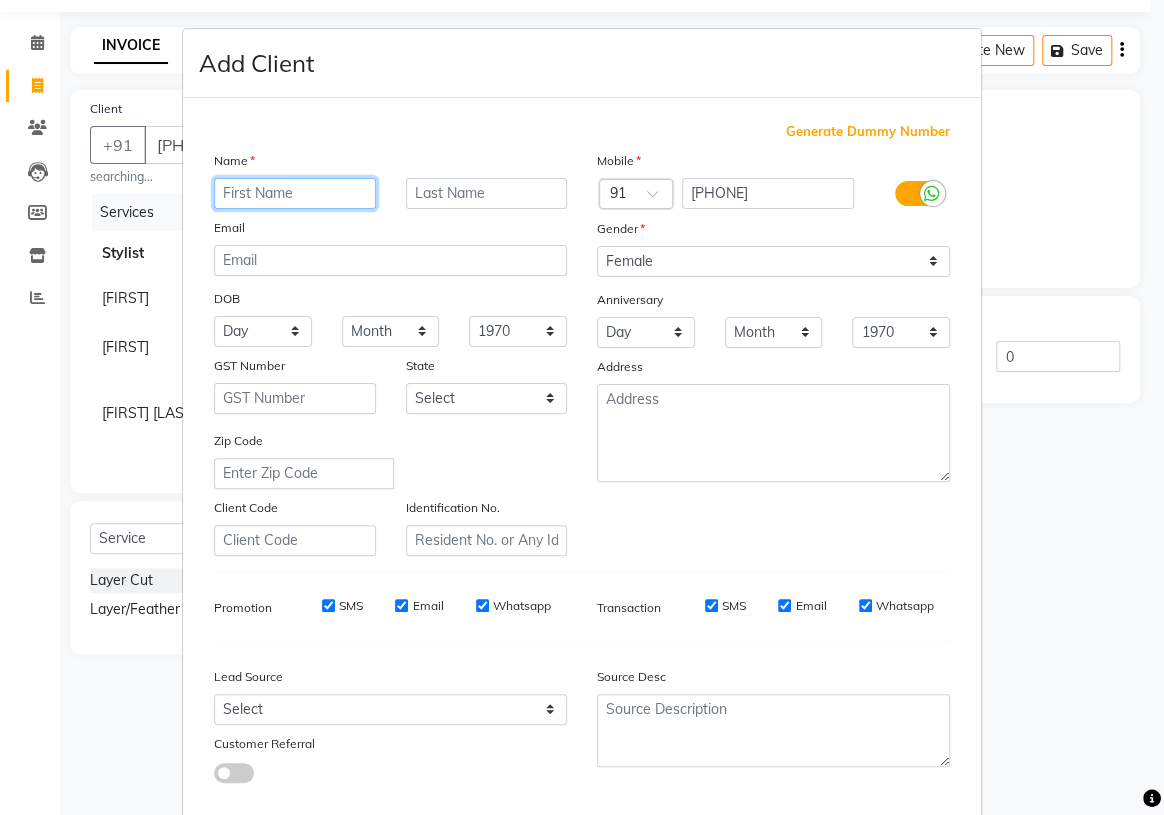 click at bounding box center [295, 193] 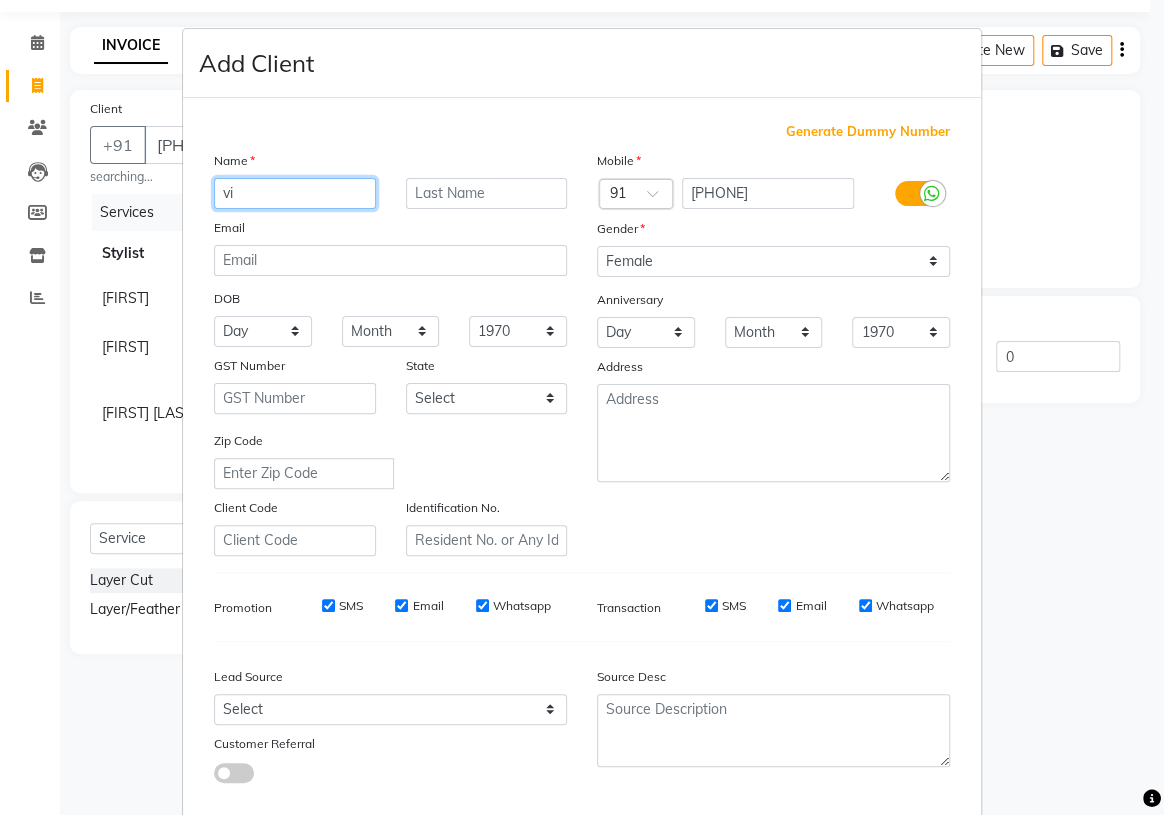 type on "v" 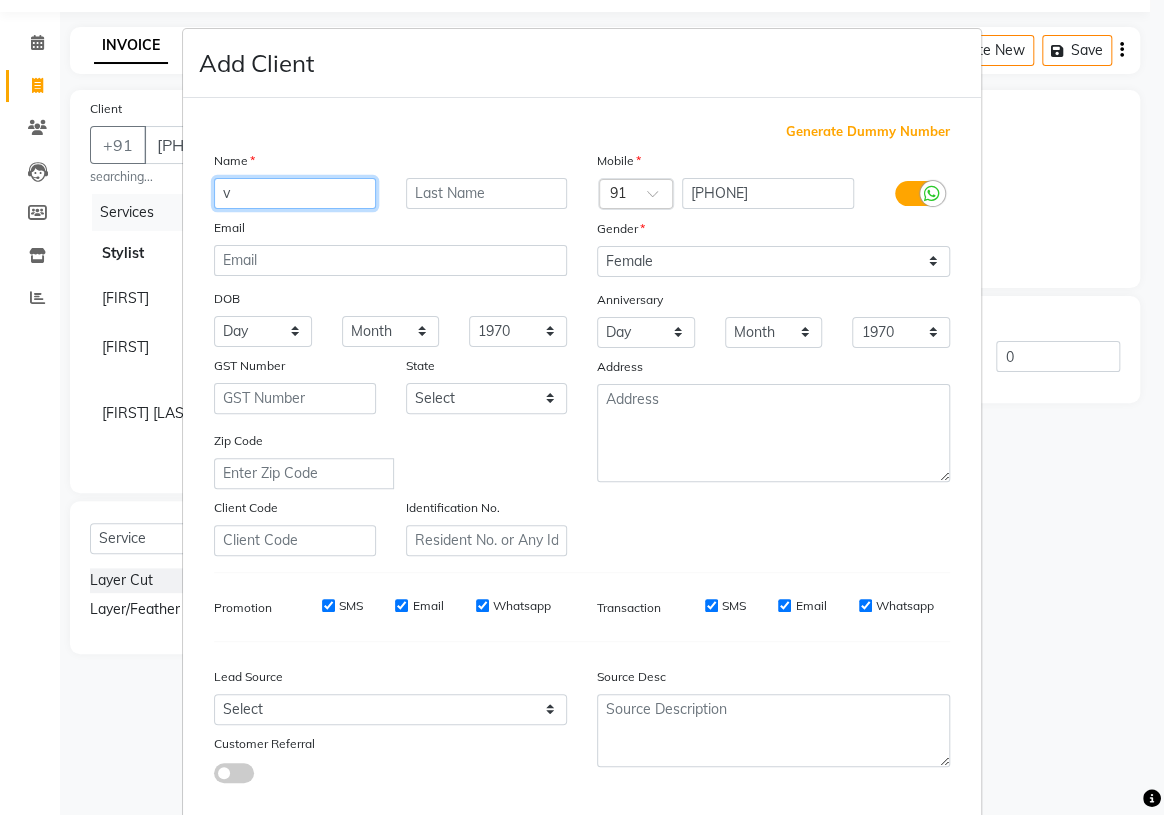 type 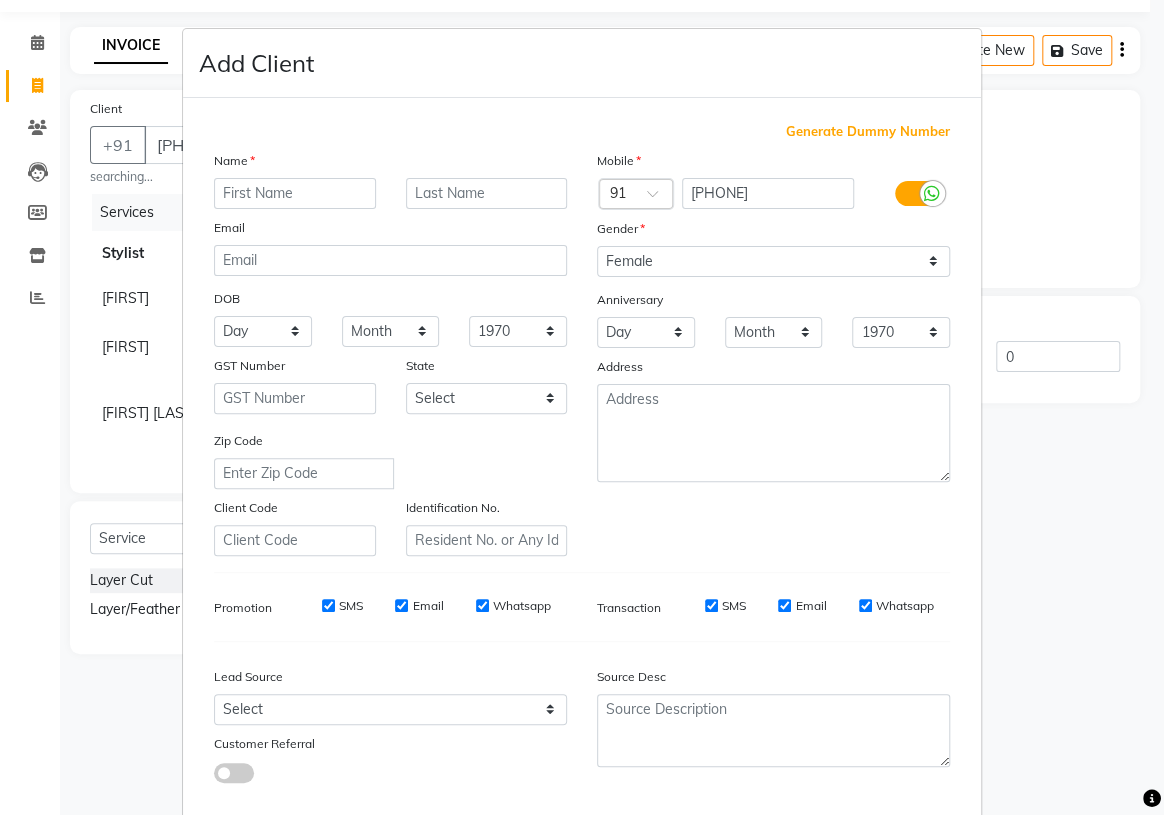 click on "Add Client Generate Dummy Number Name Email DOB Day 01 02 03 04 05 06 07 08 09 10 11 12 13 14 15 16 17 18 19 20 21 22 23 24 25 26 27 28 29 30 31 Month January February March April May June July August September October November December 1940 1941 1942 1943 1944 1945 1946 1947 1948 1949 1950 1951 1952 1953 1954 1955 1956 1957 1958 1959 1960 1961 1962 1963 1964 1965 1966 1967 1968 1969 1970 1971 1972 1973 1974 1975 1976 1977 1978 1979 1980 1981 1982 1983 1984 1985 1986 1987 1988 1989 1990 1991 1992 1993 1994 1995 1996 1997 1998 1999 2000 2001 2002 2003 2004 2005 2006 2007 2008 2009 2010 2011 2012 2013 2014 2015 2016 2017 2018 2019 2020 2021 2022 2023 2024 GST Number State Select Andaman and Nicobar Islands Andhra Pradesh Arunachal Pradesh Assam Bihar Chandigarh Chhattisgarh Dadra and Nagar Haveli Daman and Diu Delhi Goa Gujarat Haryana Himachal Pradesh Jammu and Kashmir Jharkhand Karnataka Kerala Lakshadweep Madhya Pradesh Maharashtra Manipur Meghalaya Mizoram Nagaland Odisha Pondicherry Punjab Rajasthan Sikkim" at bounding box center (582, 407) 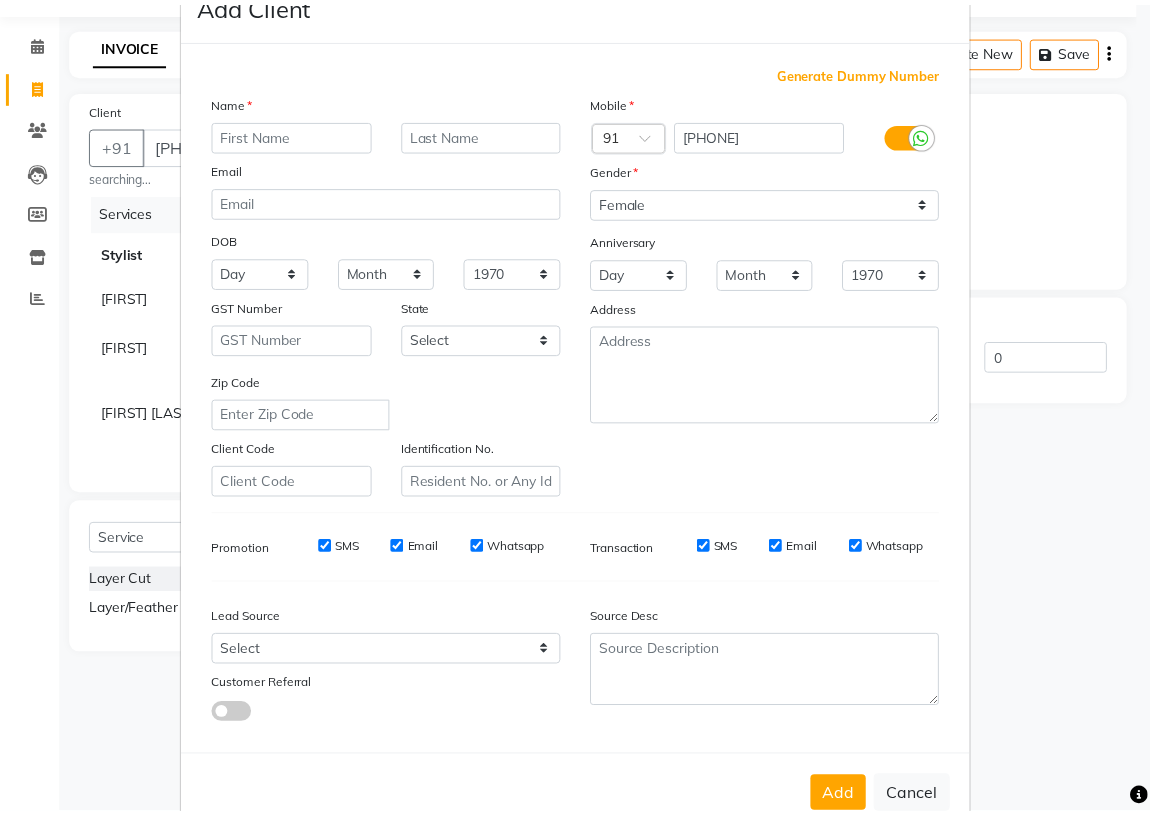 scroll, scrollTop: 113, scrollLeft: 0, axis: vertical 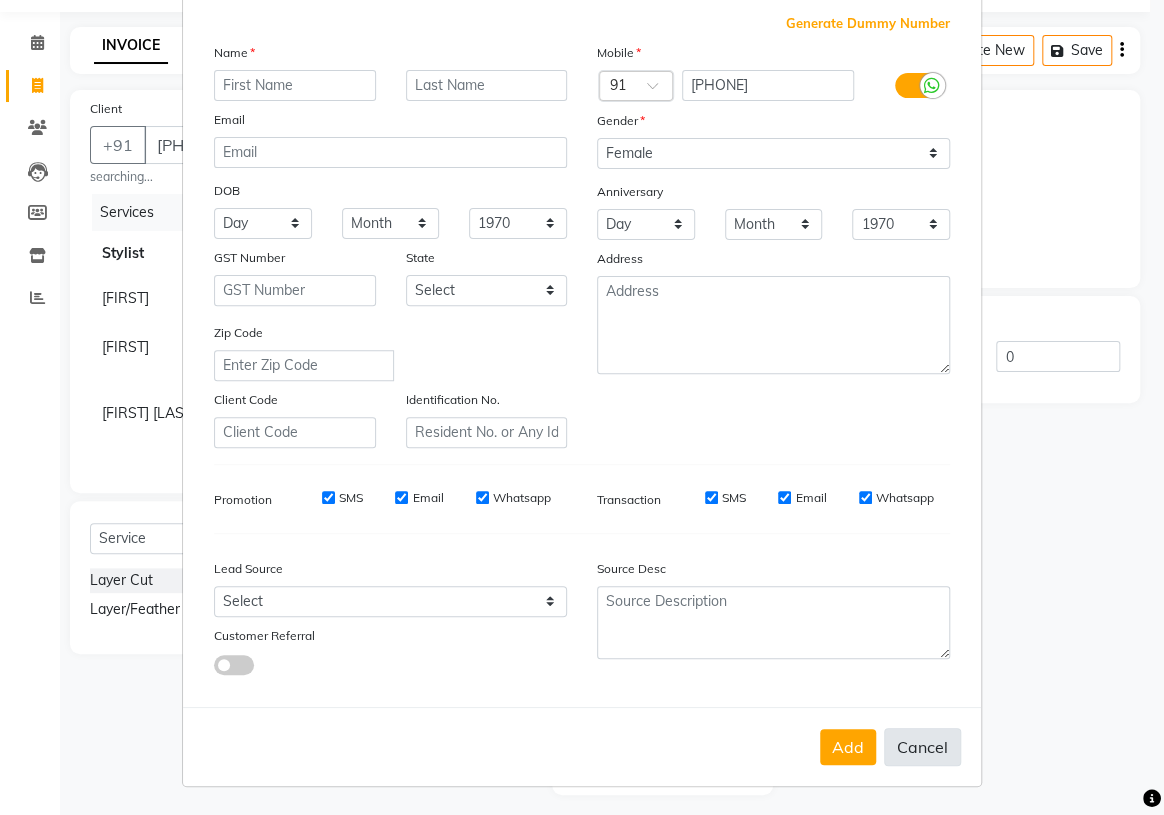 click on "Cancel" at bounding box center [922, 747] 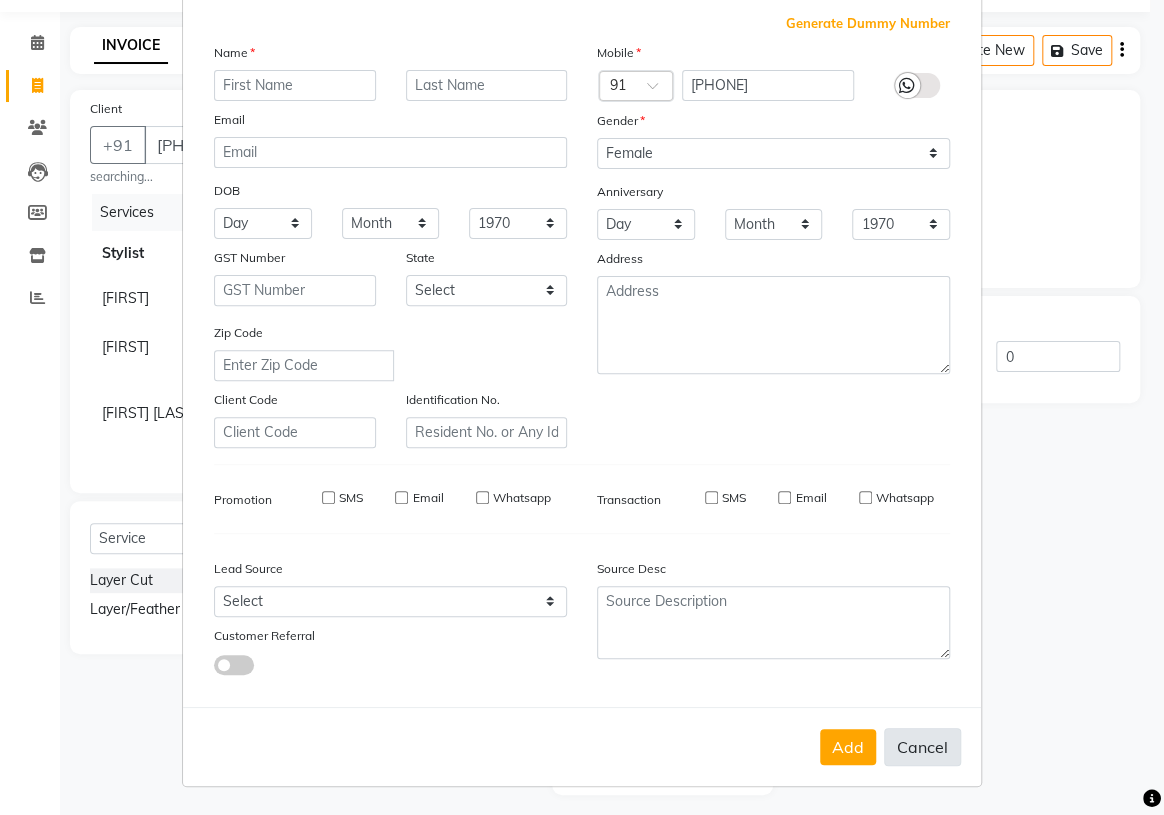 select 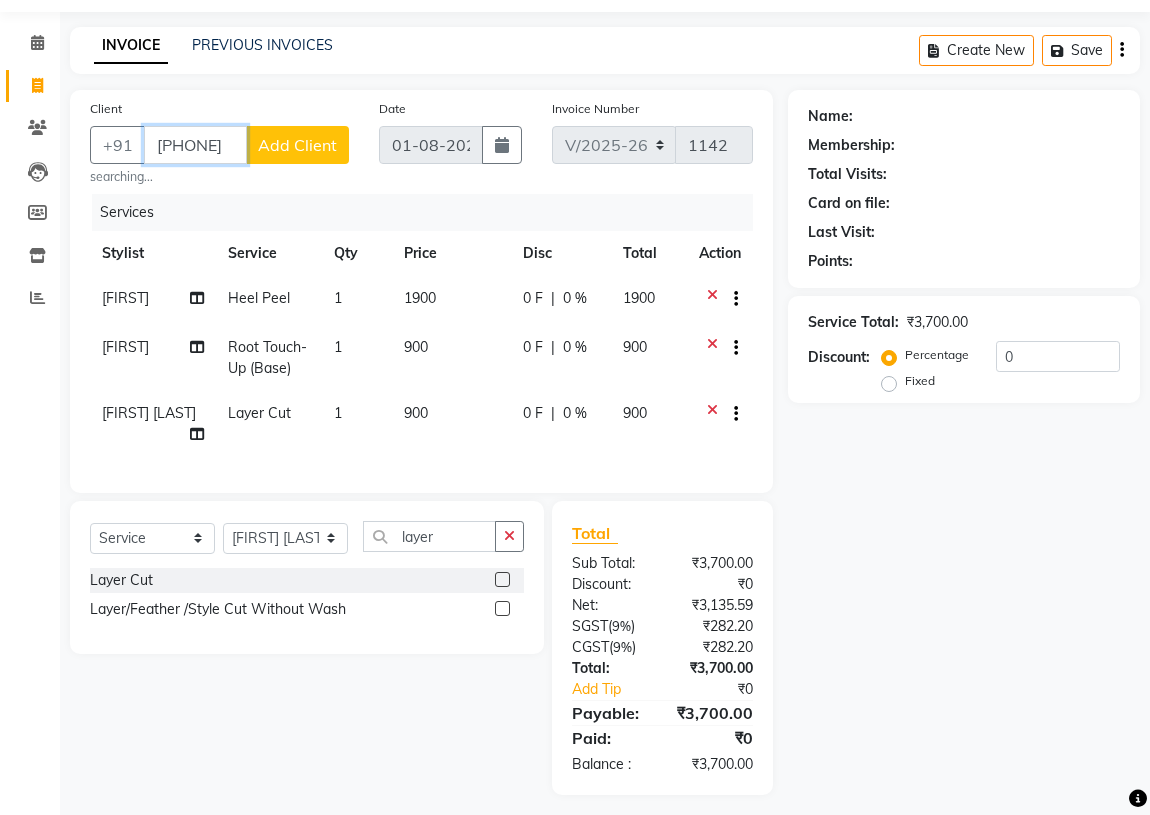 click on "[PHONE]" at bounding box center [195, 145] 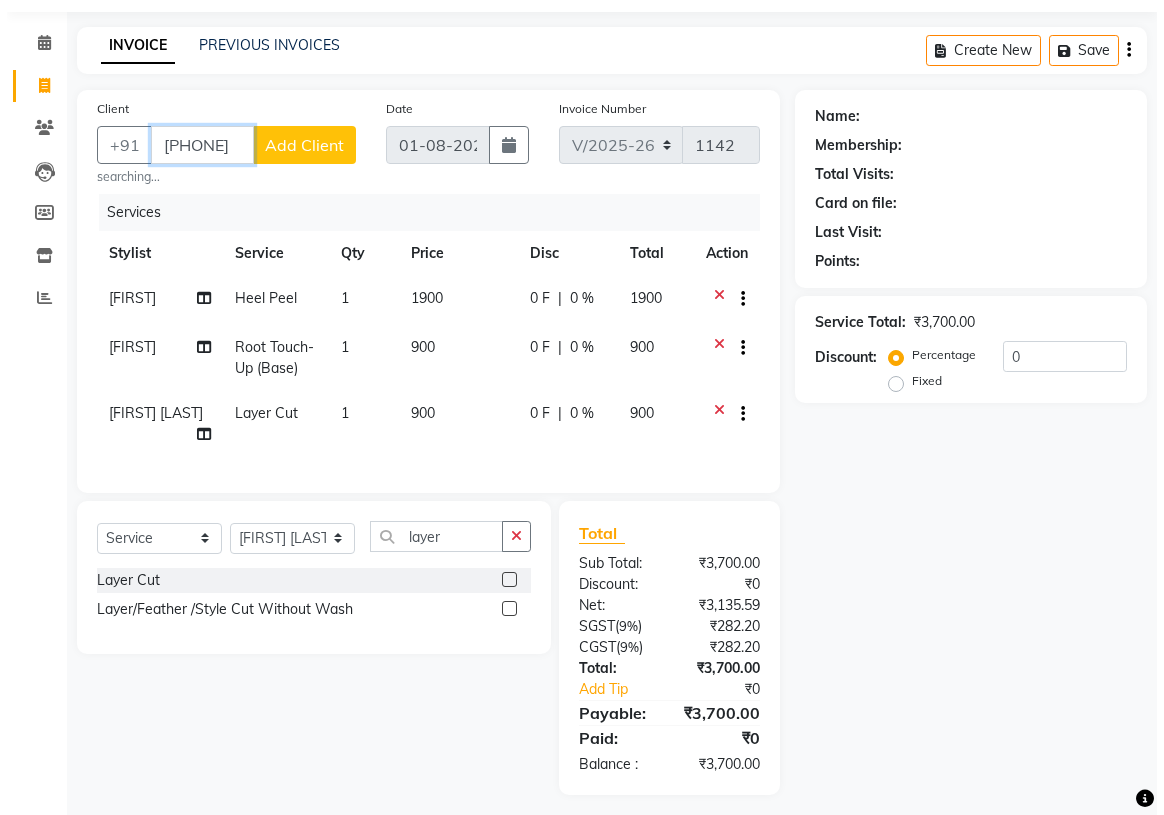 scroll, scrollTop: 0, scrollLeft: 0, axis: both 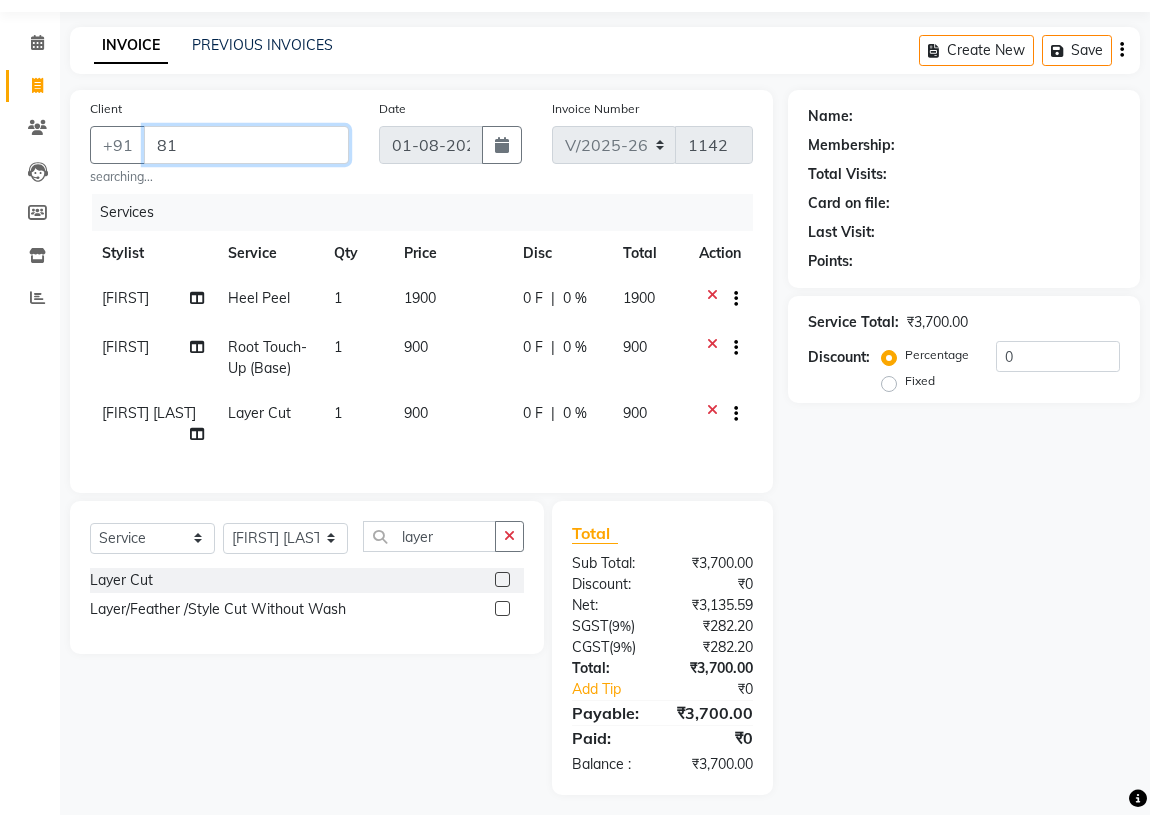 type on "8" 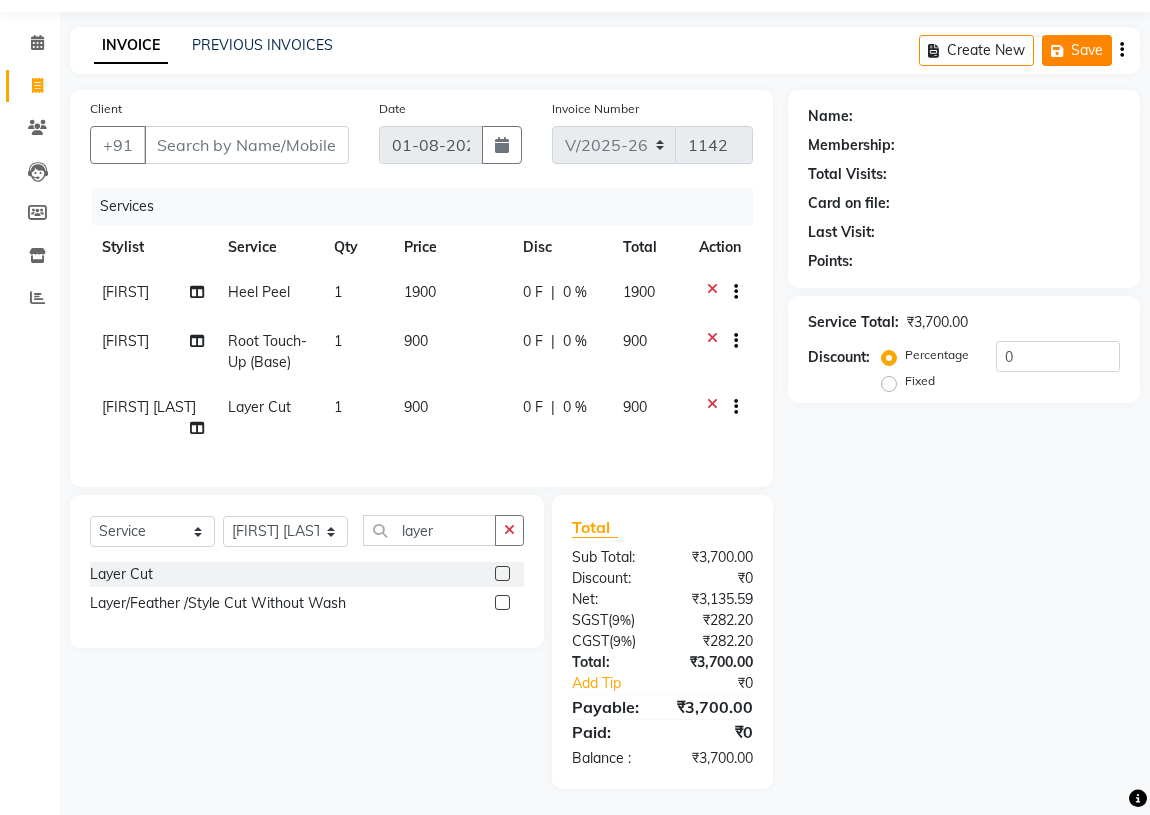 click 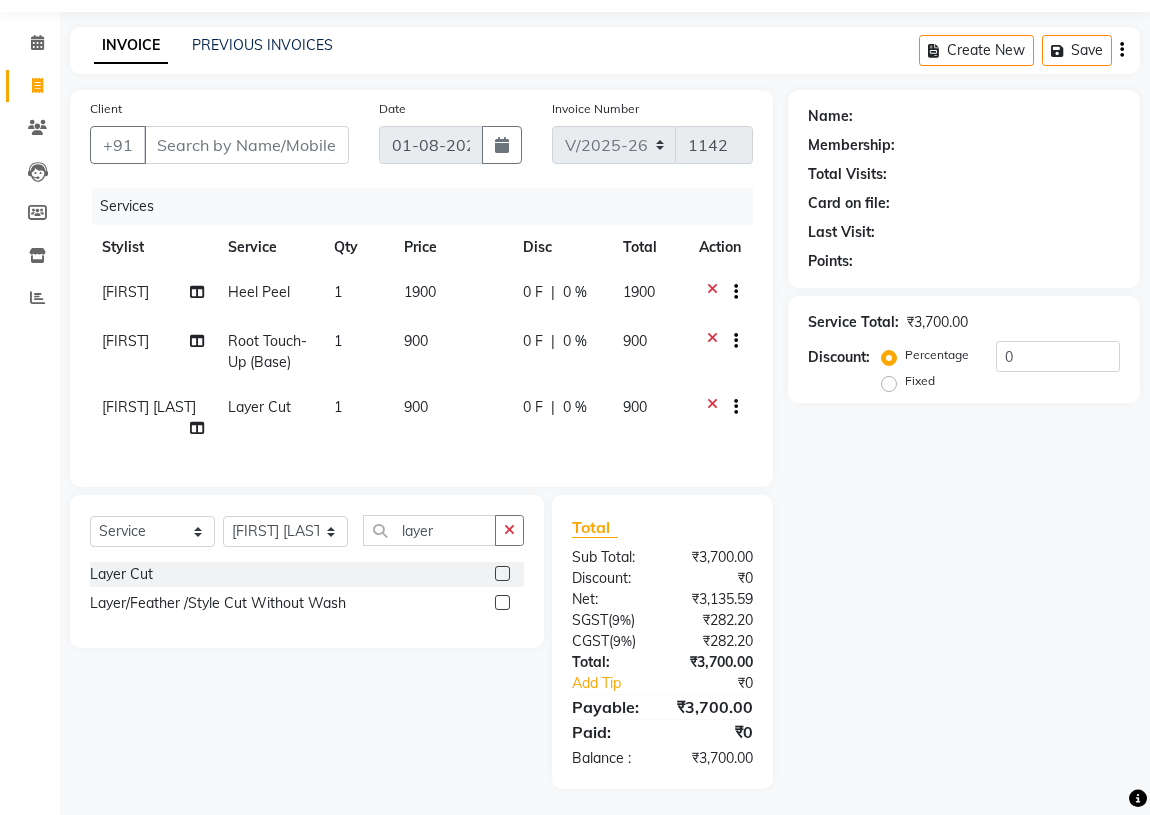 click on "Total Visits:" 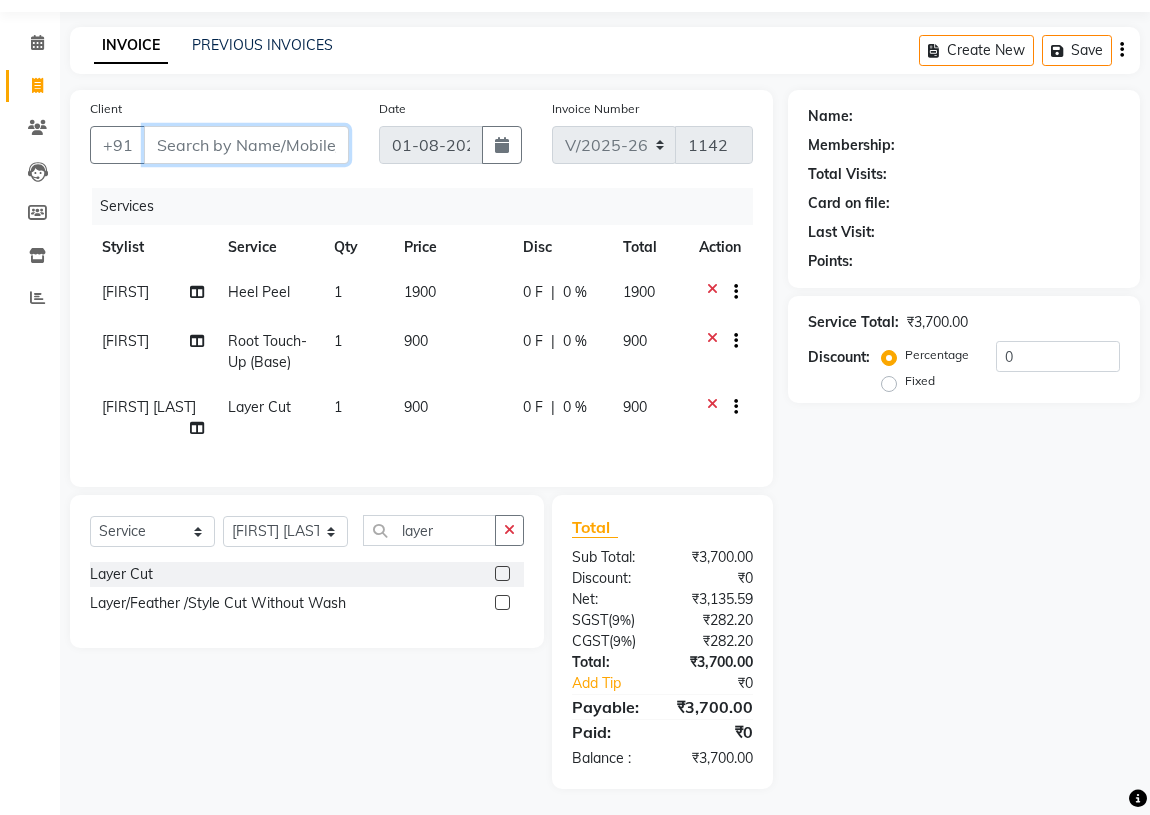 click on "Client" at bounding box center (246, 145) 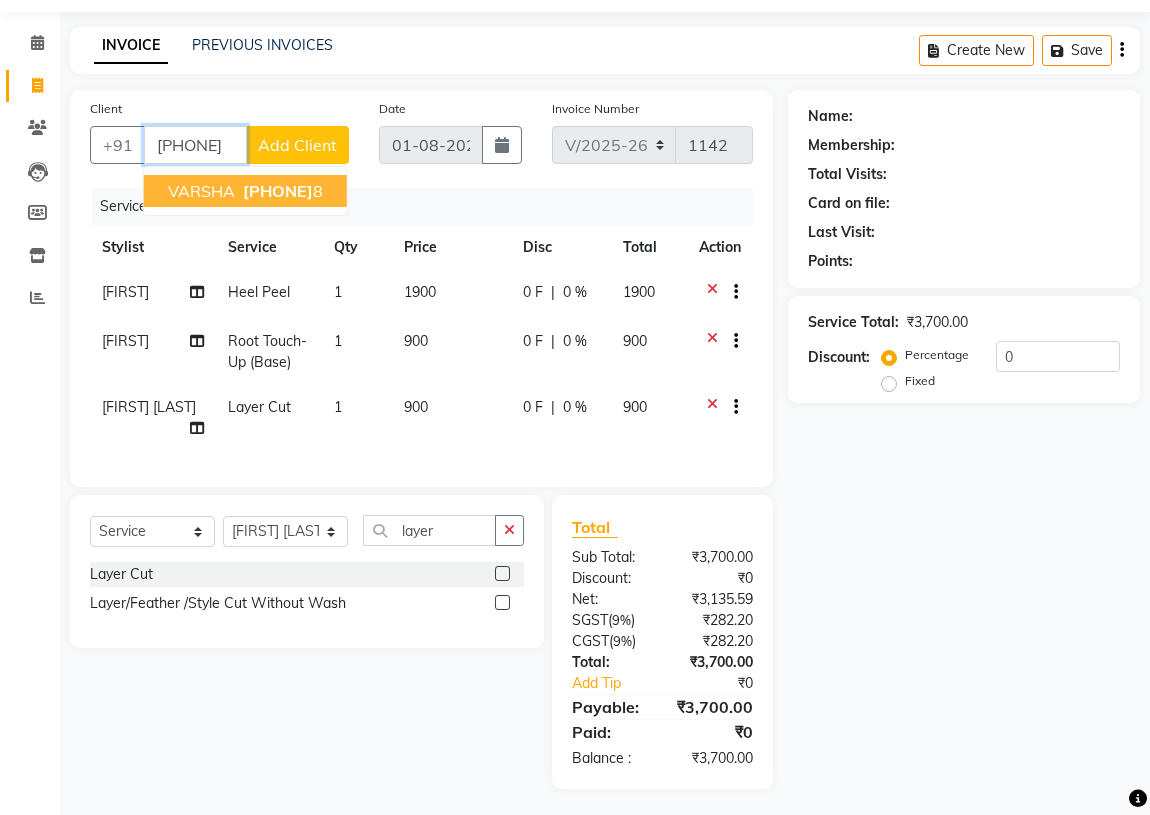 type on "[PHONE]" 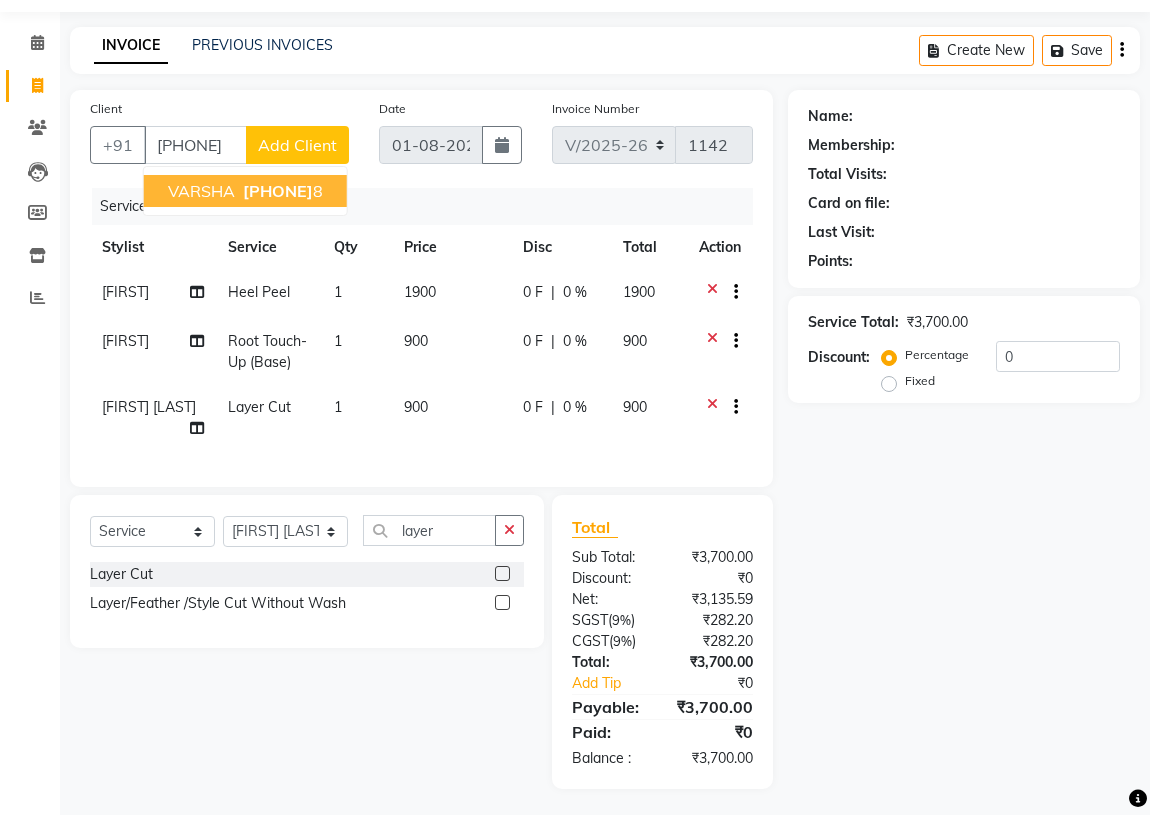 click on "Add Client" 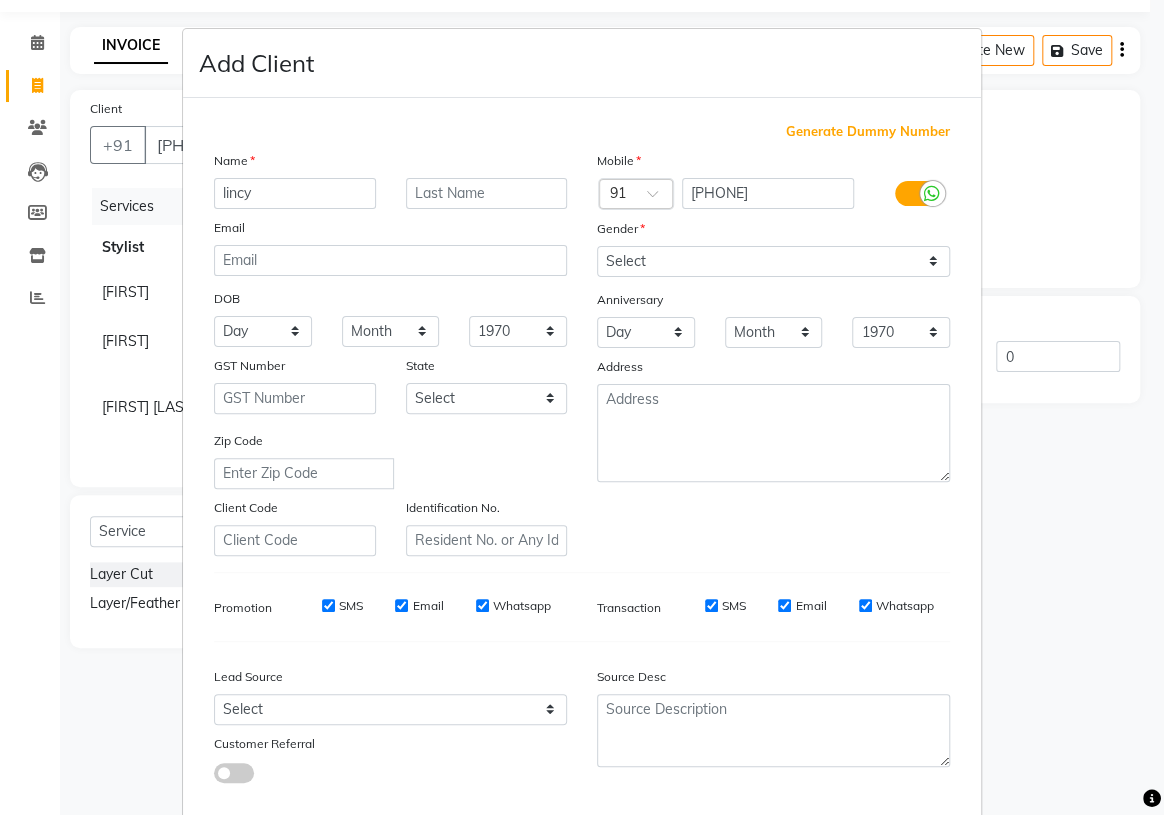 type on "lincy" 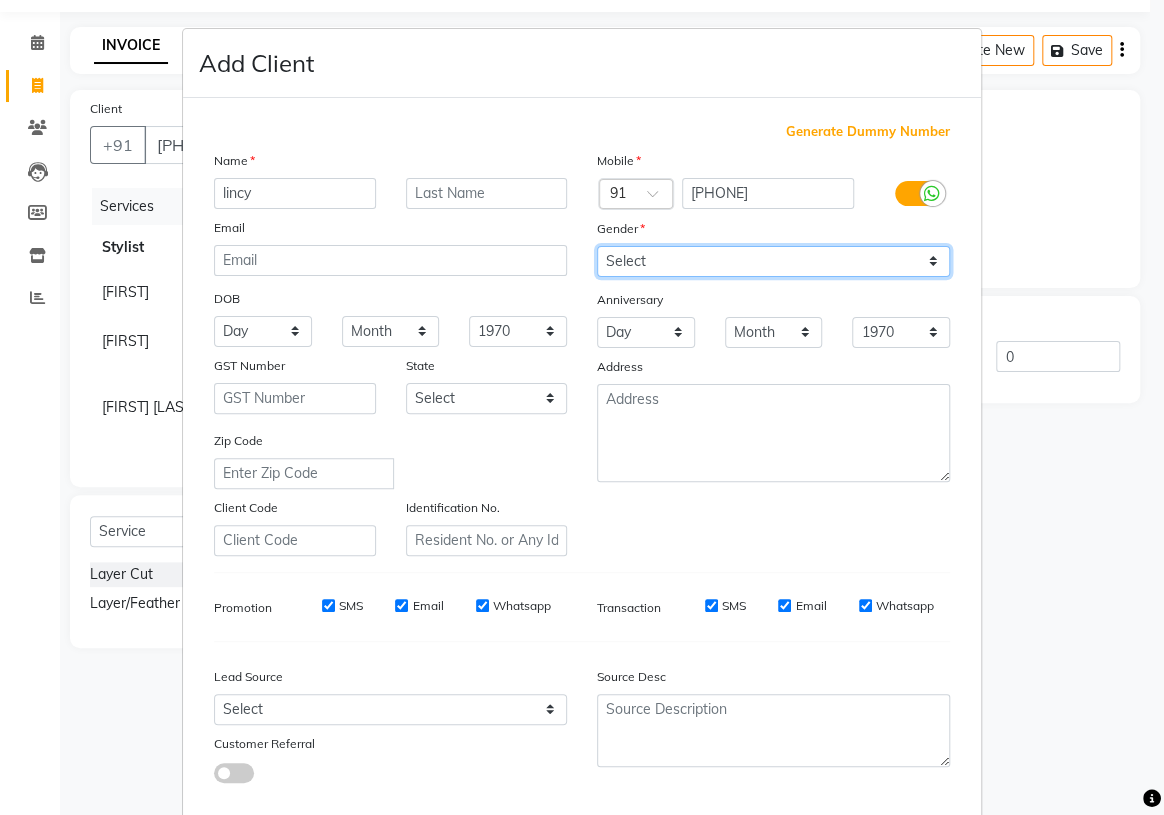 click on "Select Male Female Other Prefer Not To Say" at bounding box center [773, 261] 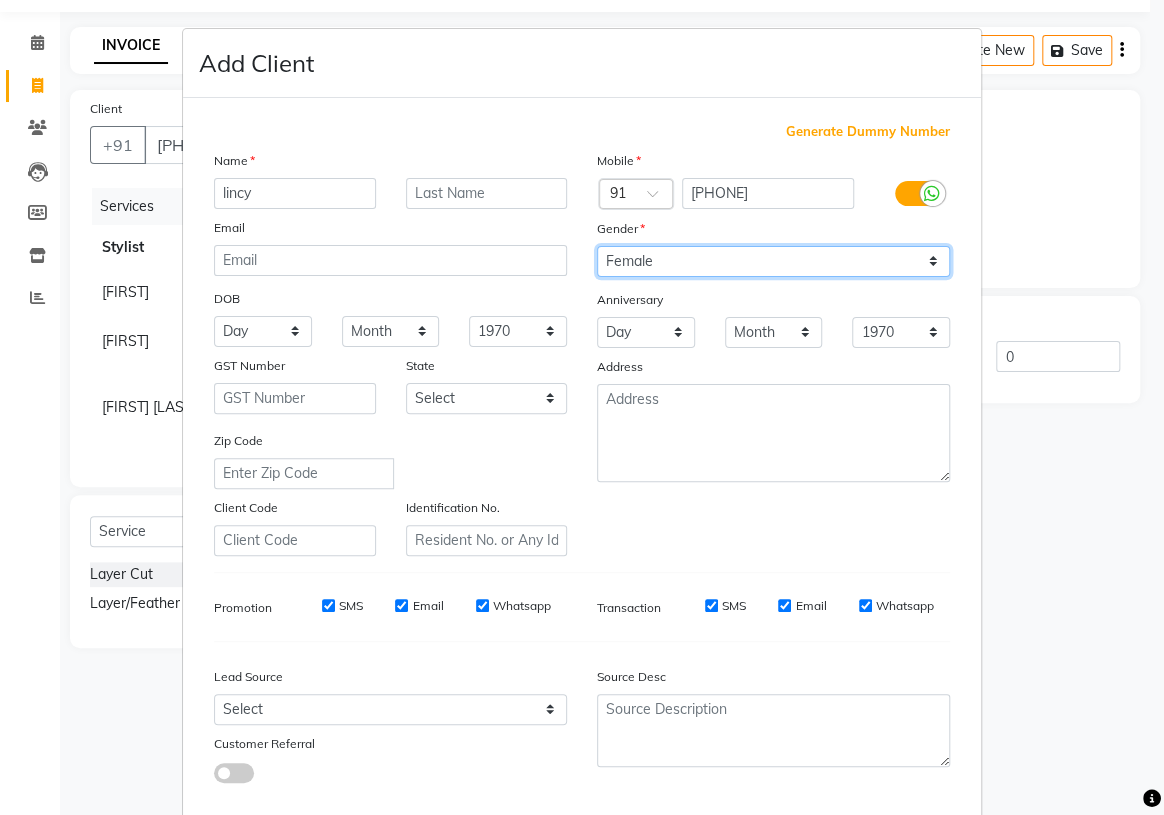 click on "Select Male Female Other Prefer Not To Say" at bounding box center [773, 261] 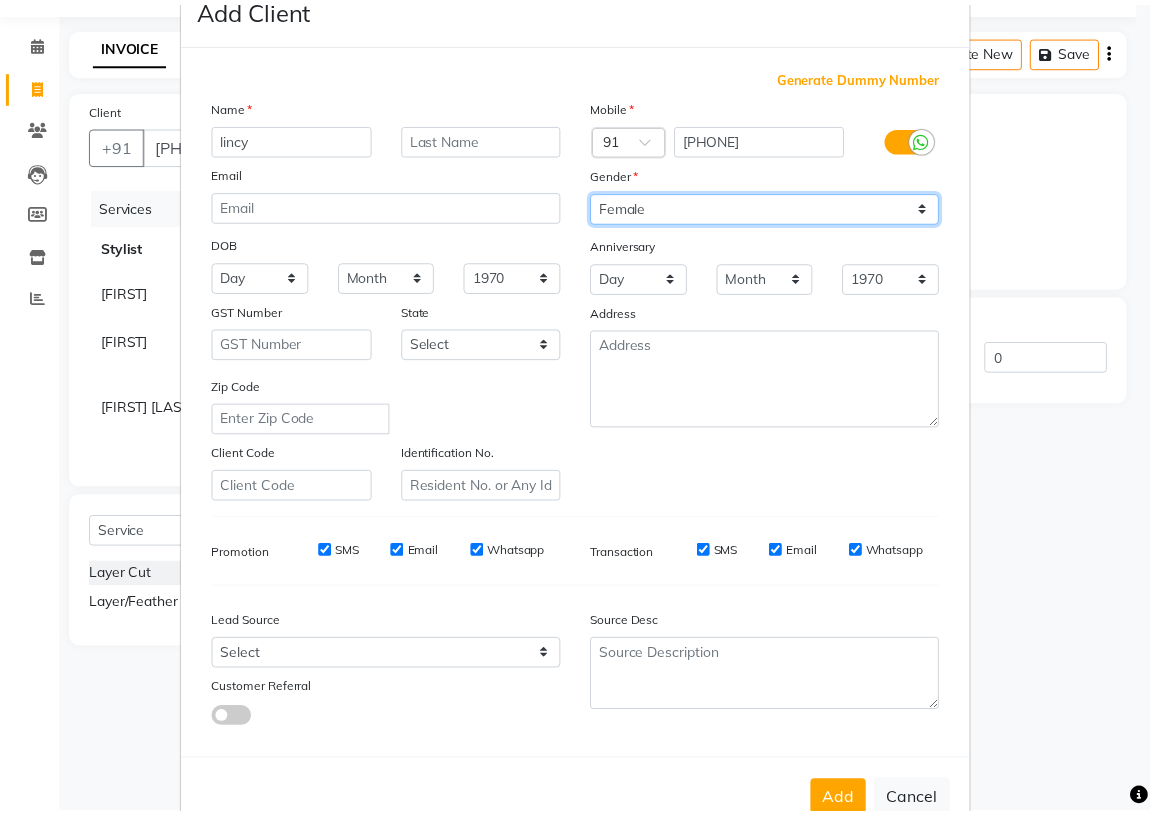 scroll, scrollTop: 113, scrollLeft: 0, axis: vertical 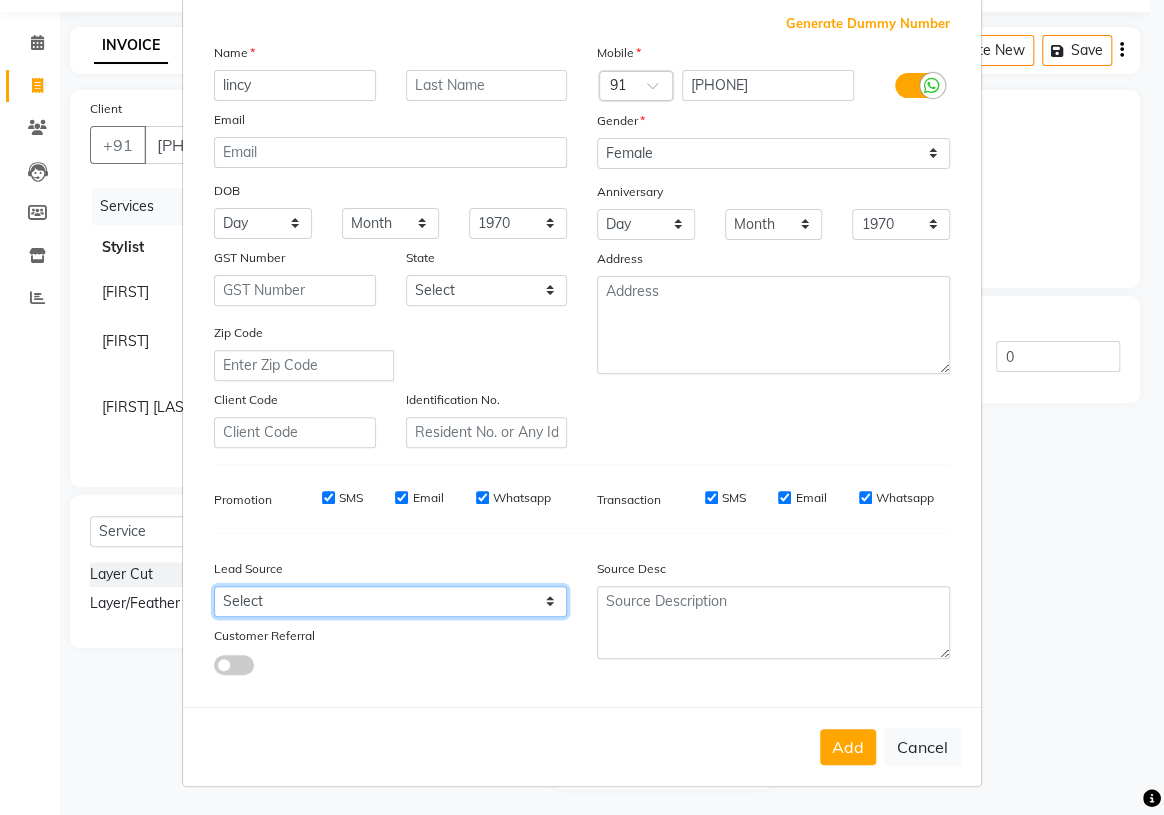 click on "Select Walk-in Referral Internet Friend Word of Mouth Advertisement Facebook JustDial Google Other Instagram  YouTube  WhatsApp" at bounding box center [390, 601] 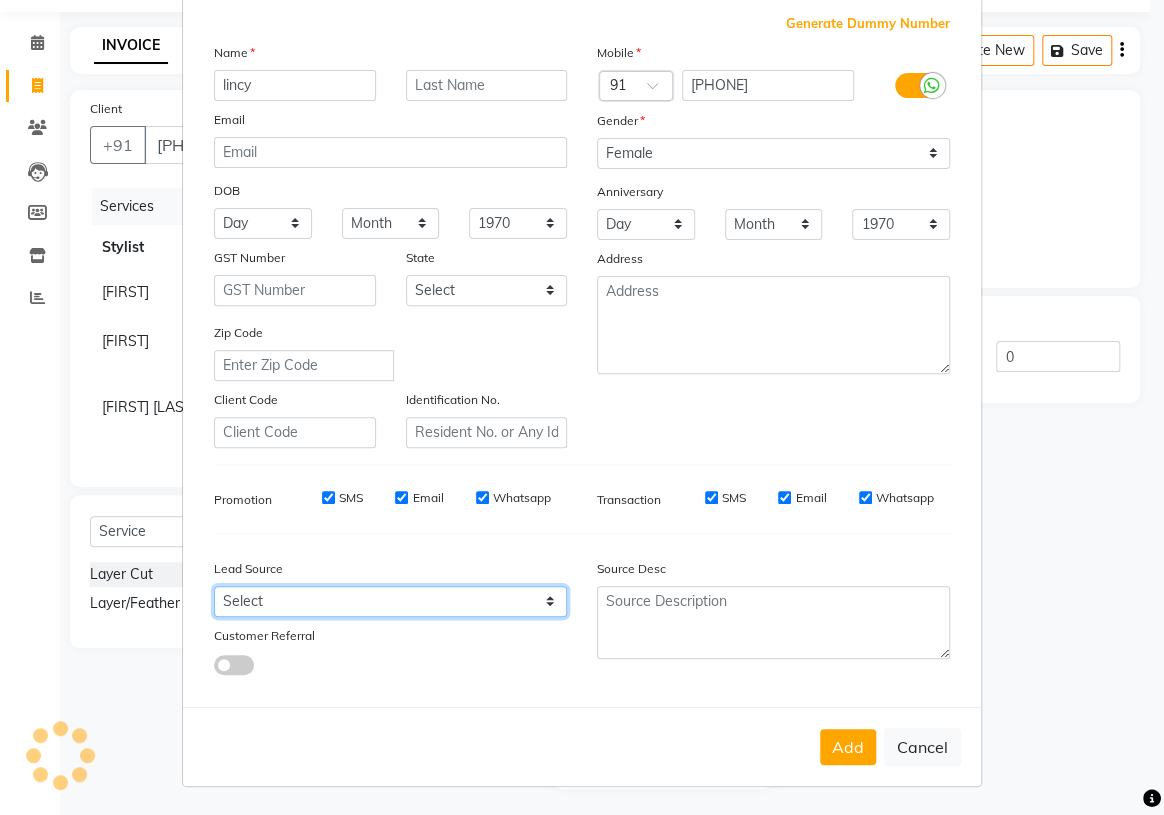 select on "31356" 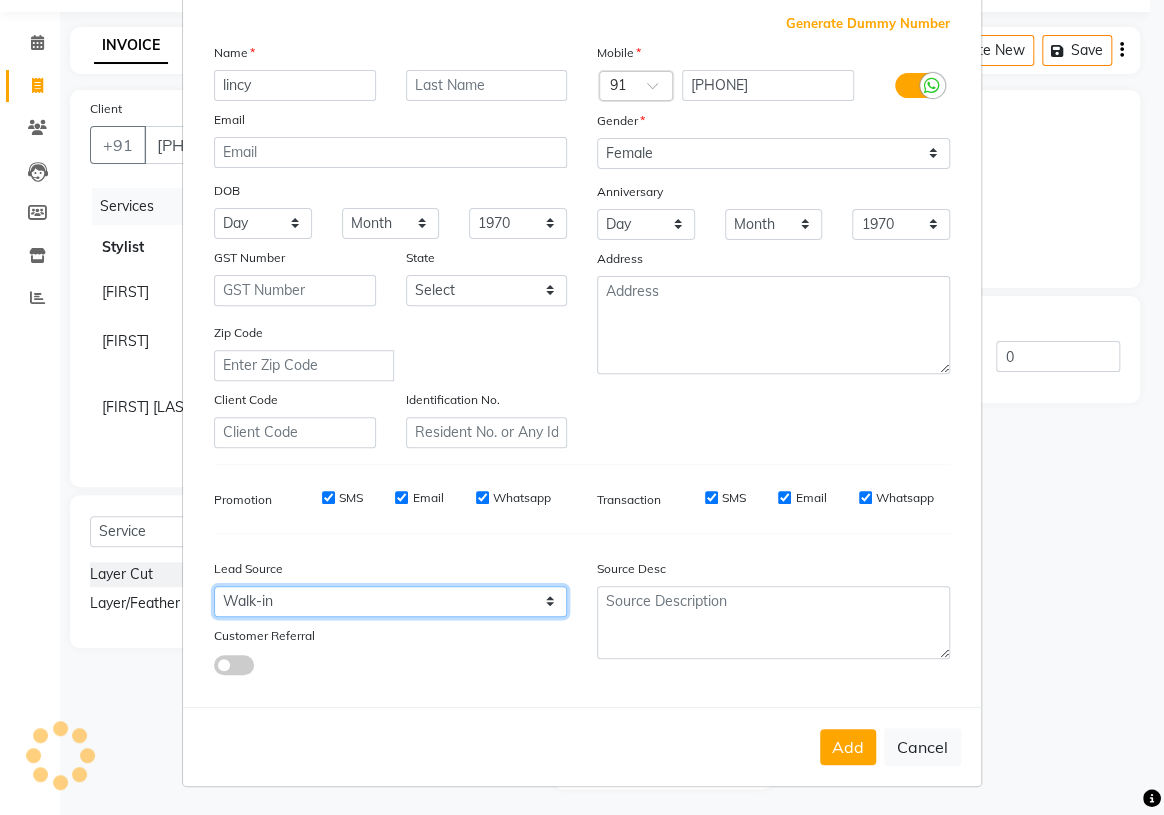 click on "Select Walk-in Referral Internet Friend Word of Mouth Advertisement Facebook JustDial Google Other Instagram  YouTube  WhatsApp" at bounding box center (390, 601) 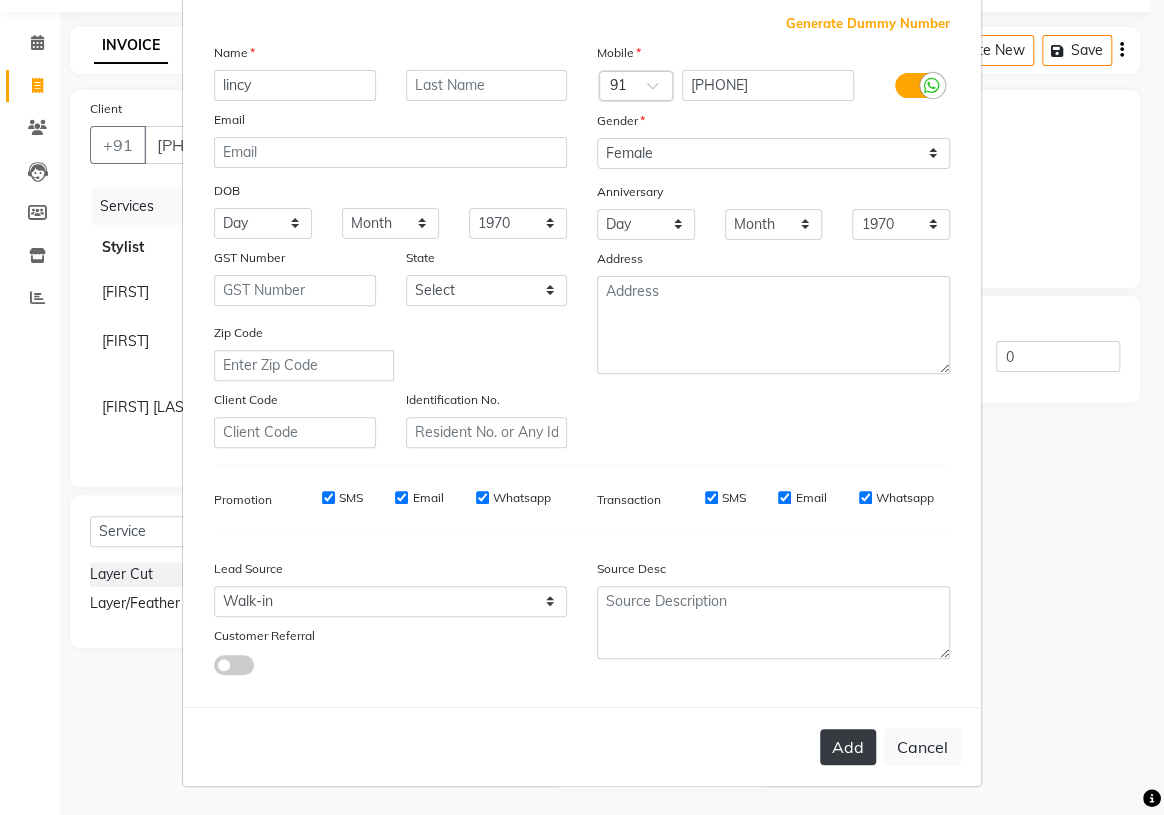 click on "Add" at bounding box center (848, 747) 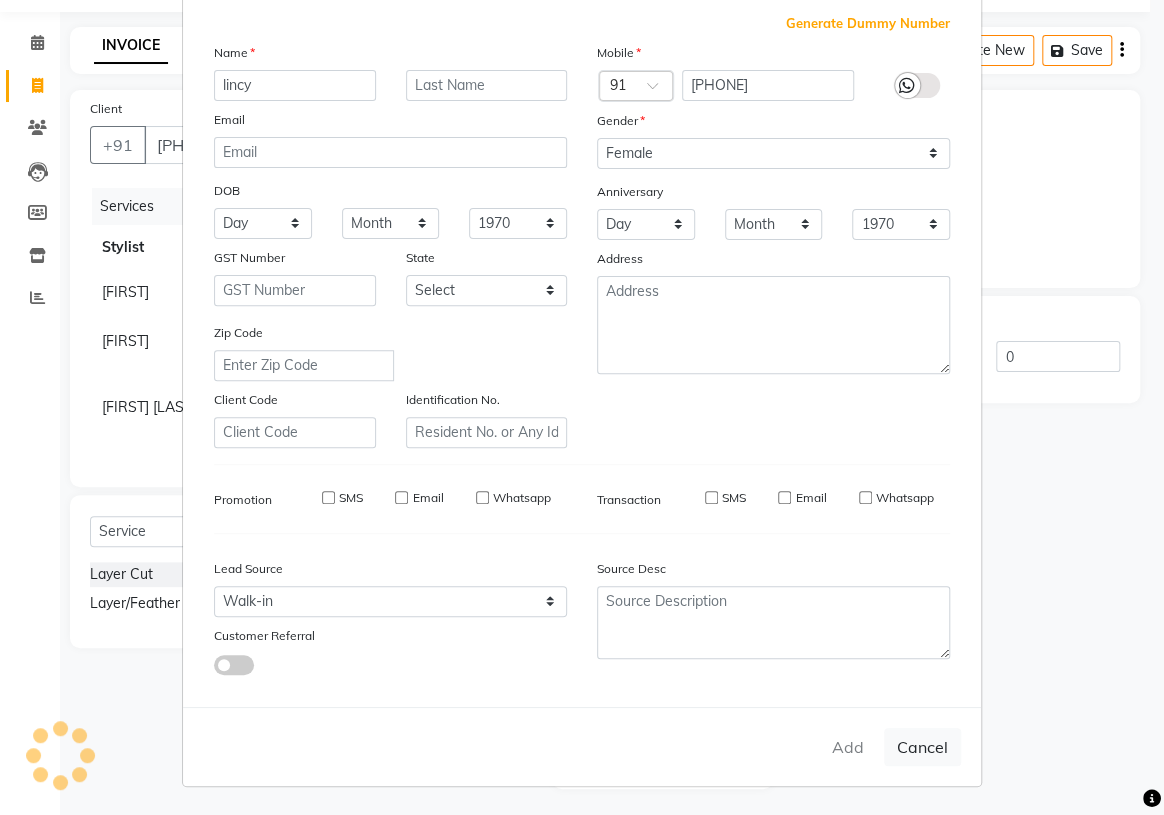type 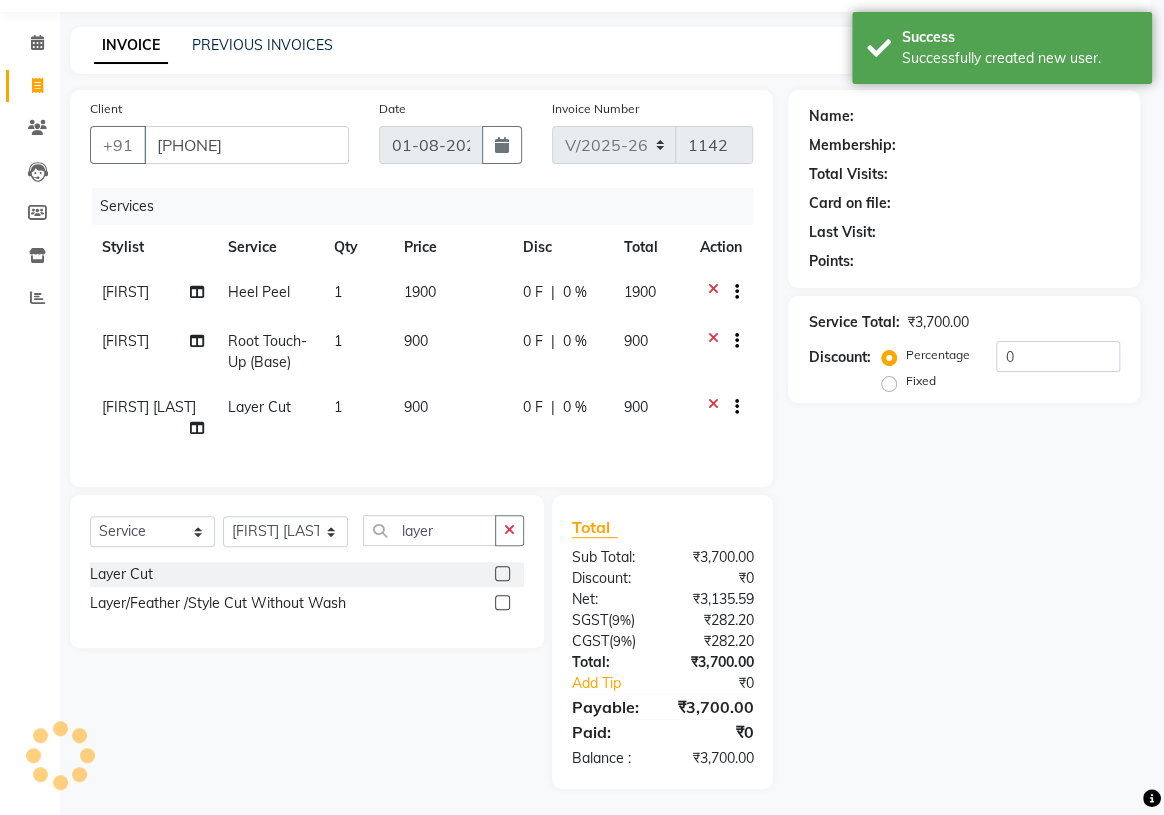 select on "1: Object" 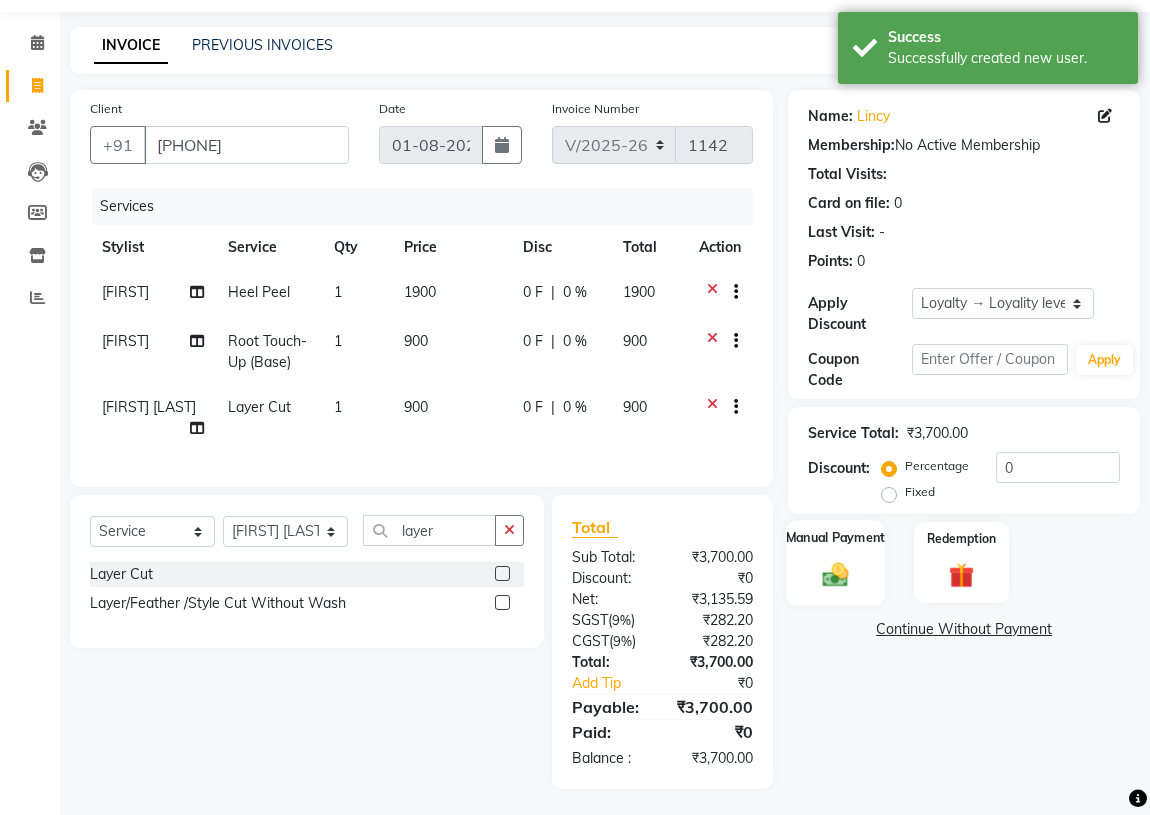 click 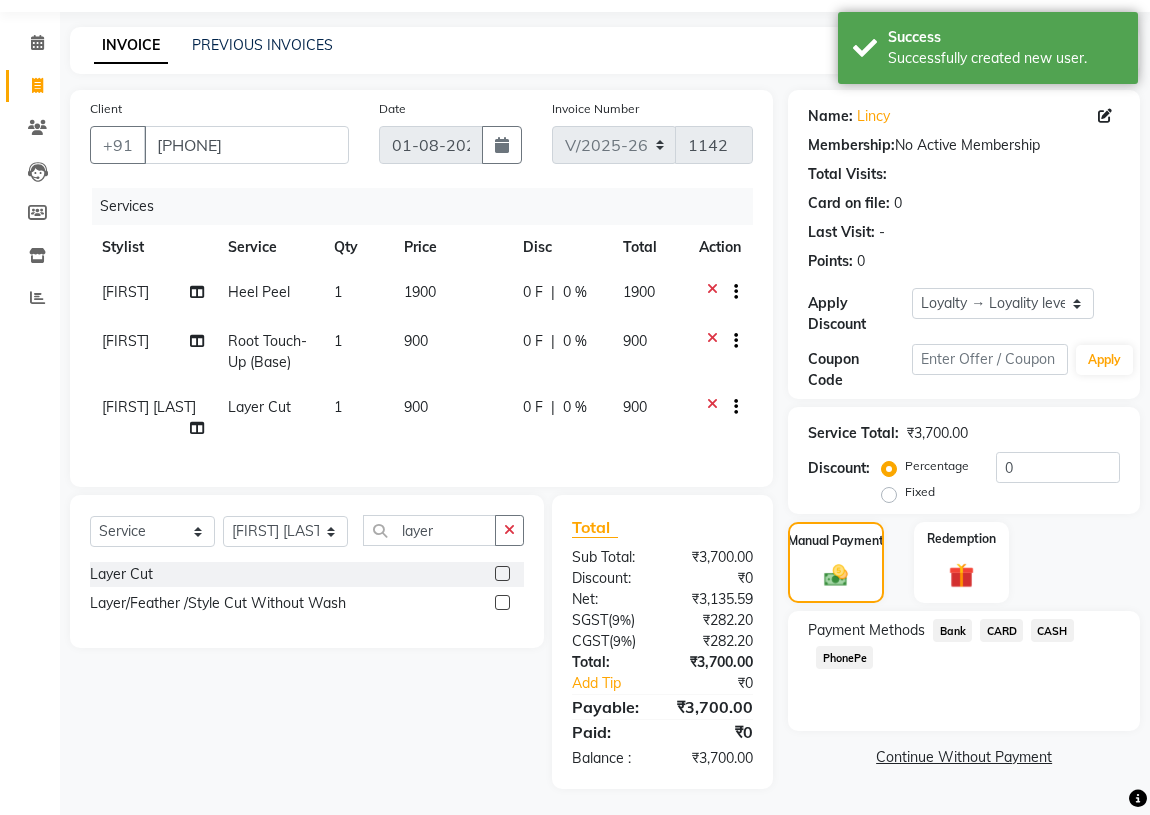 click on "CARD" 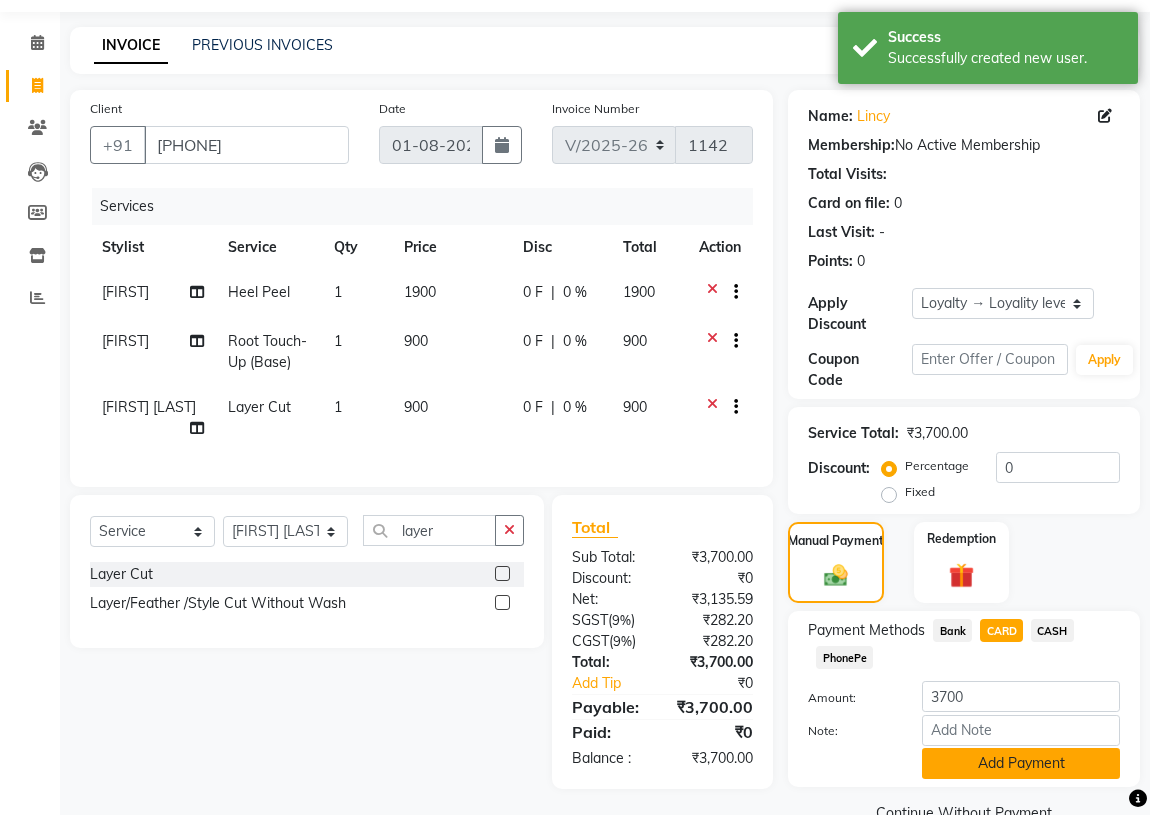 click on "Add Payment" 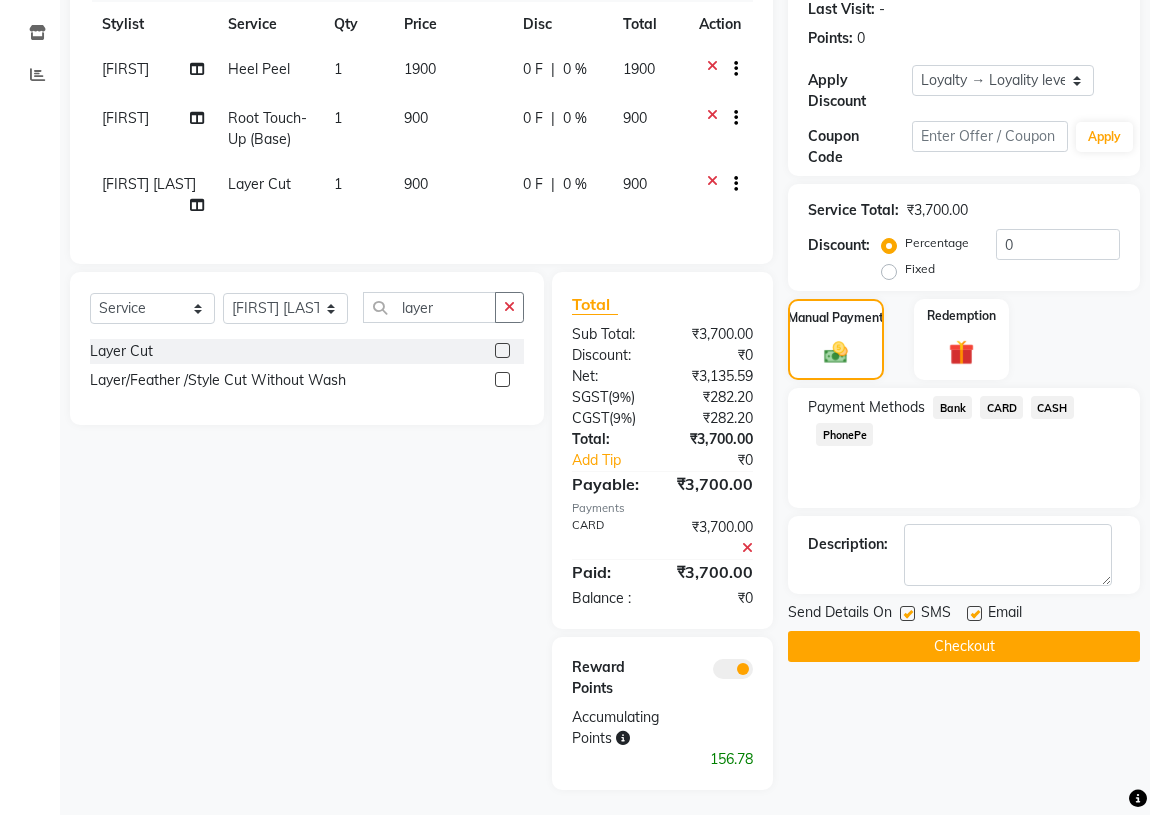 scroll, scrollTop: 284, scrollLeft: 0, axis: vertical 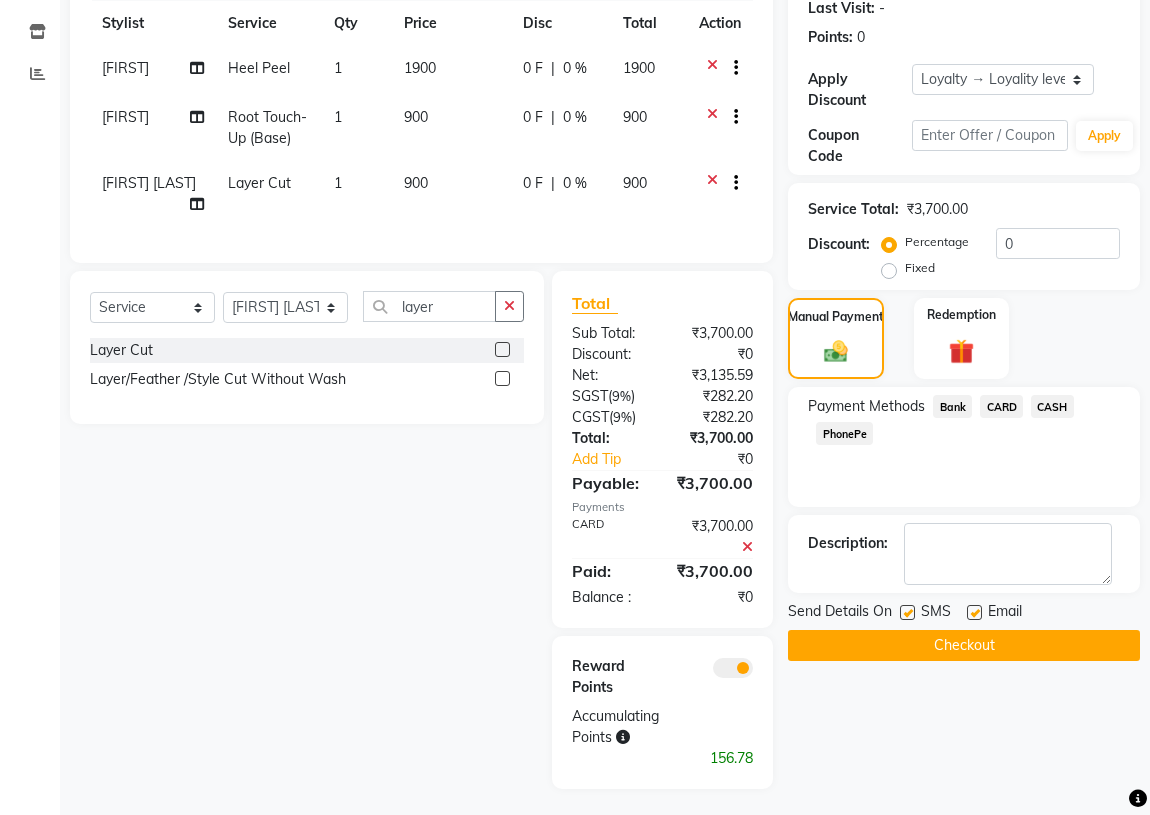 click on "Checkout" 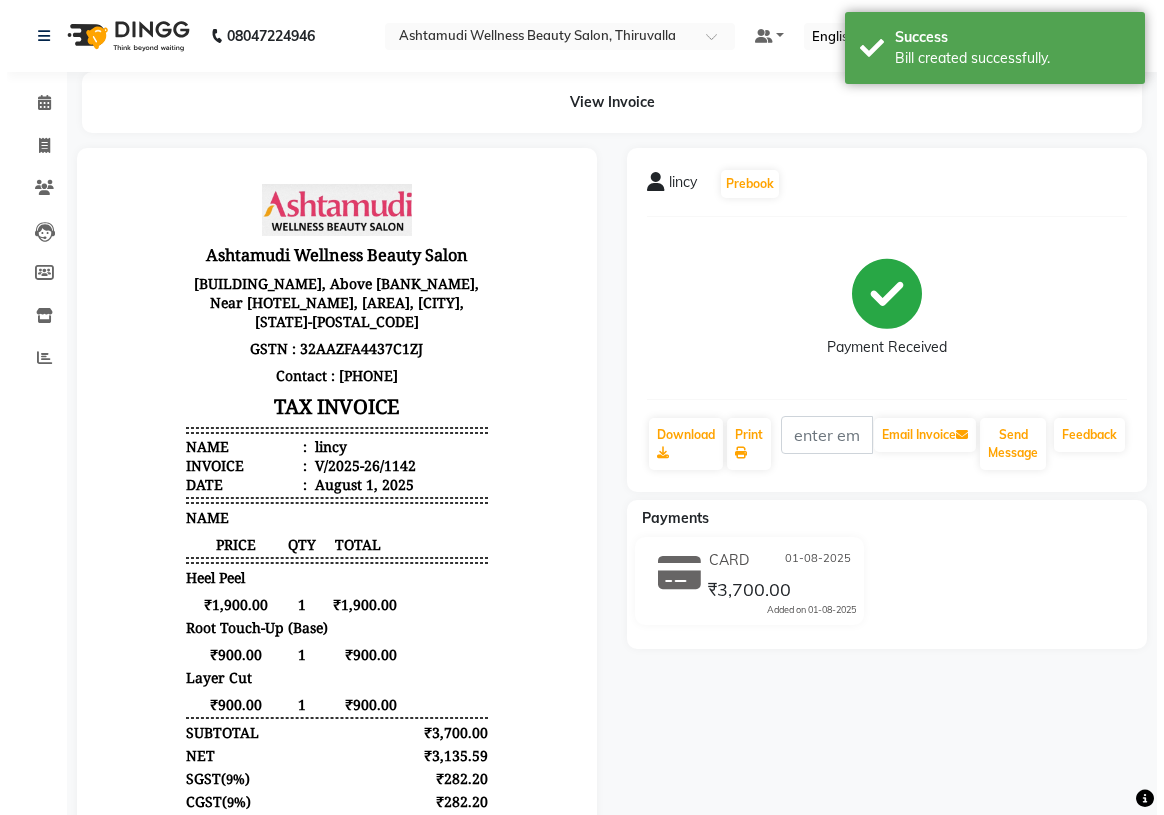 scroll, scrollTop: 0, scrollLeft: 0, axis: both 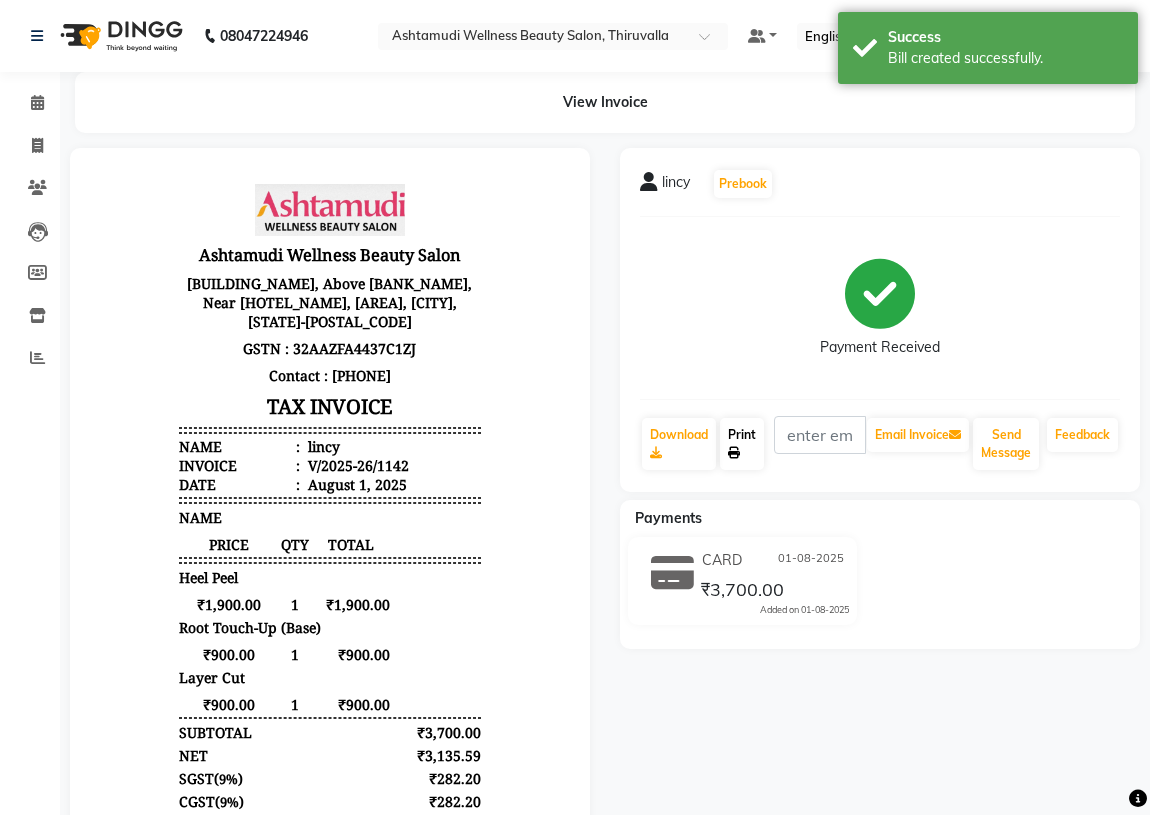 click on "Print" 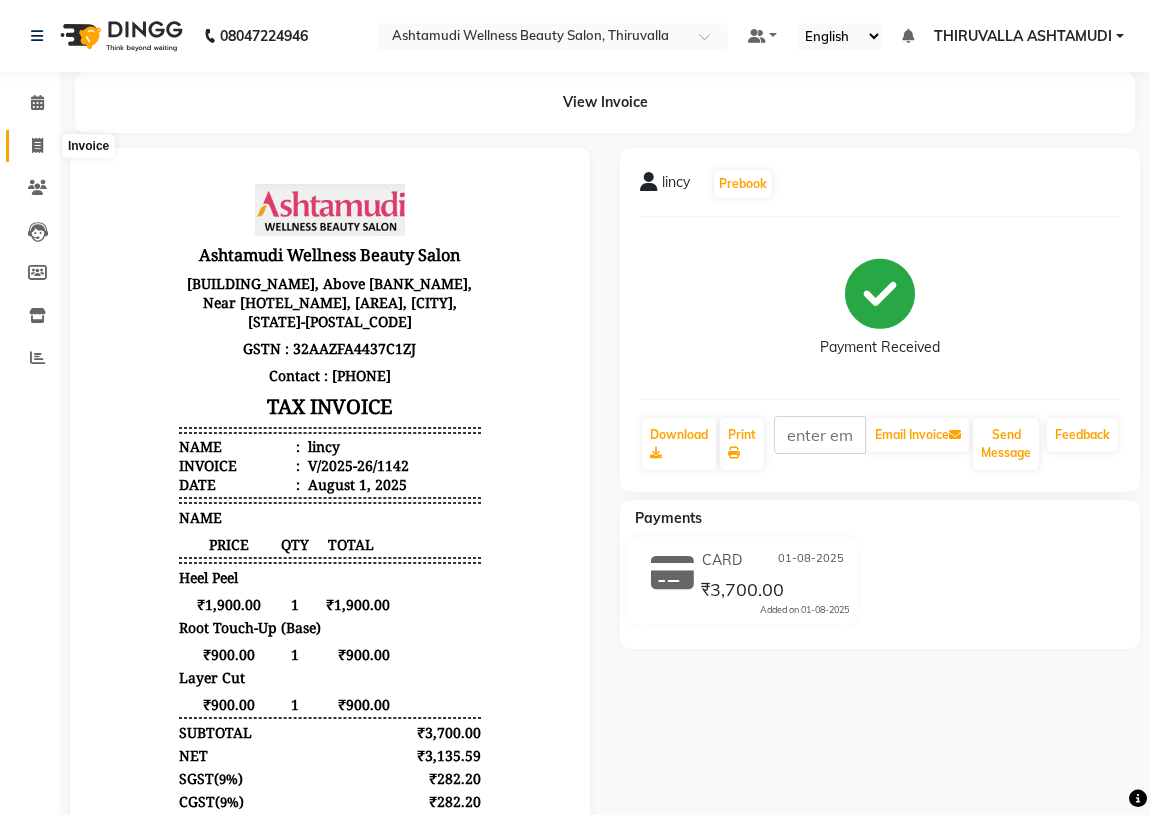 click 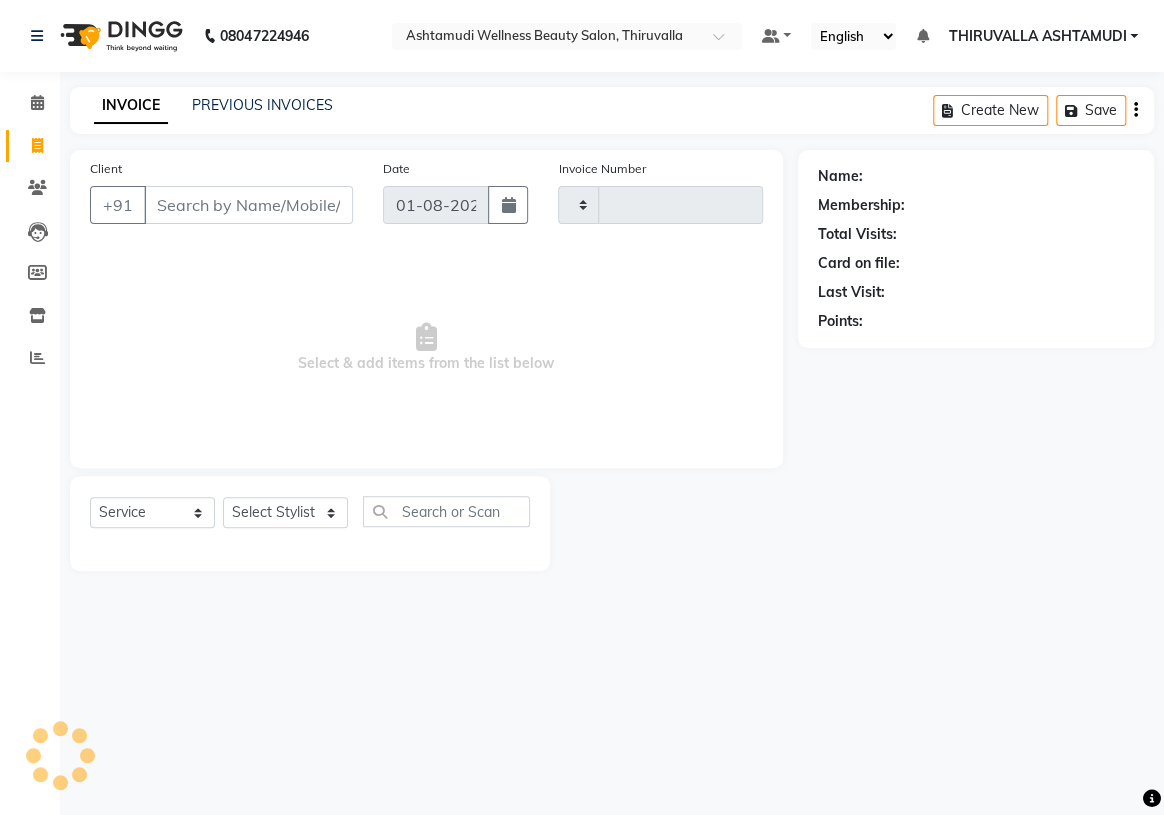 type on "1143" 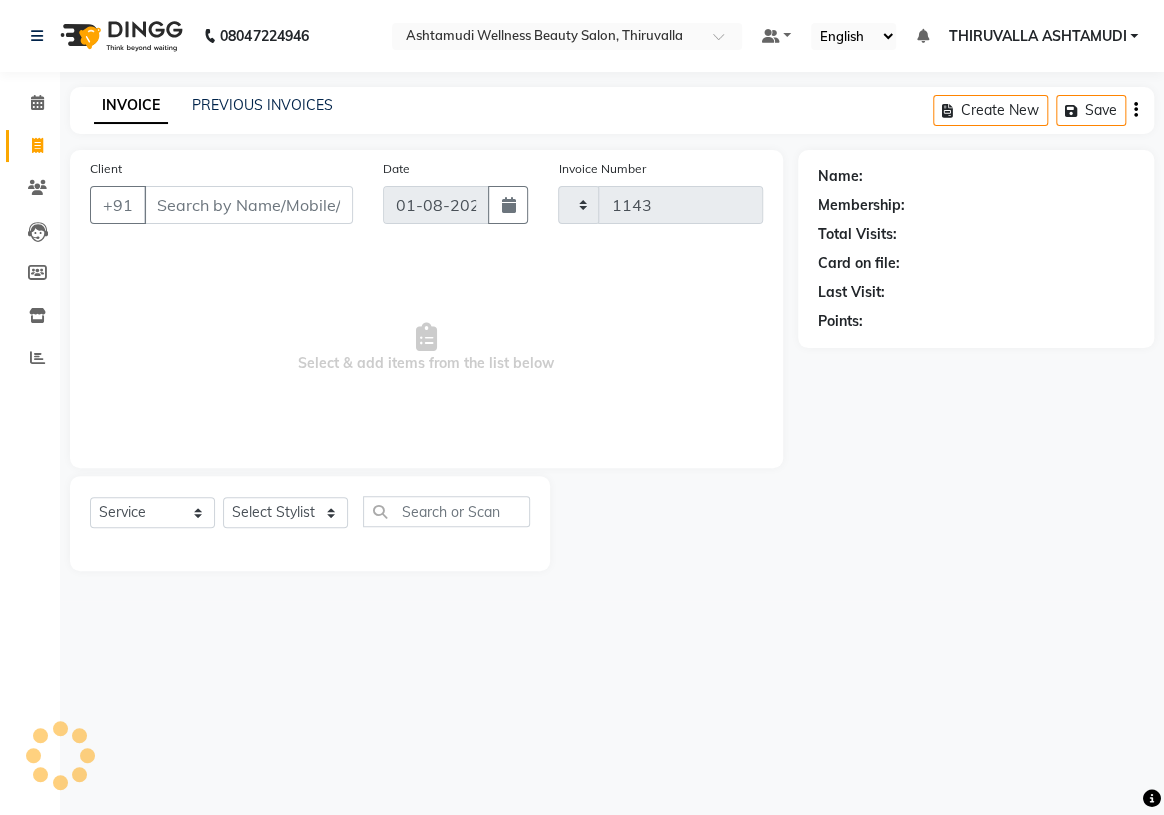 select on "4634" 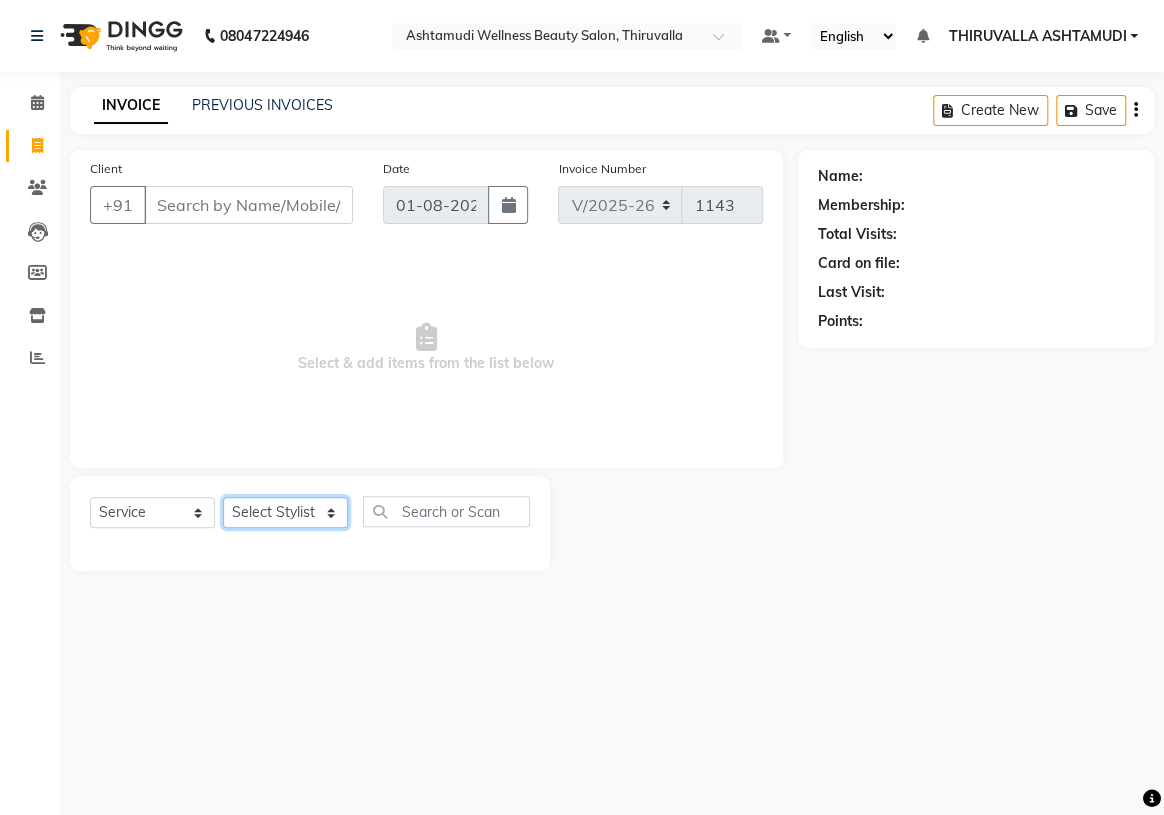 click on "Select Stylist" 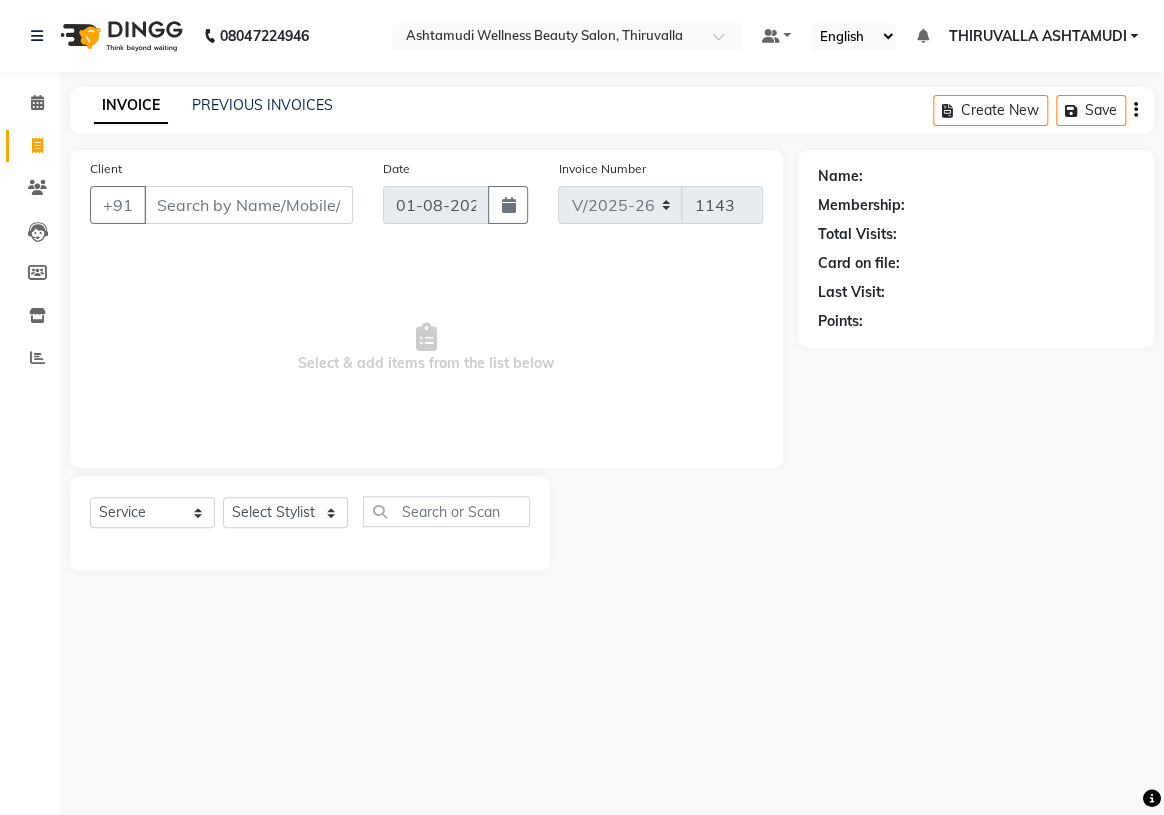 click on "INVOICE PREVIOUS INVOICES Create New Save Client +91 Date [DATE] Invoice Number V/2025 V/2025-26 1143 Select & add items from the list below Select Service Product Membership Package Voucher Prepaid Gift Card Select Stylist Name: Membership: Total Visits: Card on file: Last Visit: Points:" 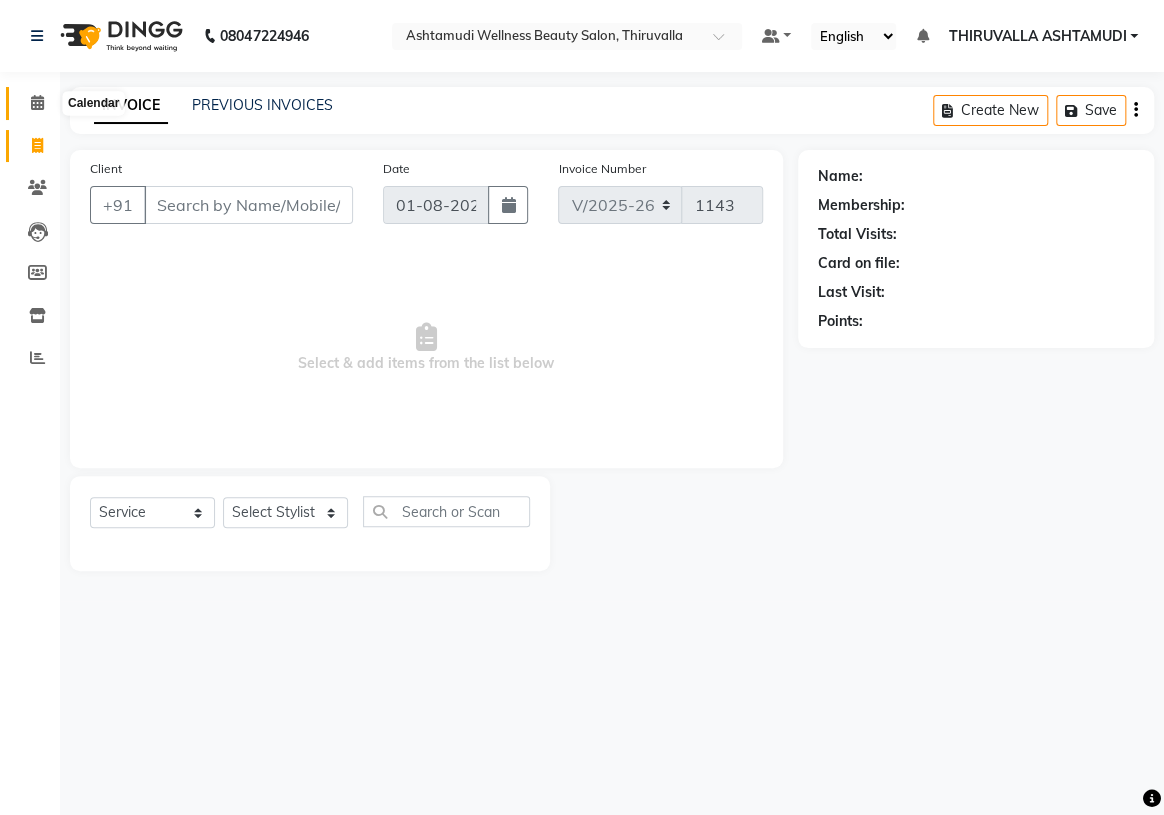 click 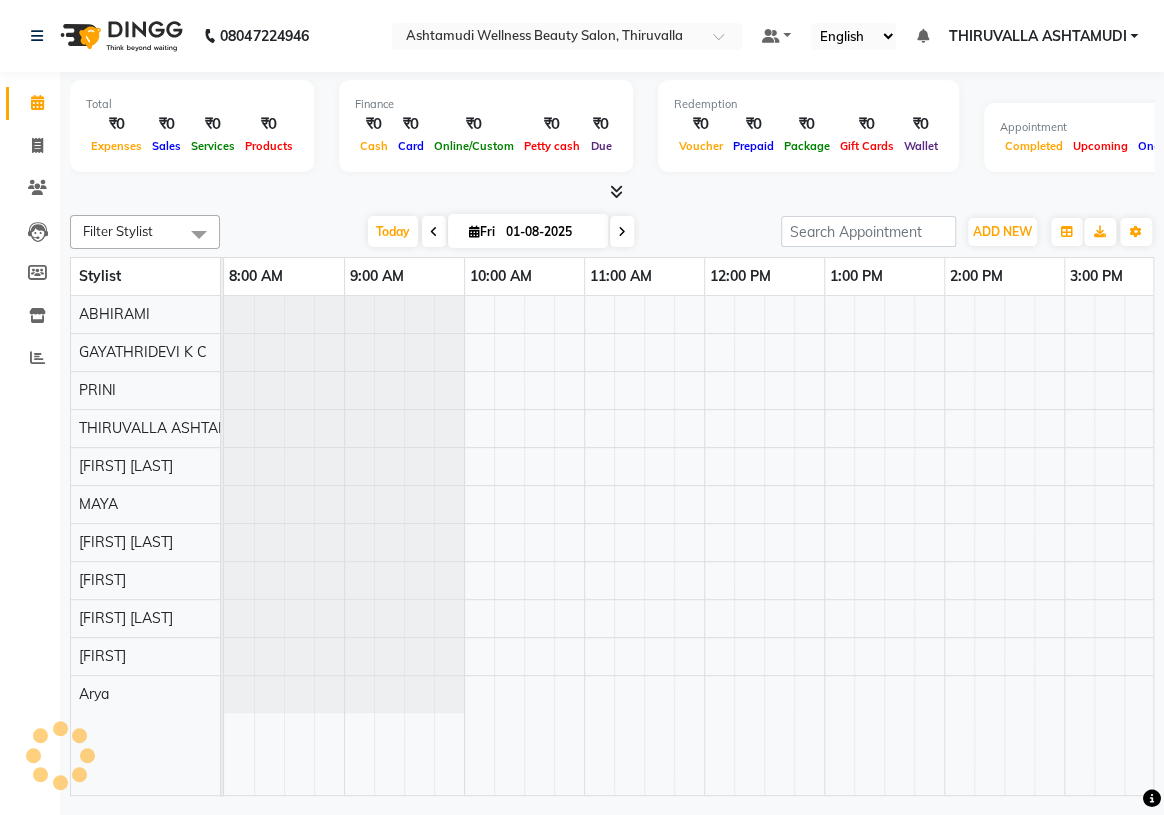 scroll, scrollTop: 0, scrollLeft: 510, axis: horizontal 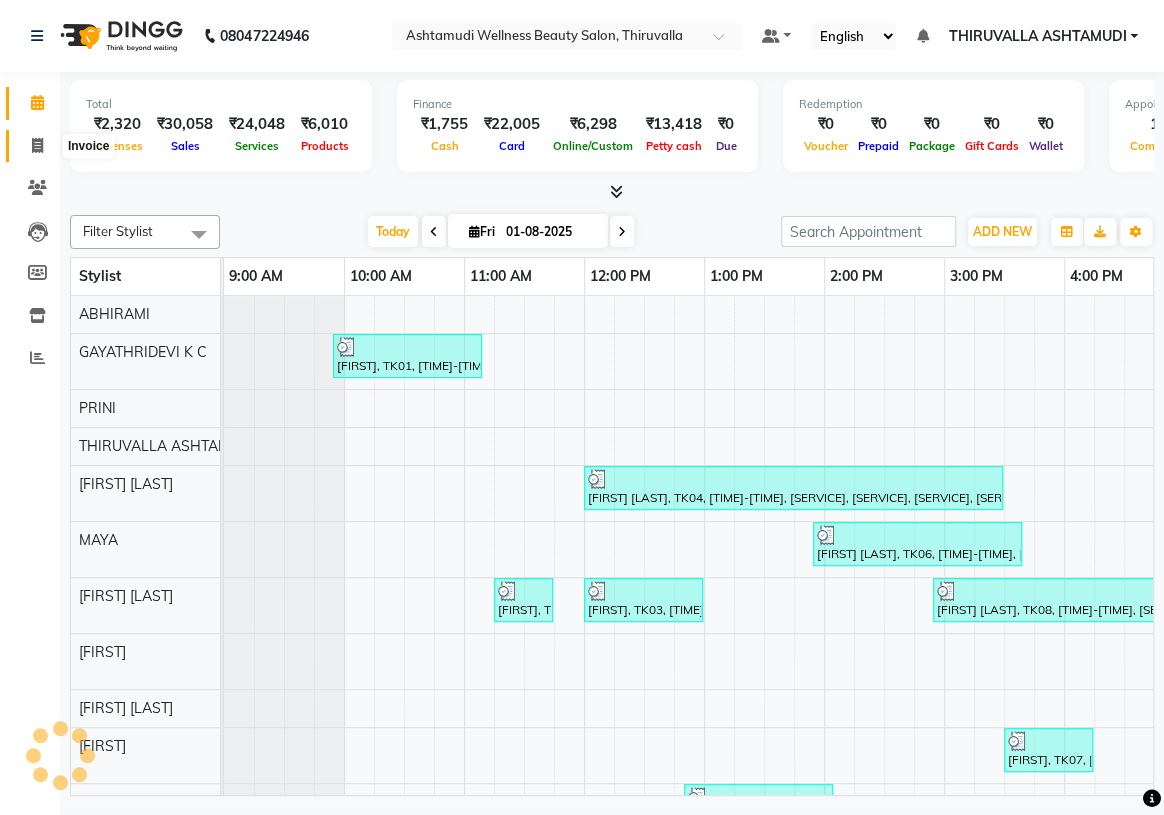 click 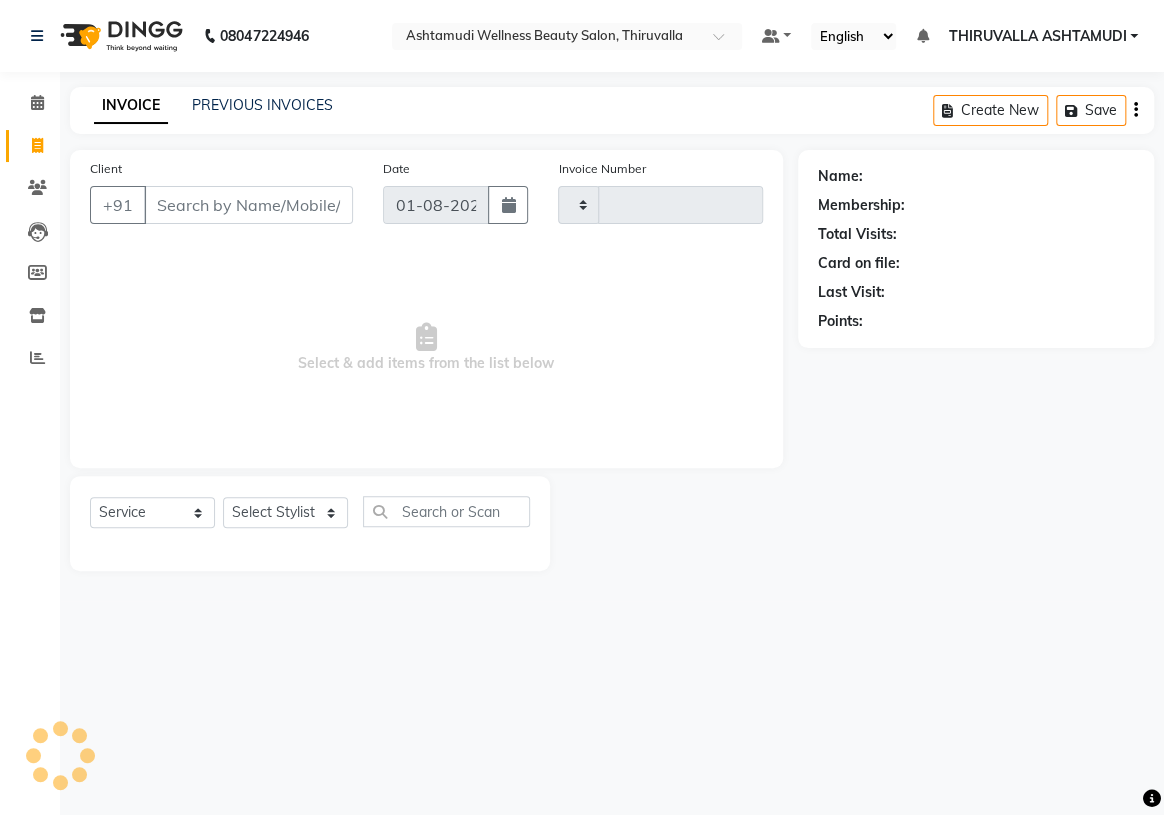 type on "1143" 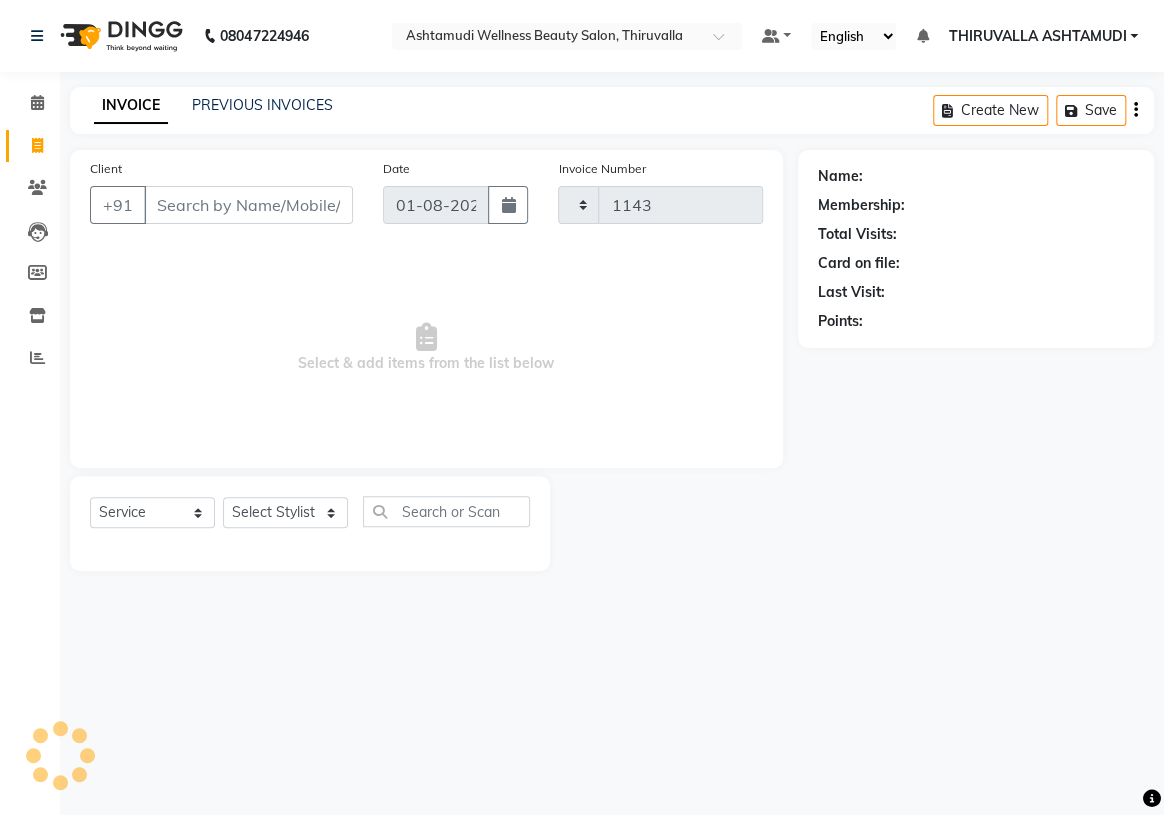 select on "4634" 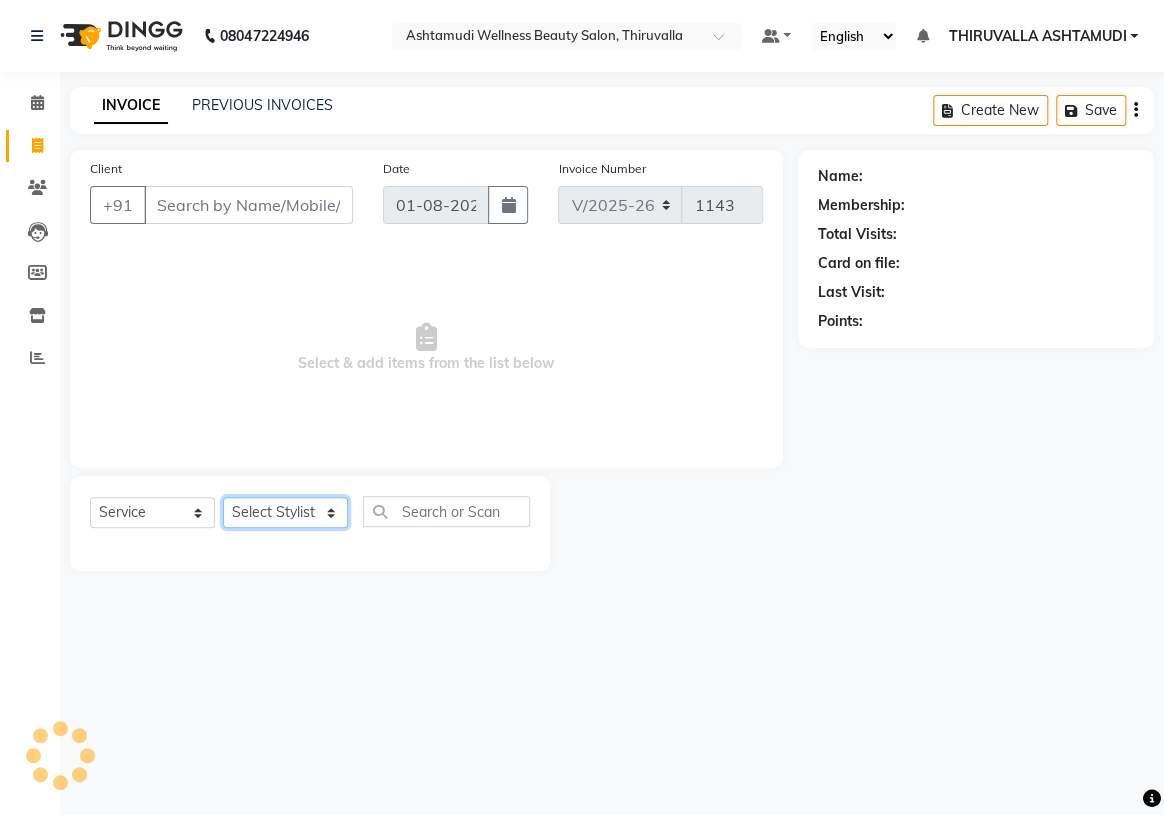click on "Select Stylist" 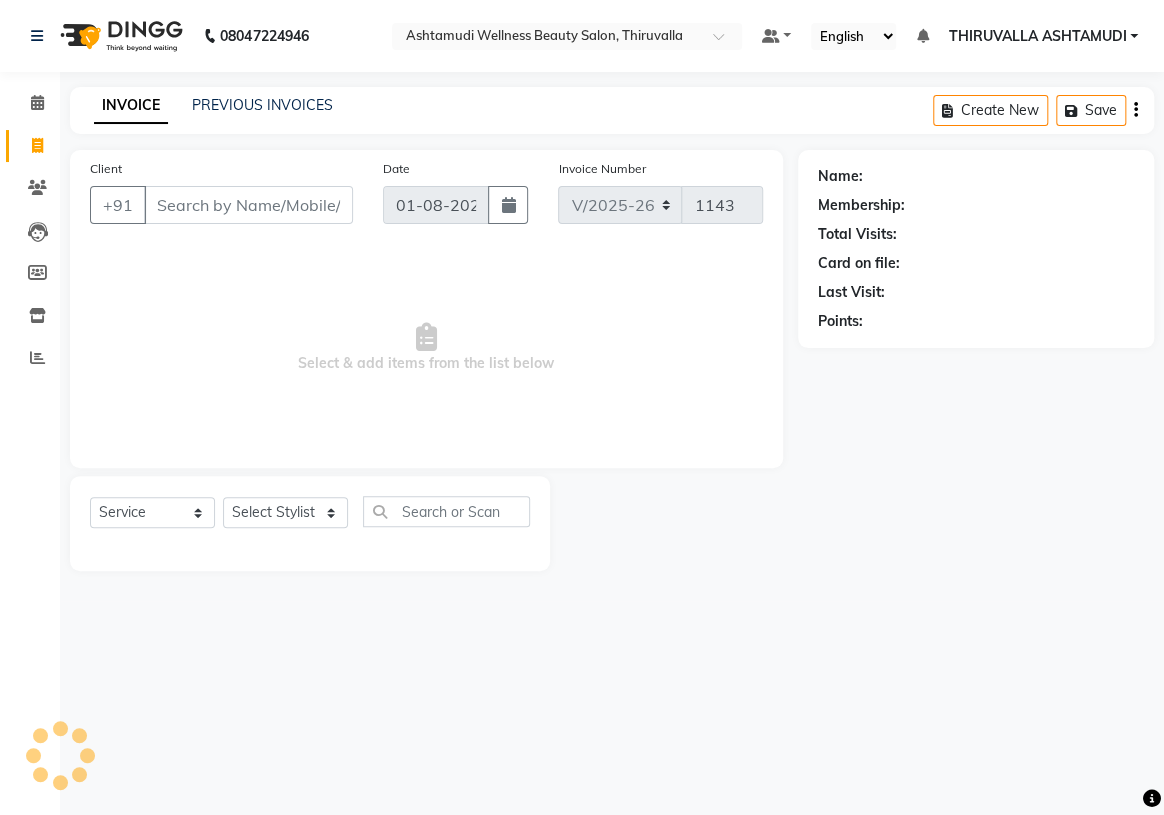 click on "[POSTAL_CODE] Select Location × Ashtamudi Wellness Beauty Salon, THIRUVALLA Default Panel My Panel English ENGLISH Español العربية मराठी हिंदी ગુજરાતી தமிழ் 中文 Notifications nothing to show THIRUVALLA ASHTAMUDI Manage Profile Change Password Sign out Version:3.15.11 ☀ Ashtamudi Wellness Beauty Salon, THIRUVALLA Calendar Invoice Clients Leads Members Inventory Reports Completed InProgress Upcoming Dropped Tentative Check-In Confirm Bookings Generate Report Segments Page Builder INVOICE PREVIOUS INVOICES Create New Save Client +91 Date [DATE] Invoice Number V/2025 V/2025-26 1143 Select & add items from the list below Select Service Product Membership Package Voucher Prepaid Gift Card Select Stylist Name: Membership: Total Visits: Card on file: Last Visit: Points:" at bounding box center [582, 407] 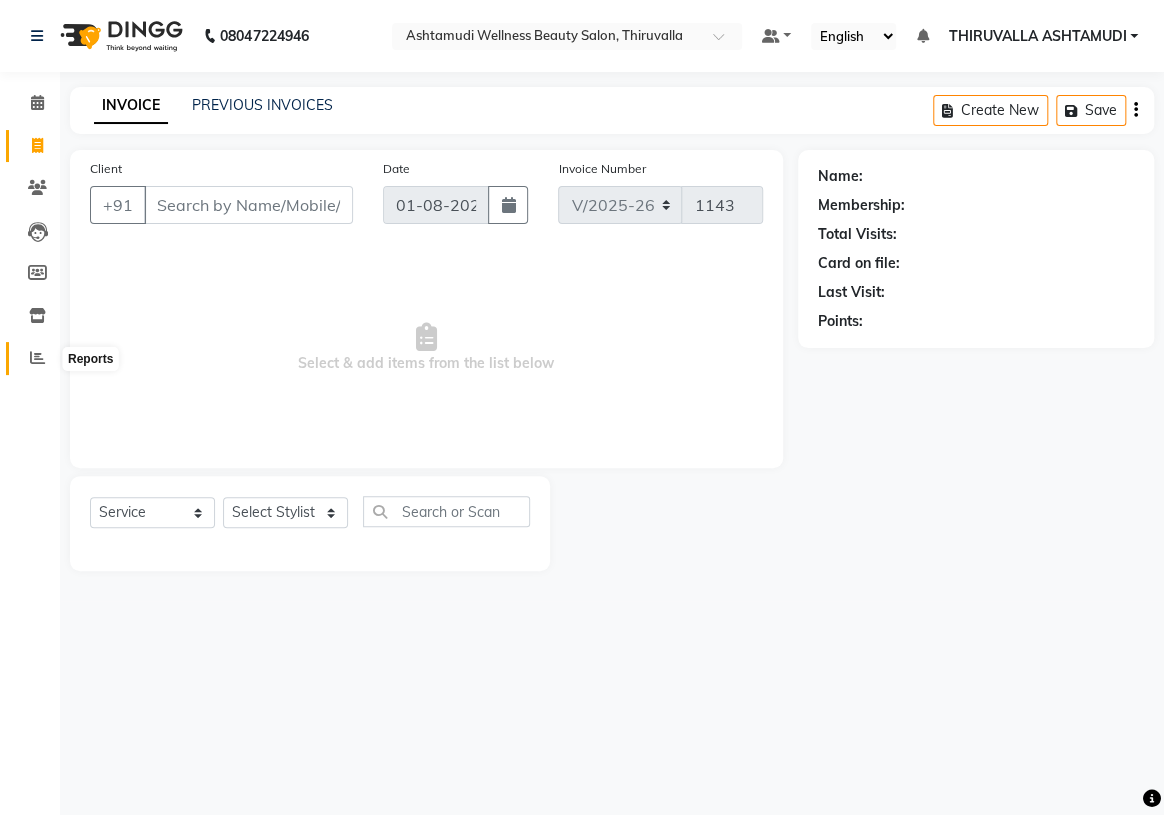 click 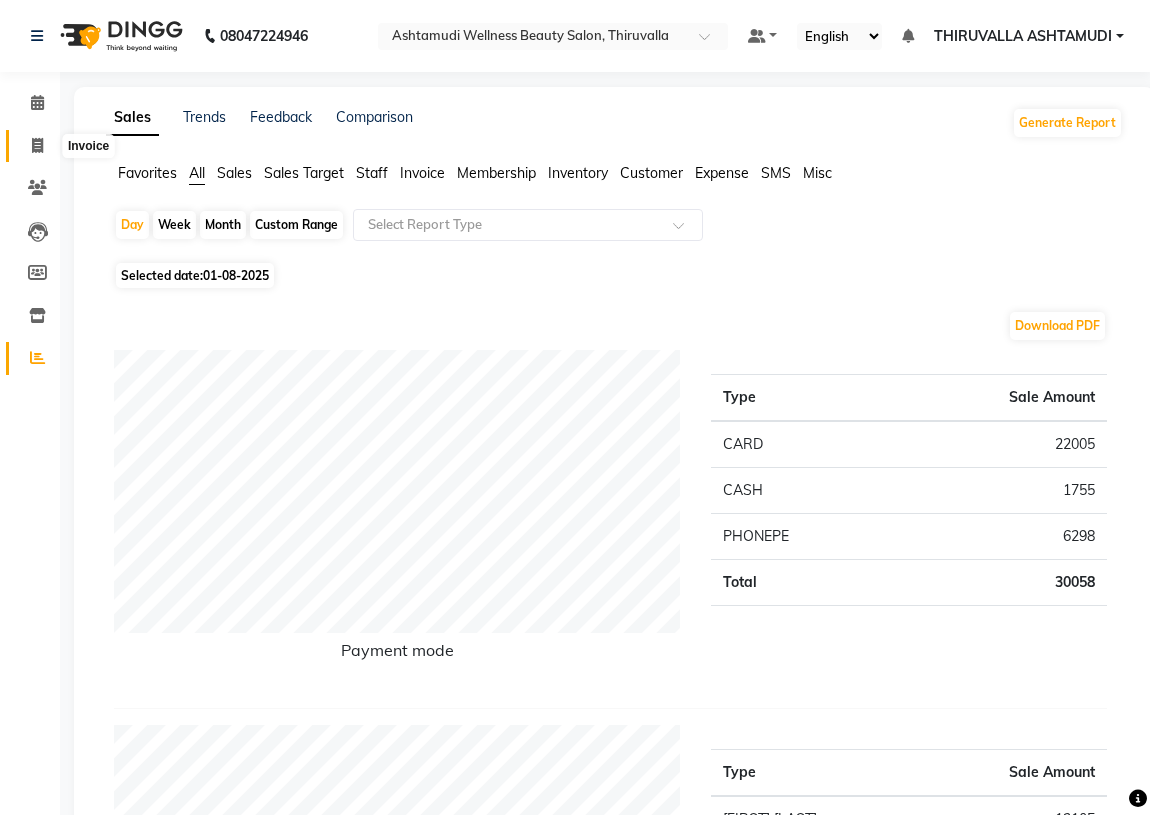 click 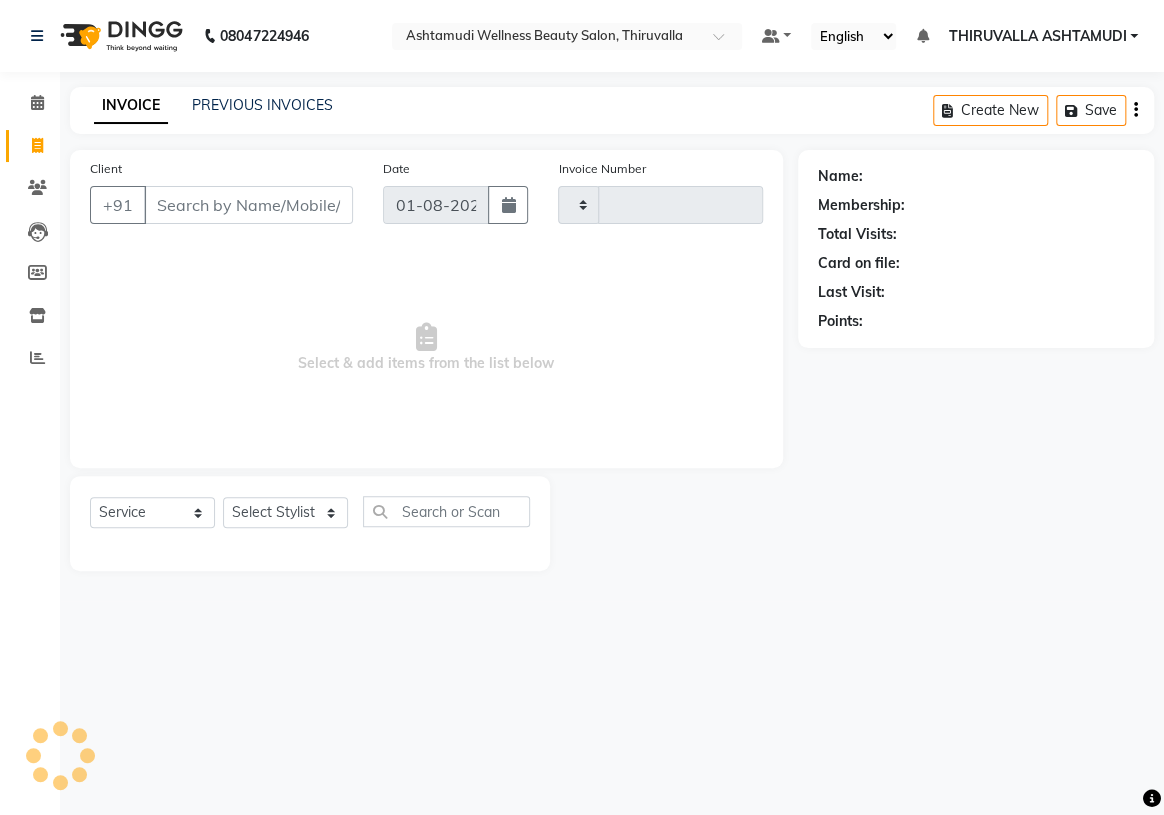 type on "1143" 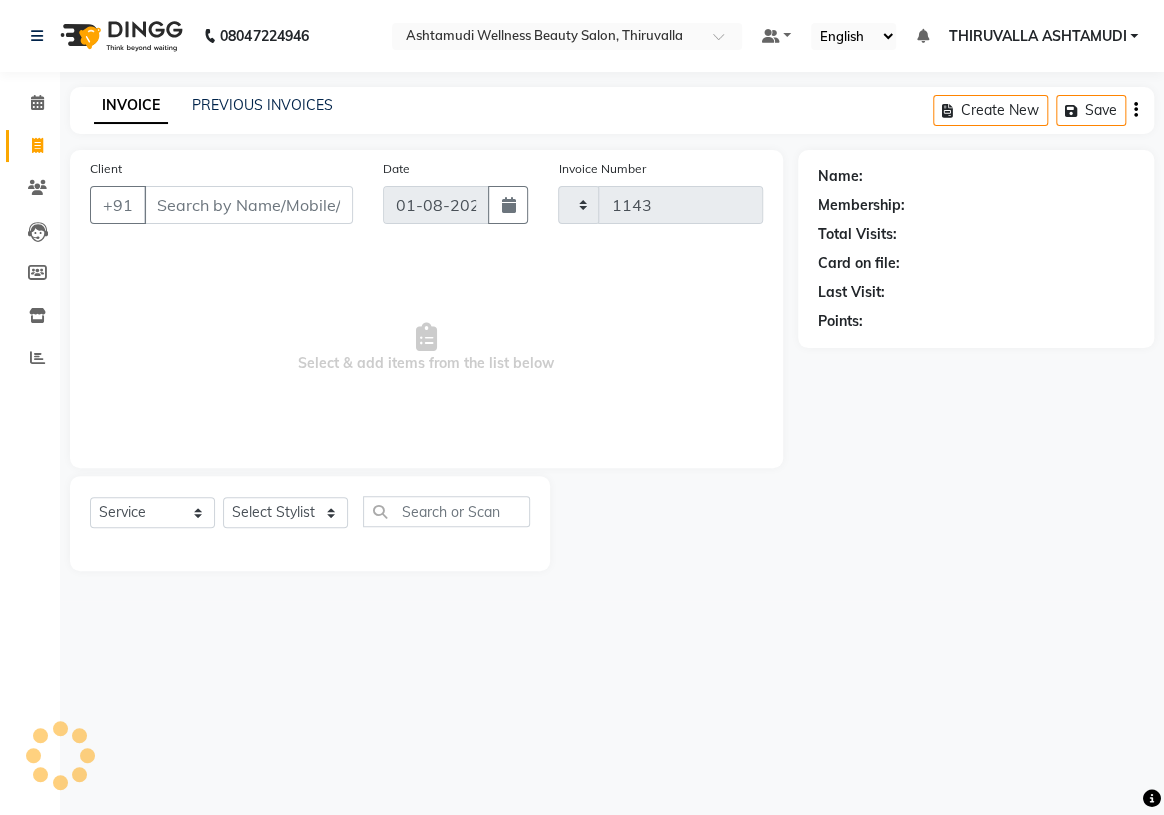 select on "4634" 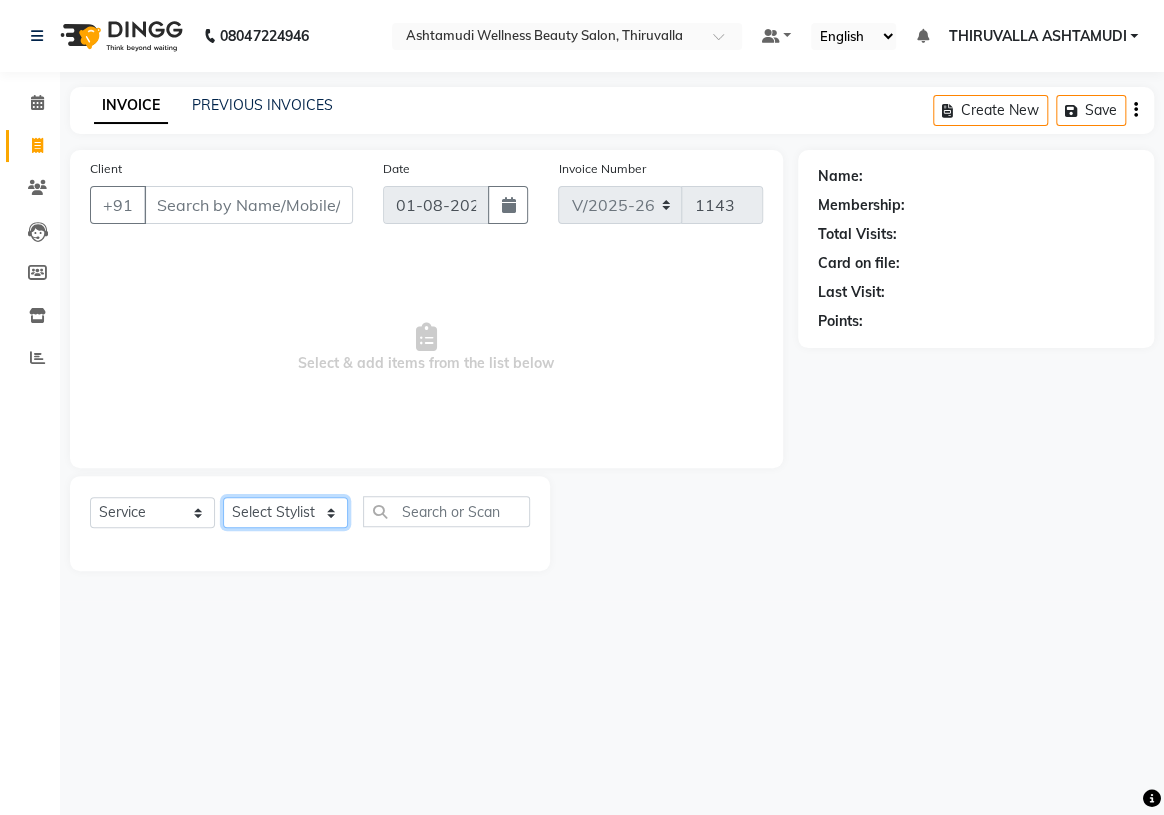 click on "Select Stylist [NAME] [NAME] [NAME] [NAME] [NAME] [NAME] [NAME] [NAME] [NAME] [NAME] [NAME] [NAME] [NAME] [NAME] [NAME] [NAME] [NAME]" 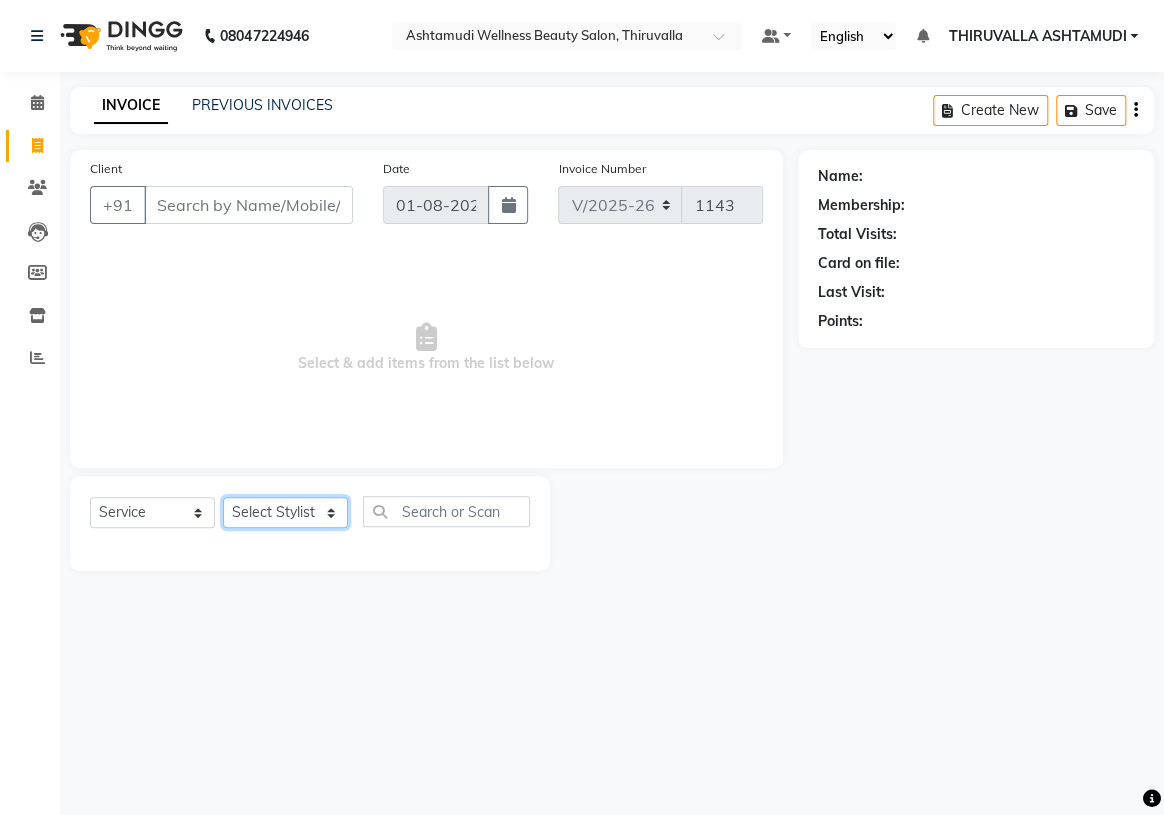 select on "29018" 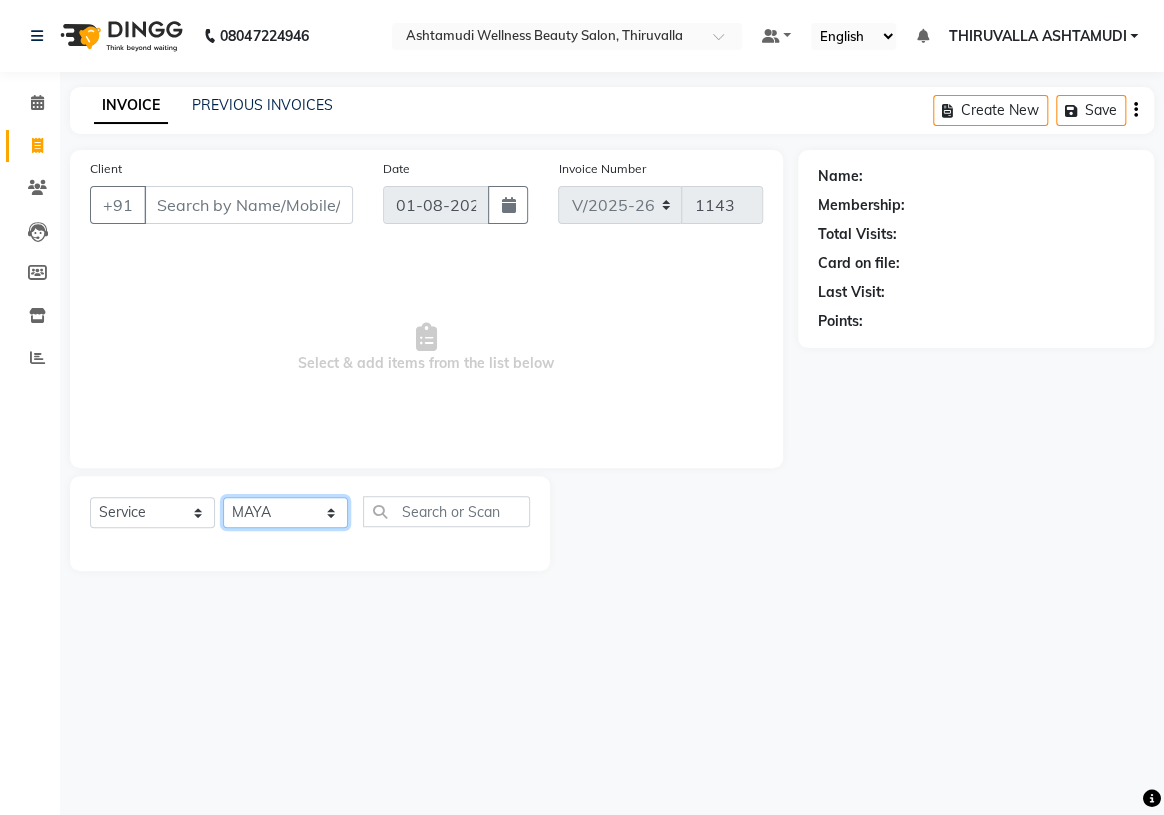 click on "Select Stylist [NAME] [NAME] [NAME] [NAME] [NAME] [NAME] [NAME] [NAME] [NAME] [NAME] [NAME] [NAME] [NAME] [NAME] [NAME] [NAME] [NAME]" 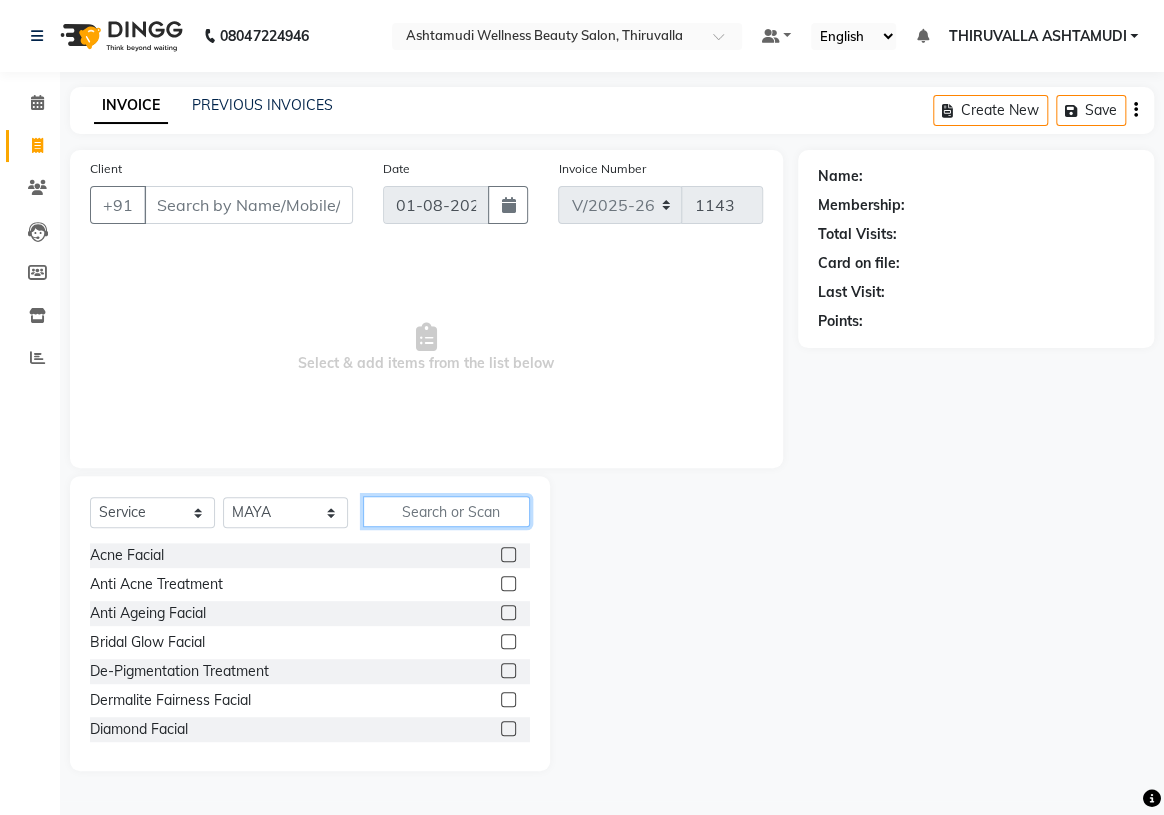 click 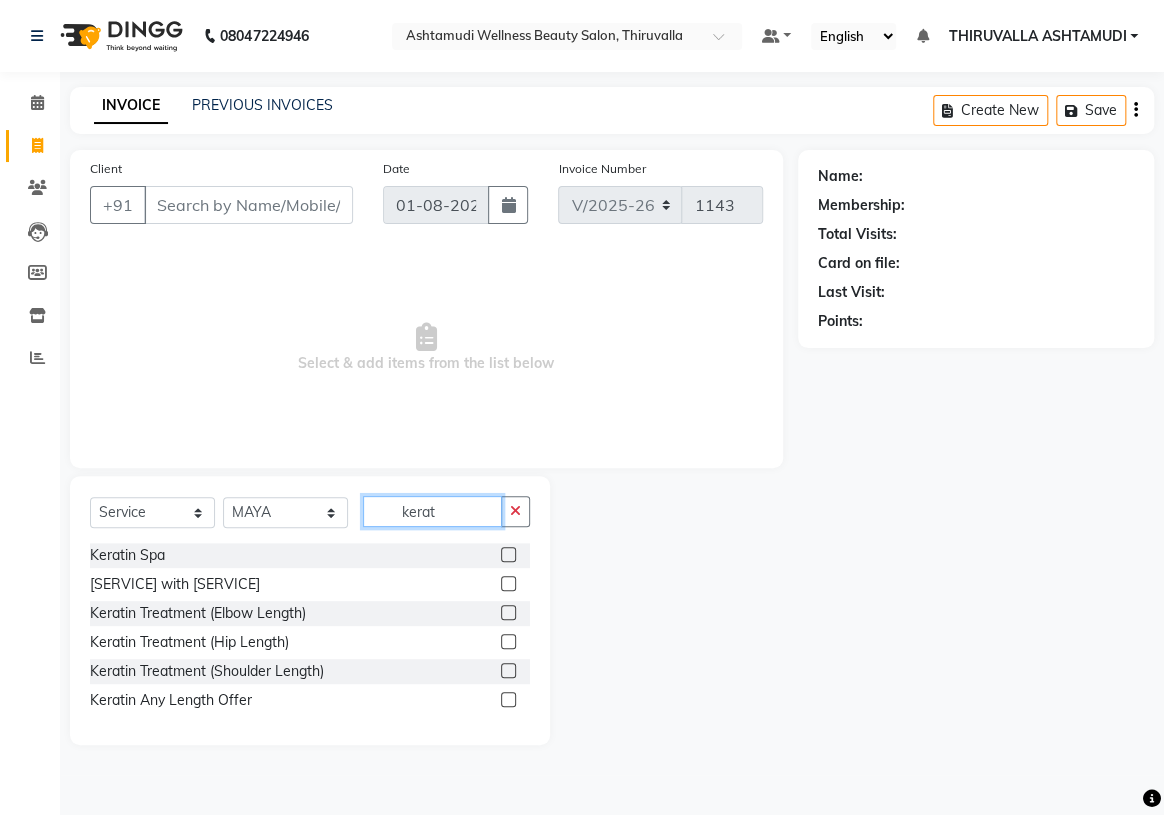 type on "kerat" 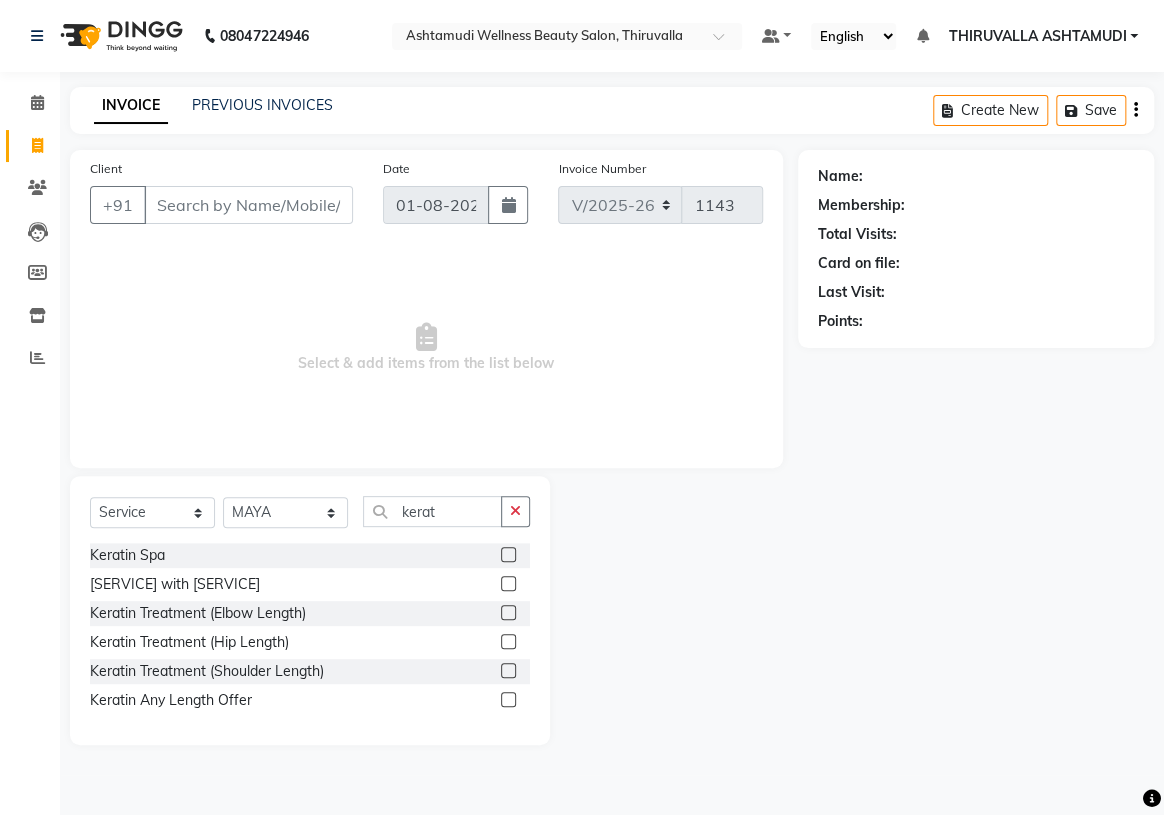 click on "Select Service Product Membership Package Voucher Prepaid Gift Card Select Stylist [NAME] [NAME] [NAME] [NAME] [NAME] [NAME] [NAME] [NAME] [NAME] [NAME] [NAME] [NAME] [NAME] [NAME] [NAME] [NAME] [NAME] kerat" 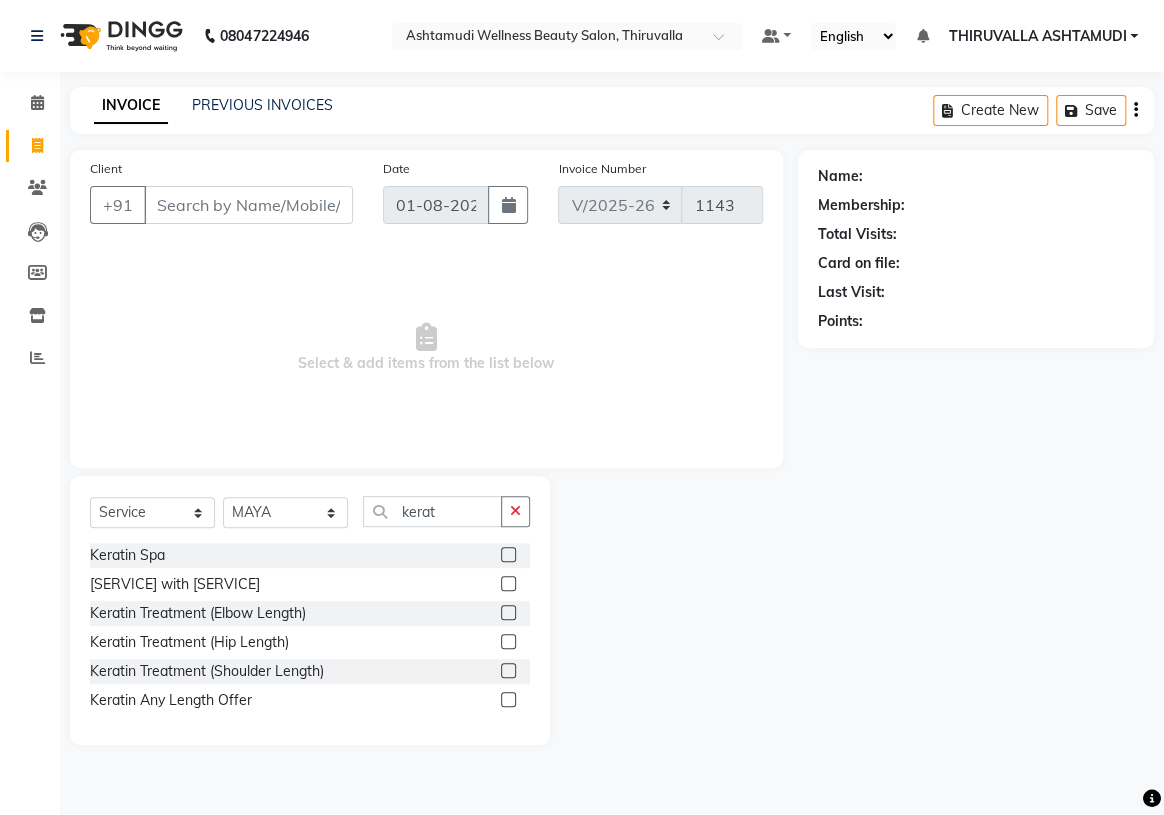 click on "Keratin Spa" 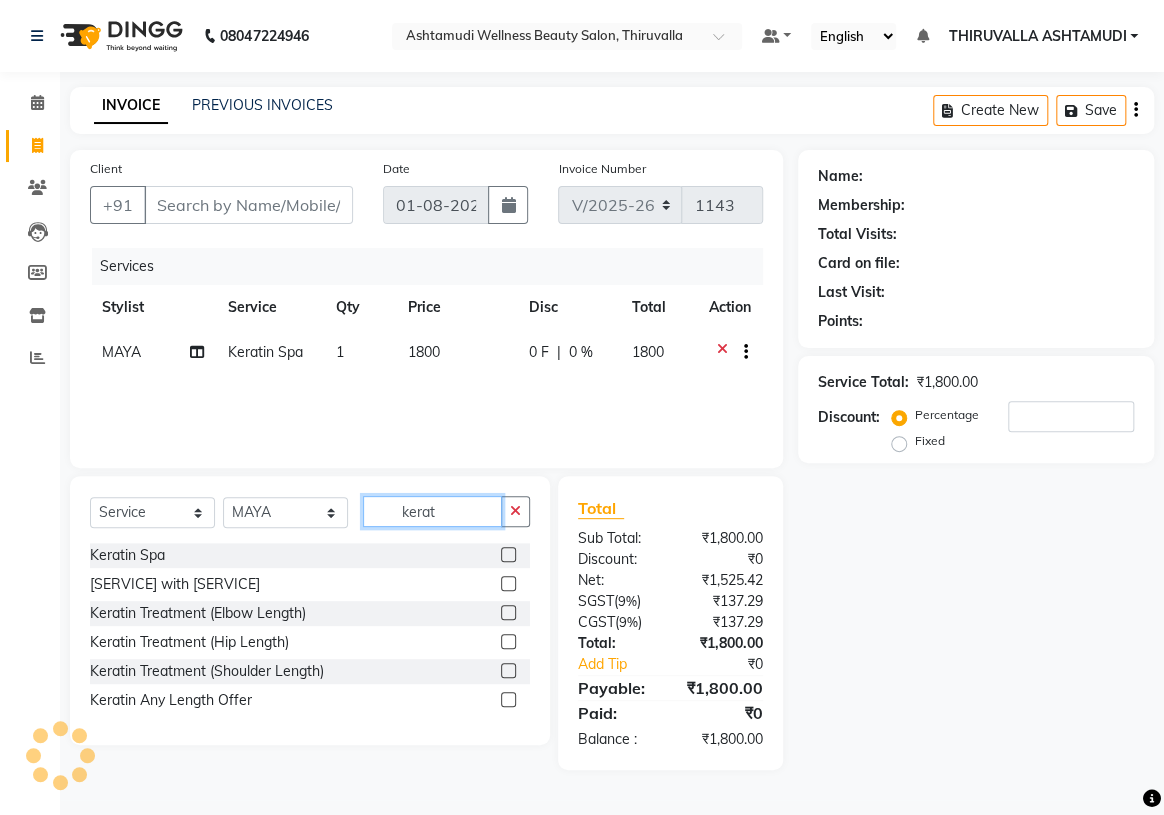 checkbox on "false" 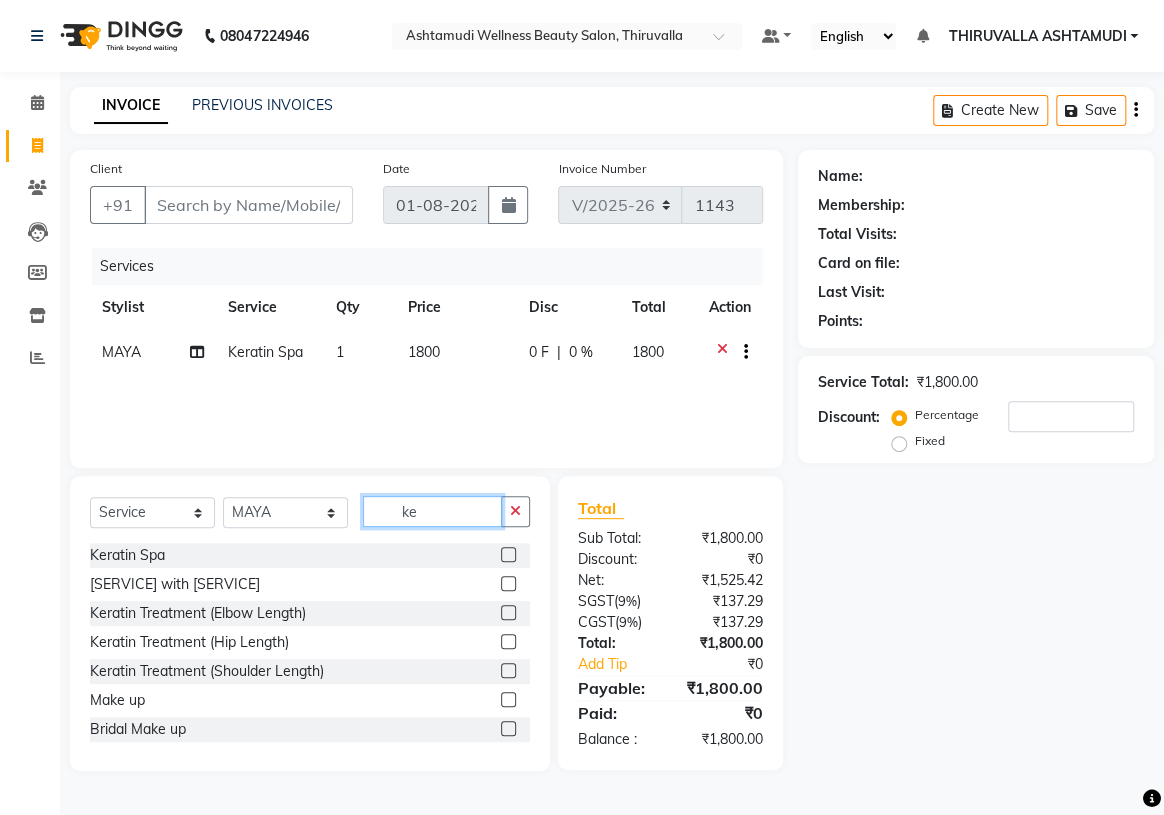 type on "k" 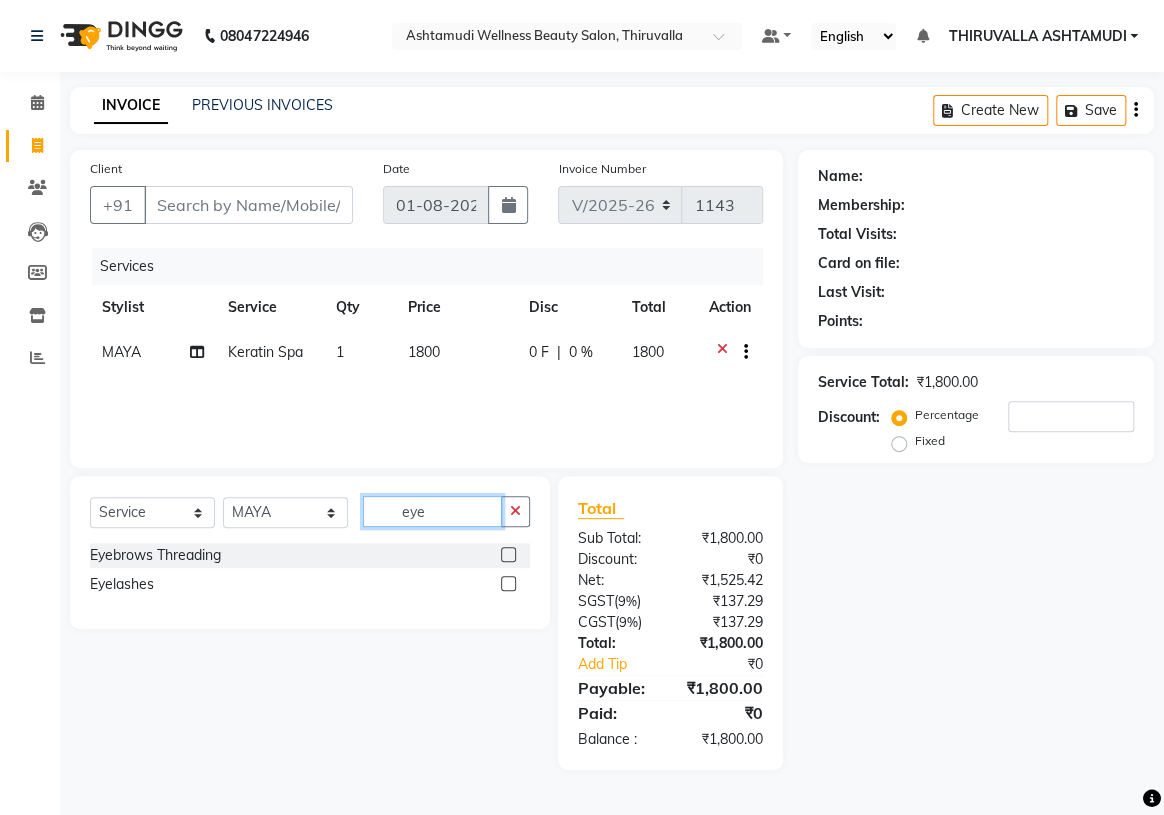 type on "eye" 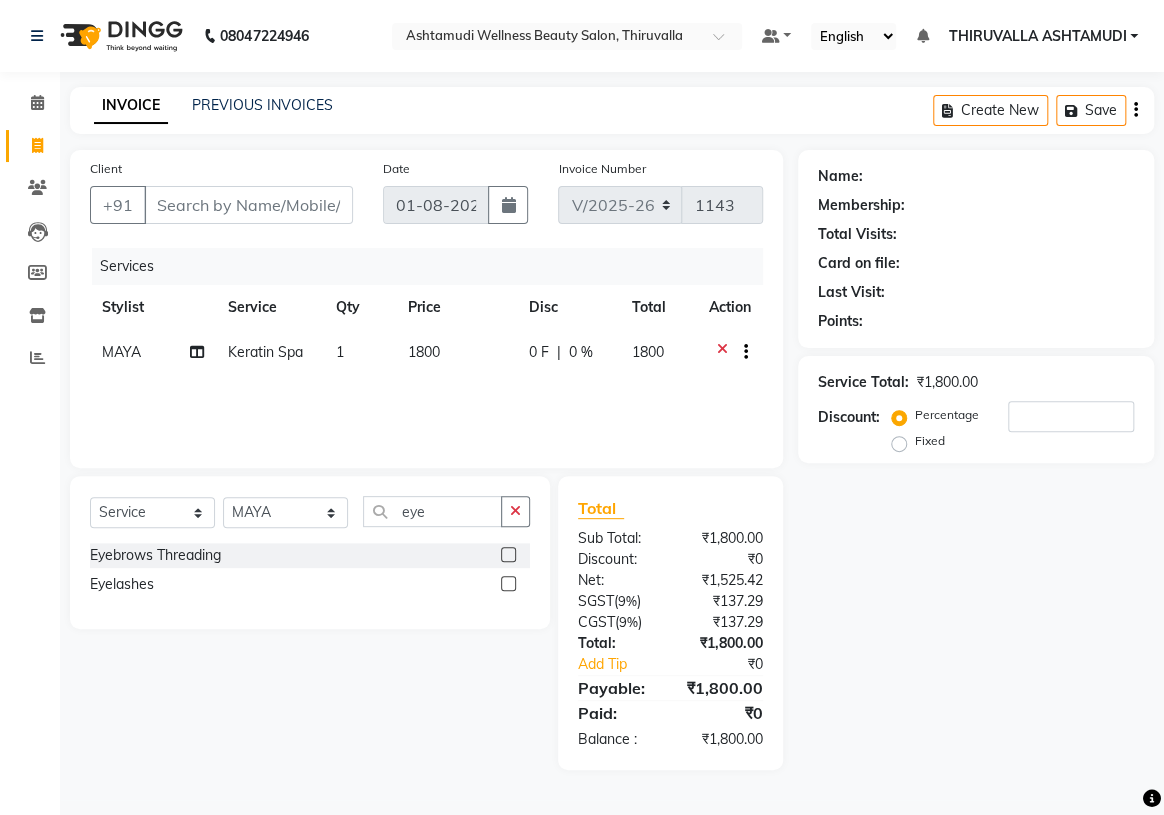 click 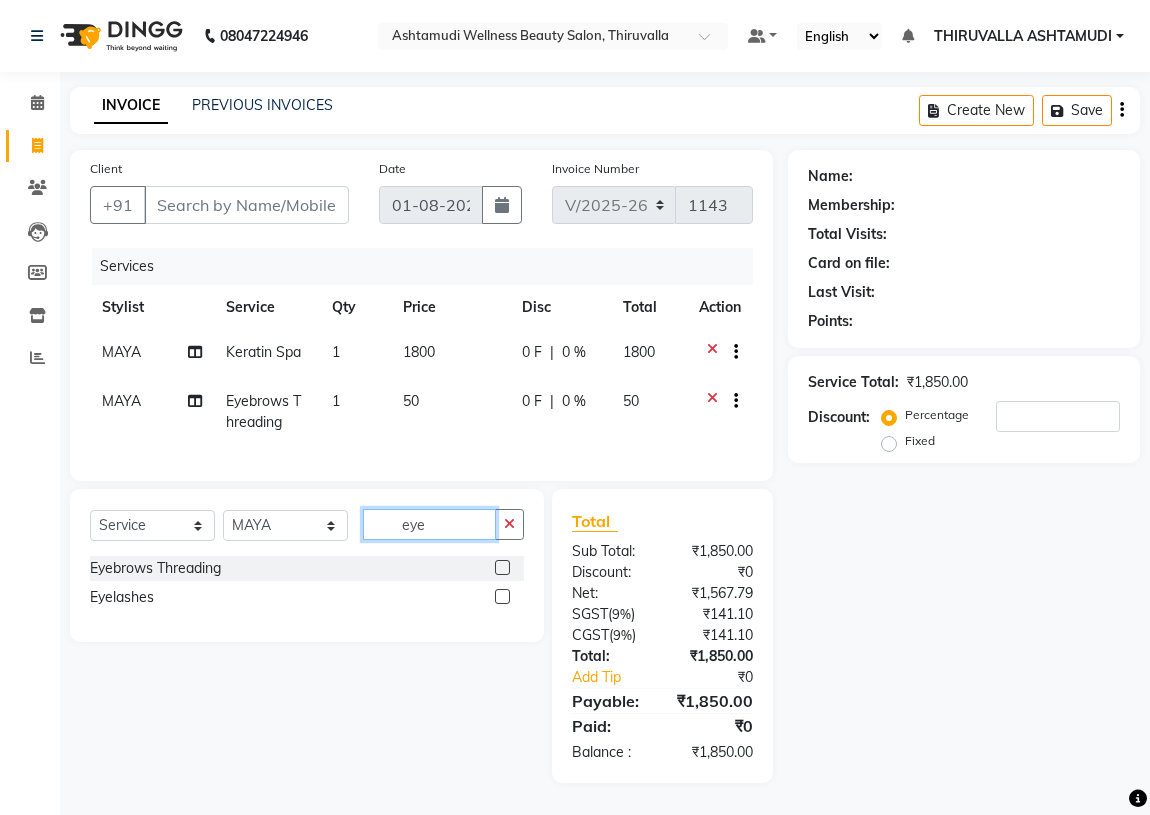 checkbox on "false" 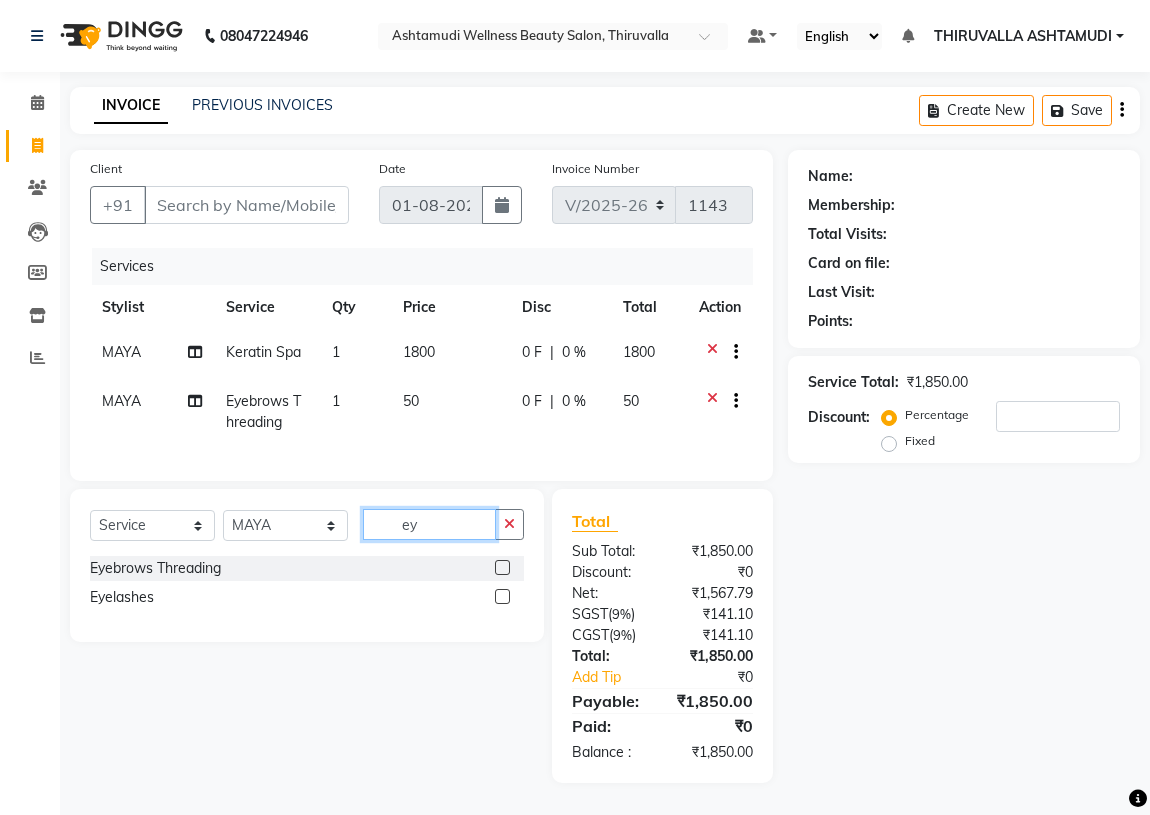 type on "e" 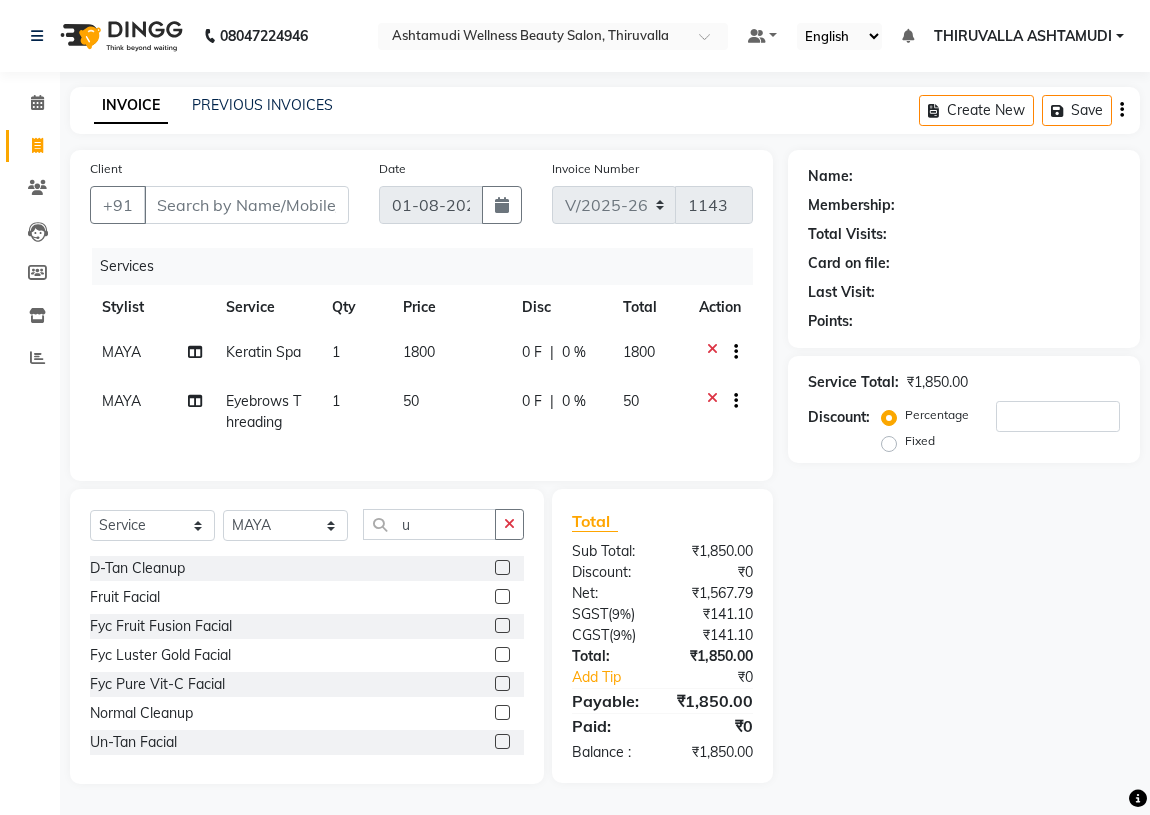 click 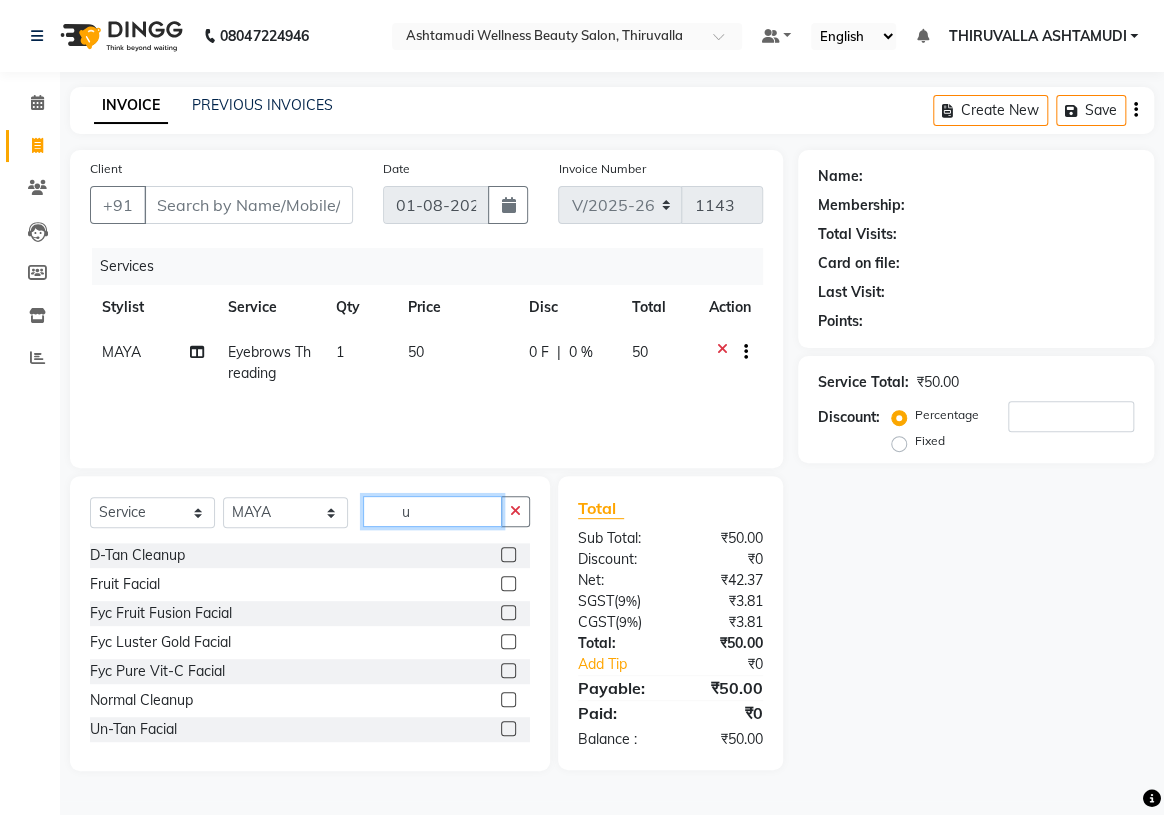 click on "u" 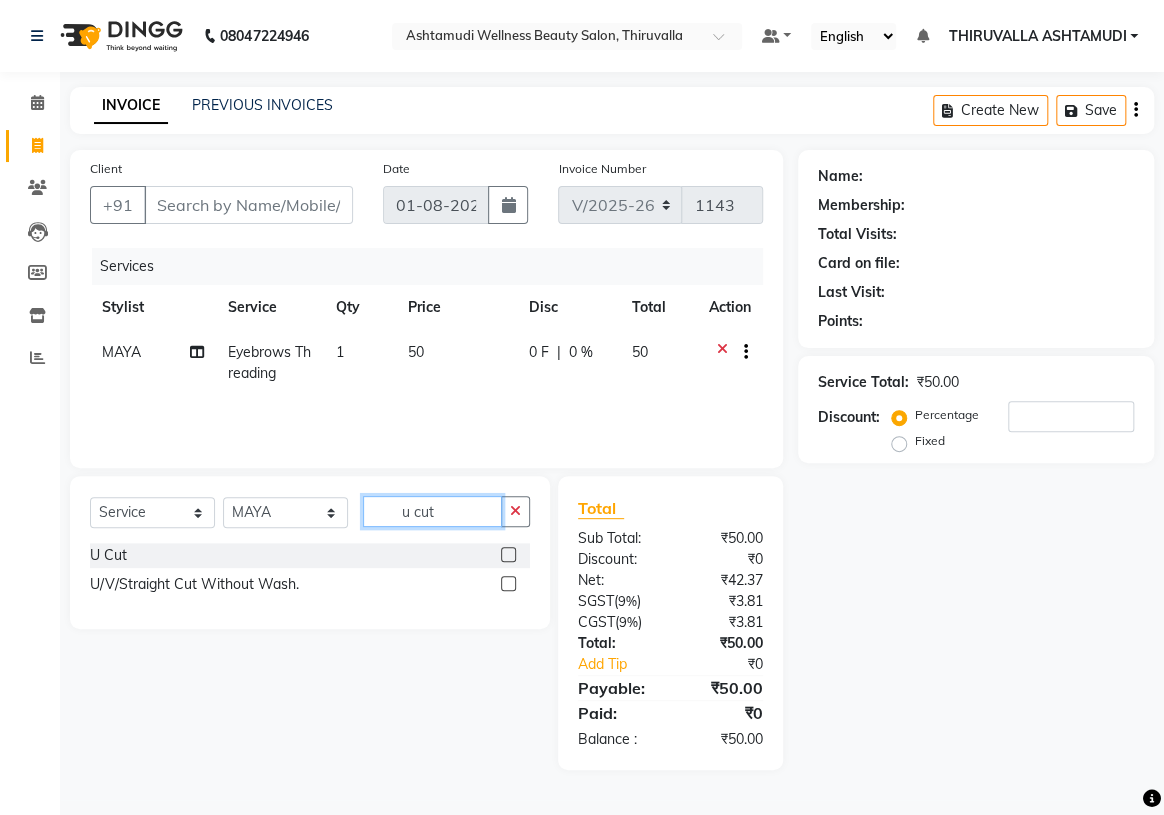 type on "u cut" 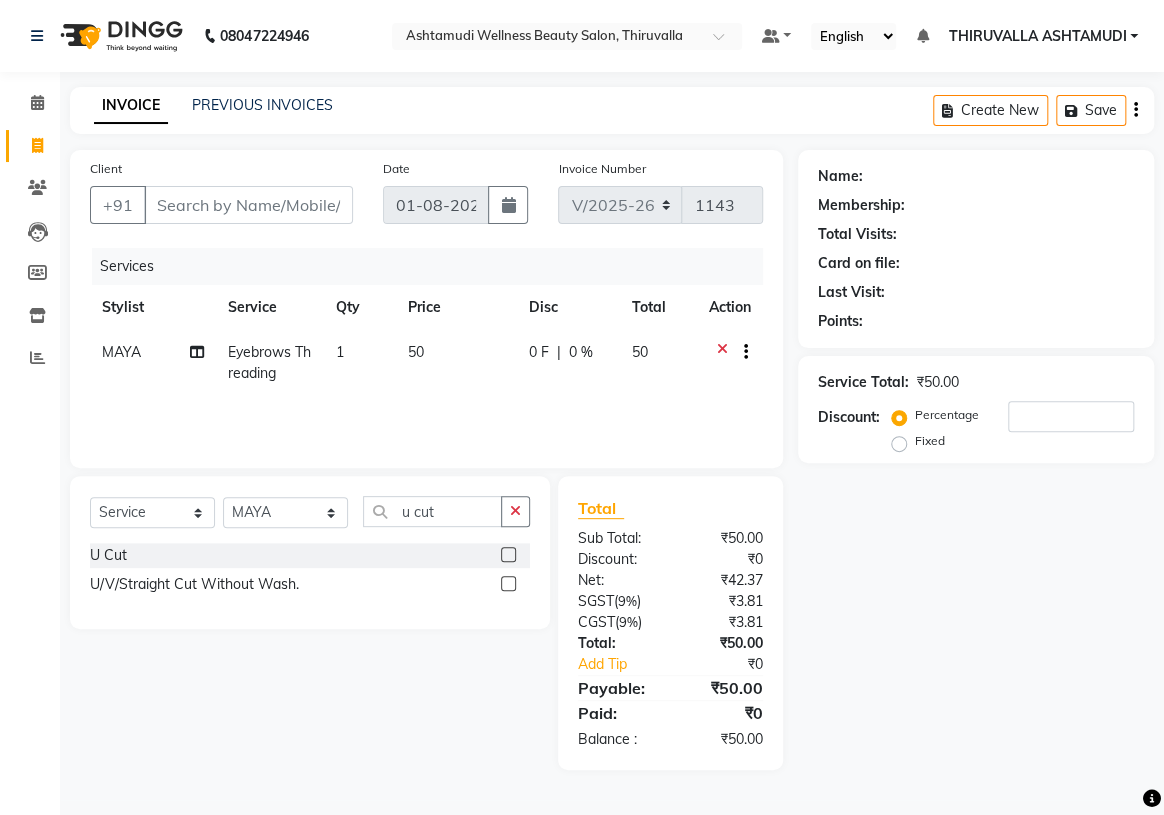 click 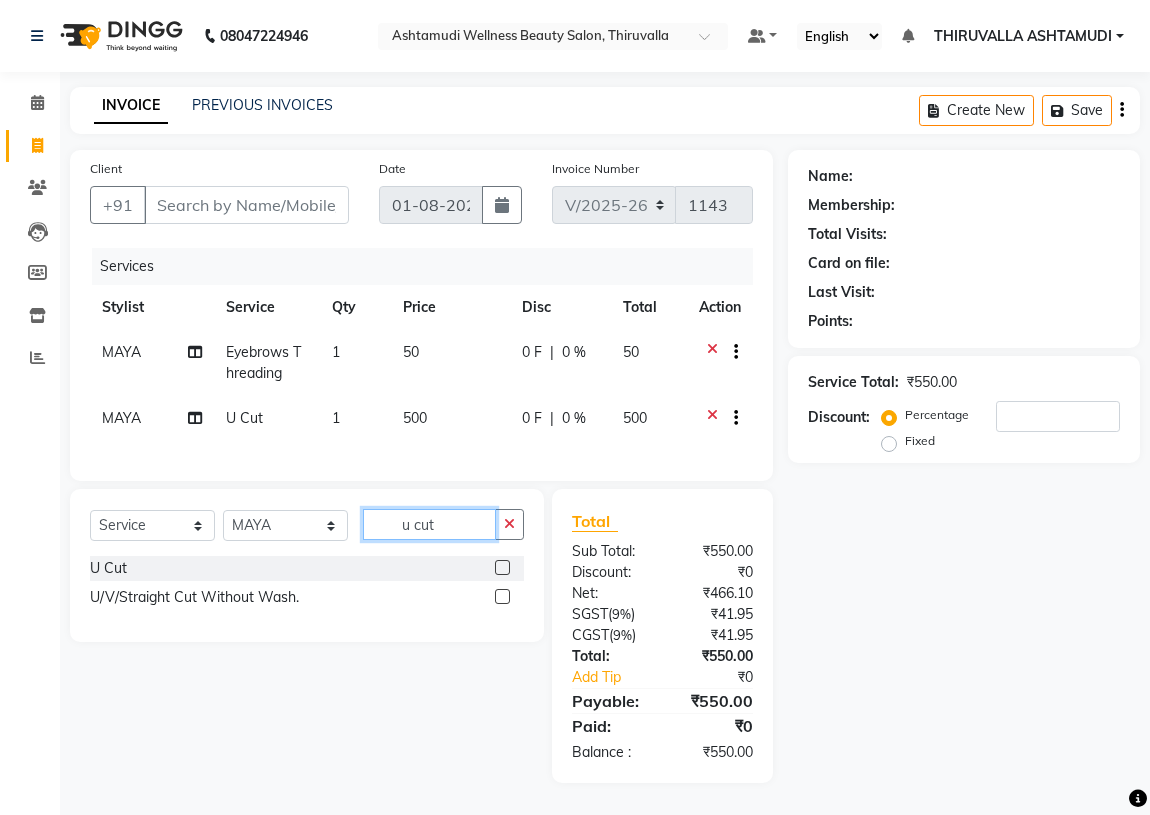 checkbox on "false" 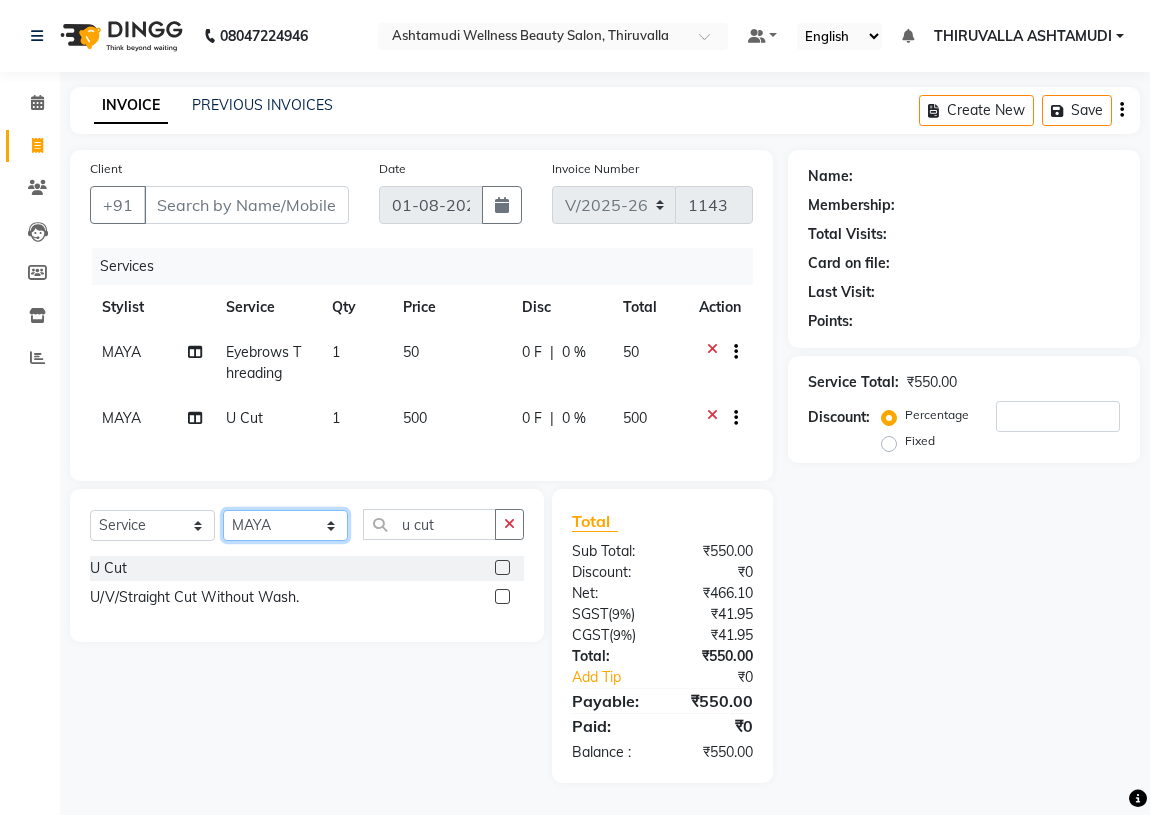 click on "Select Stylist [NAME] [NAME] [NAME] [NAME] [NAME] [NAME] [NAME] [NAME] [NAME] [NAME] [NAME] [NAME] [NAME] [NAME] [NAME] [NAME] [NAME]" 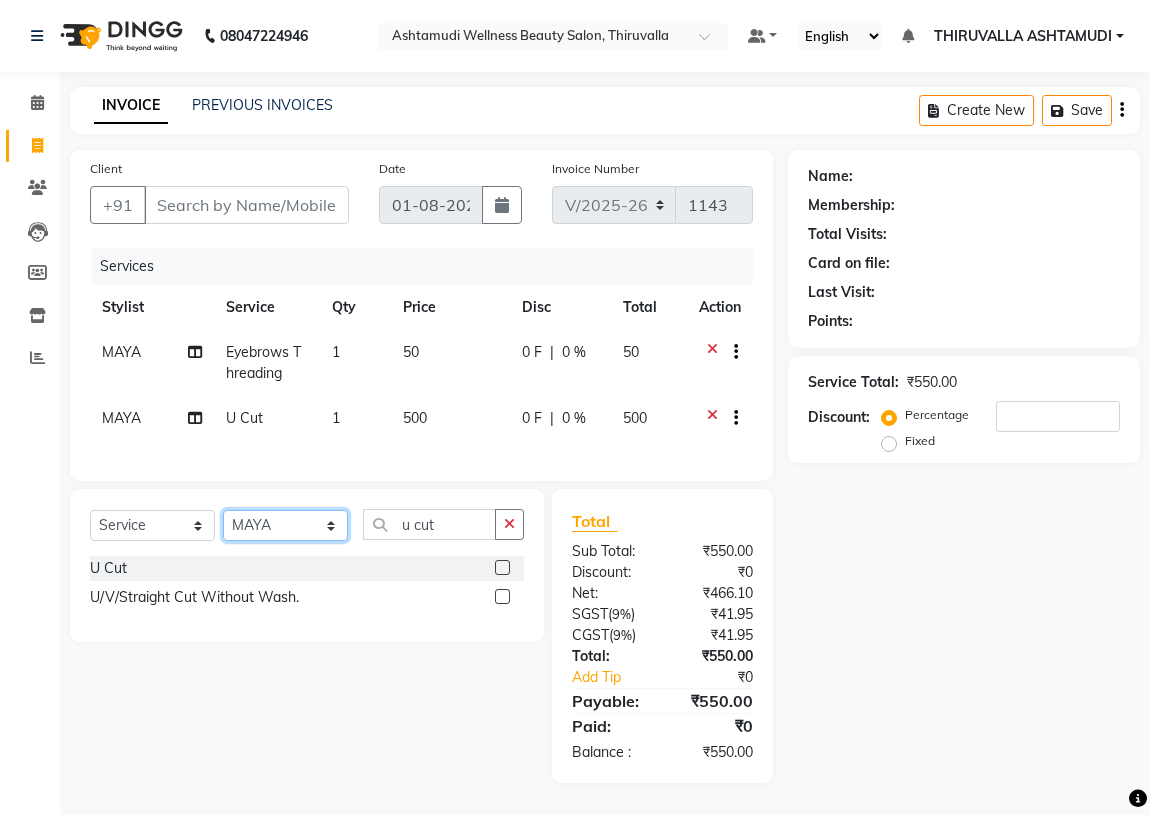 select on "87760" 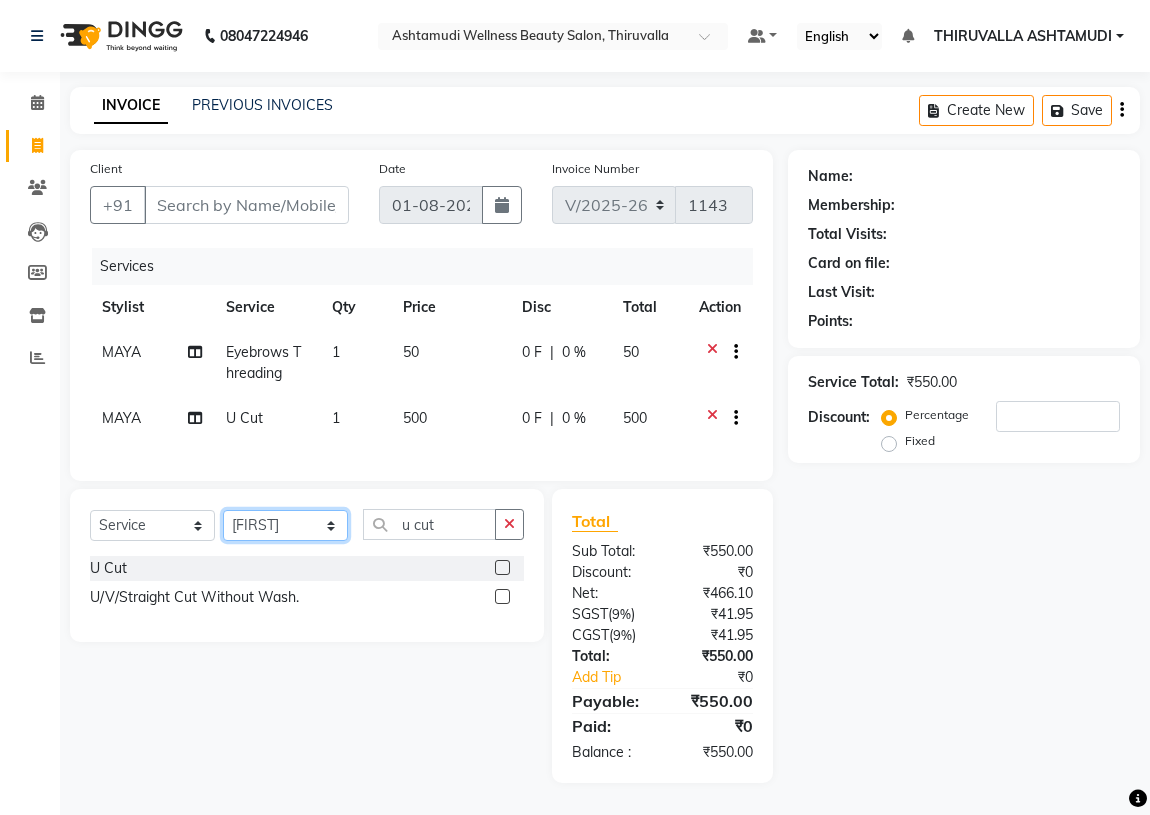 click on "Select Stylist [NAME] [NAME] [NAME] [NAME] [NAME] [NAME] [NAME] [NAME] [NAME] [NAME] [NAME] [NAME] [NAME] [NAME] [NAME] [NAME] [NAME]" 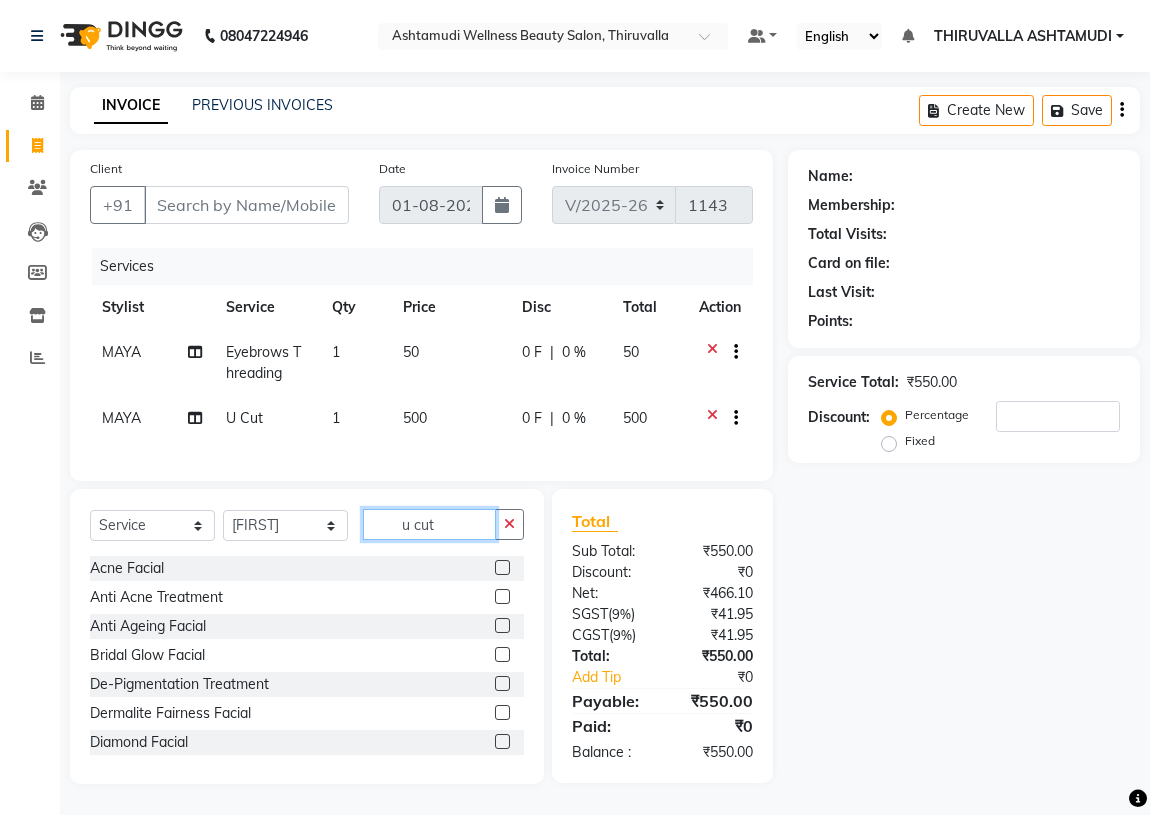 click on "u cut" 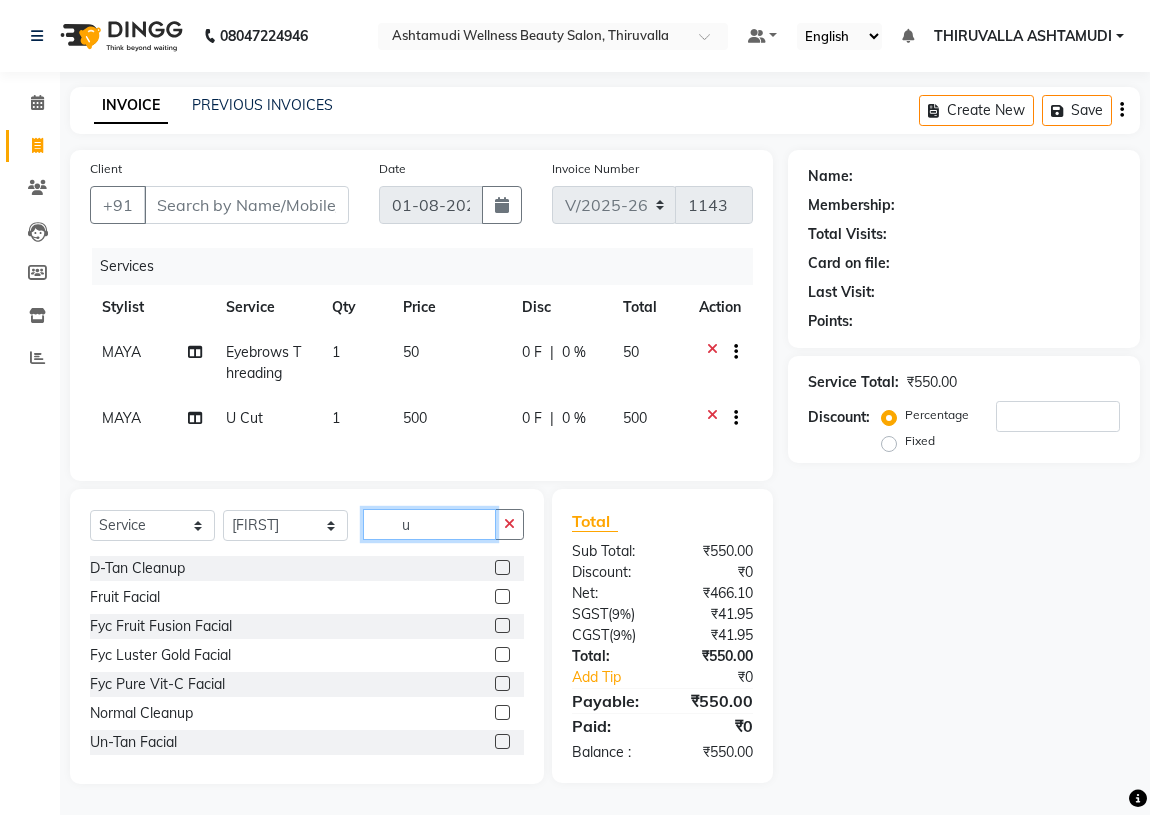 type on "u" 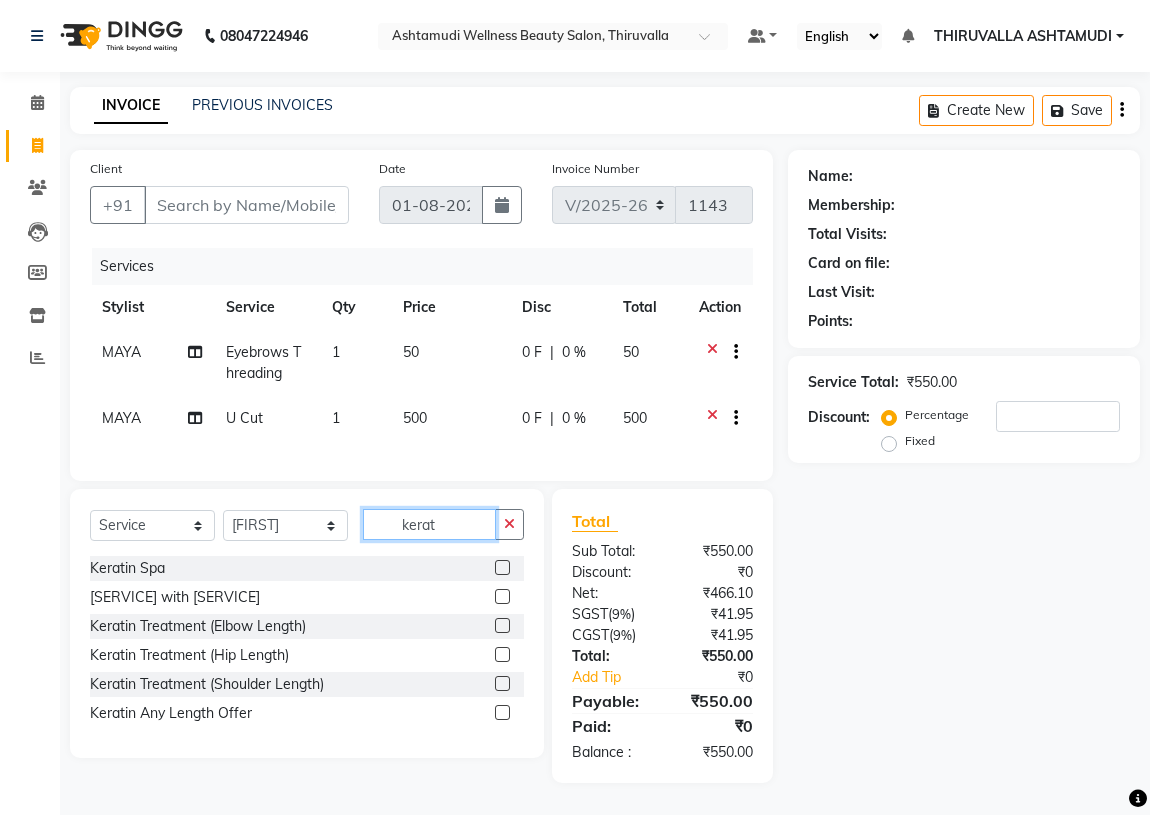 type on "kerat" 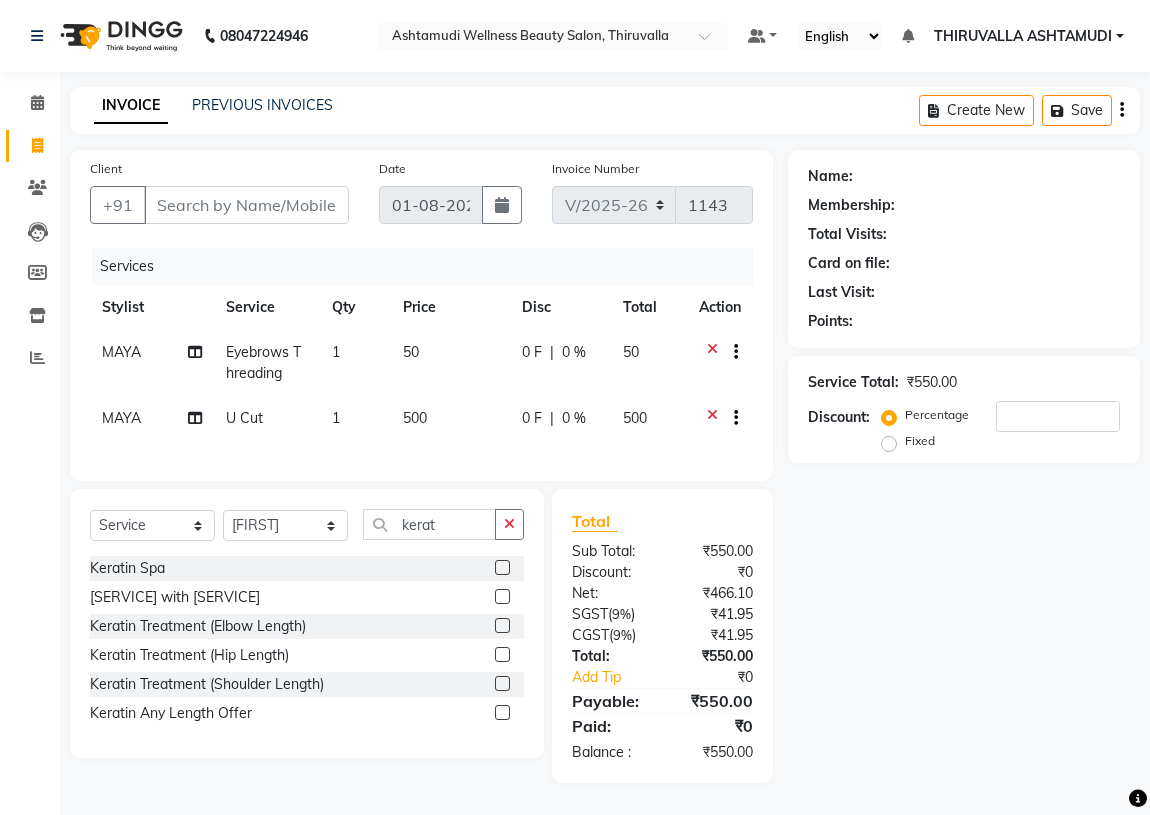 click 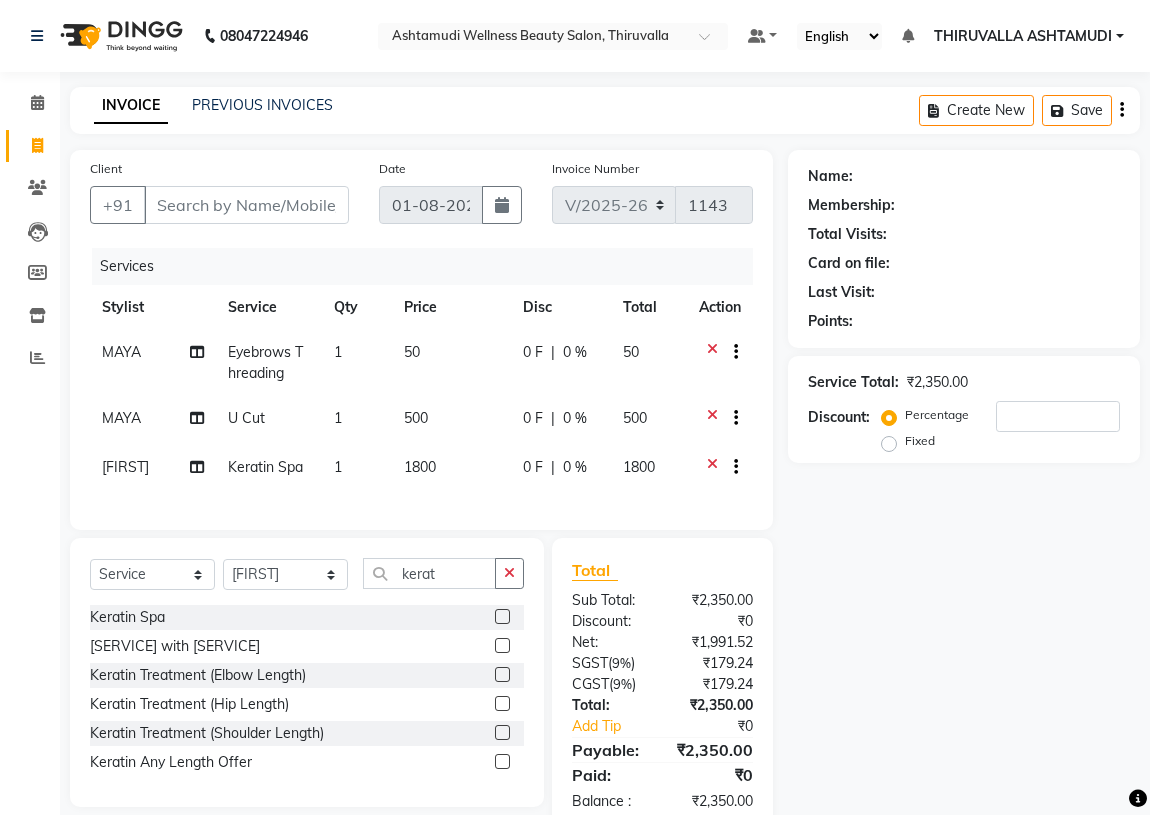 click 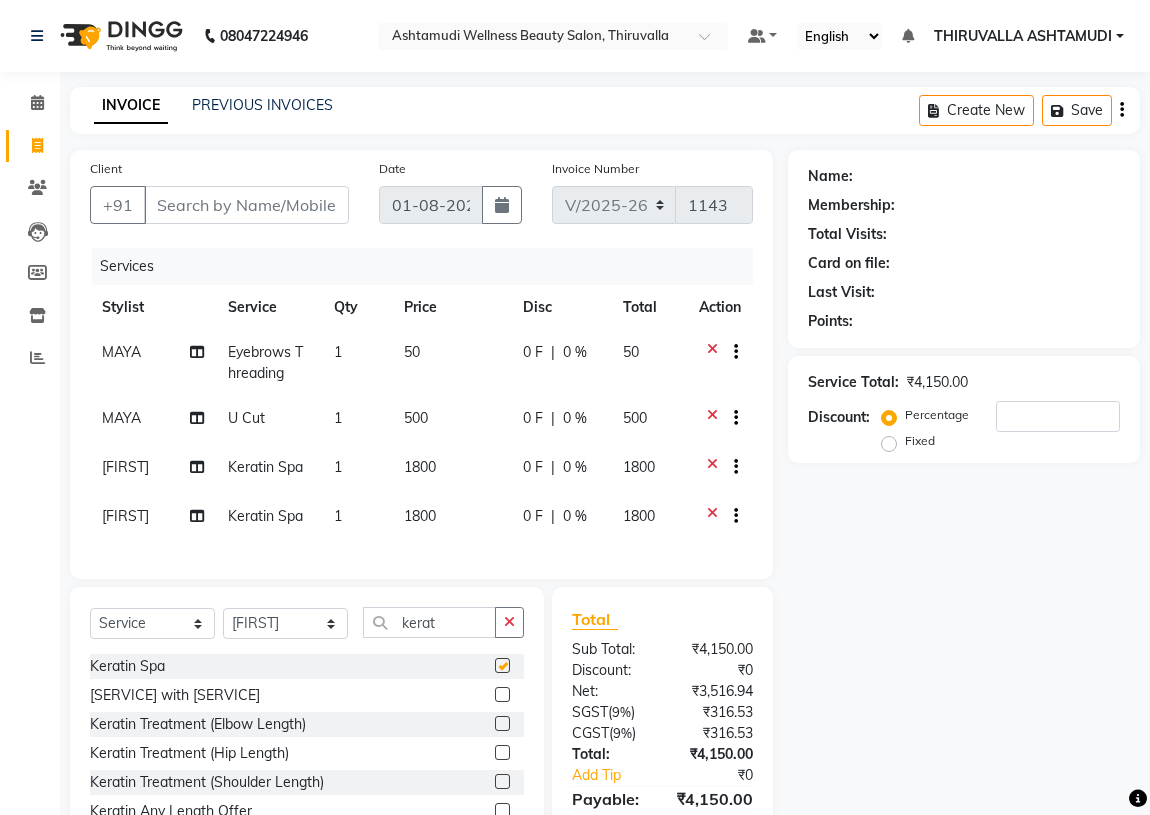 checkbox on "false" 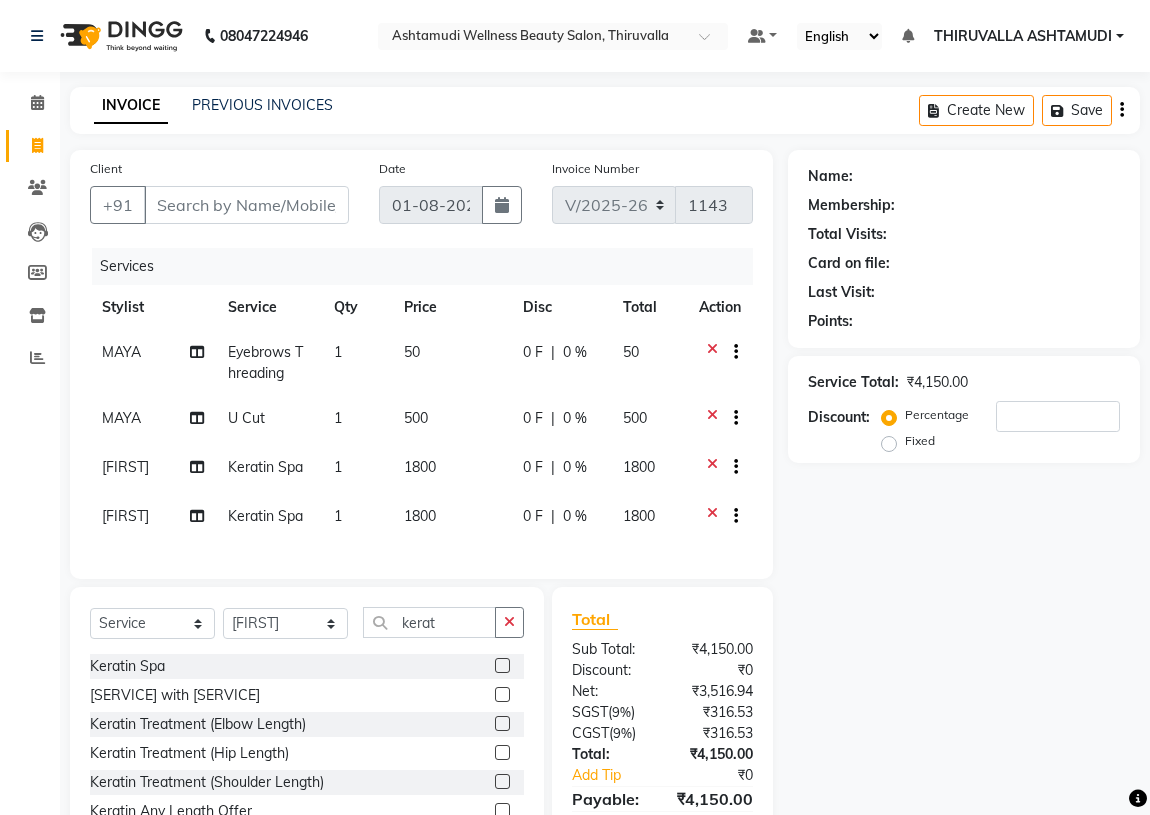 click 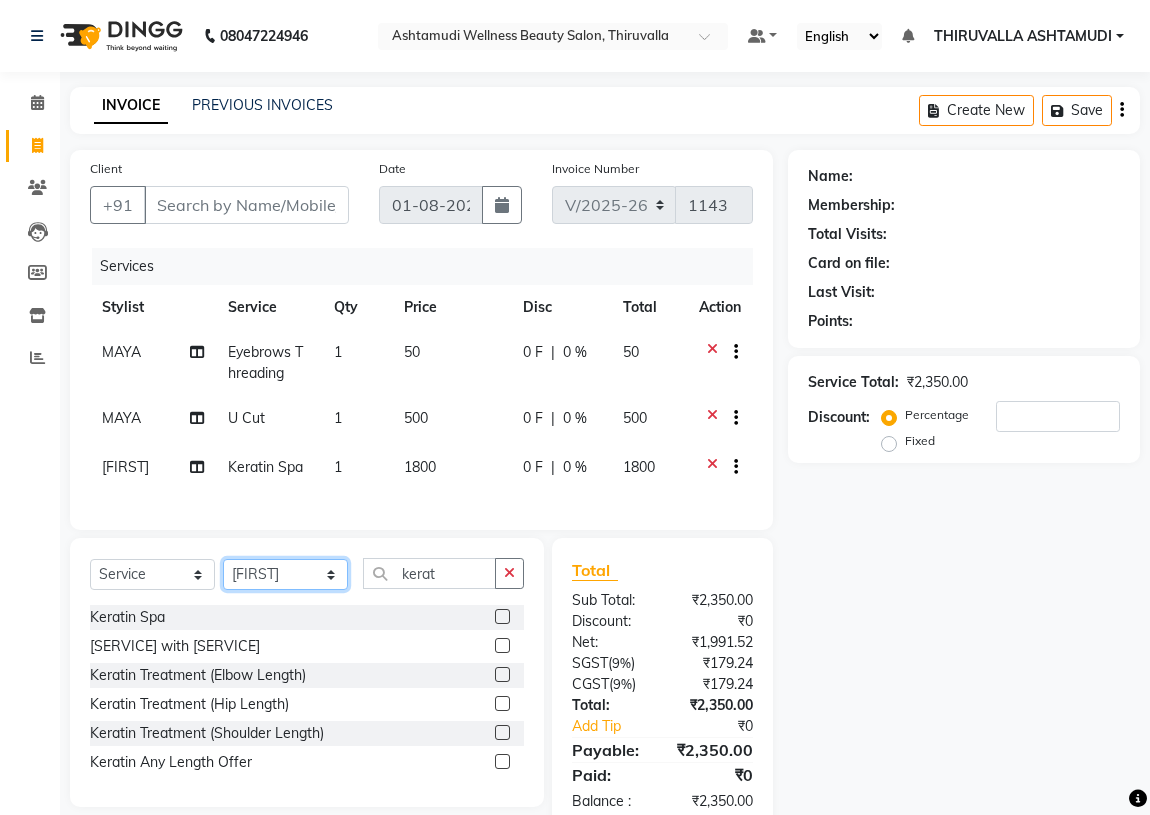 click on "Select Stylist [NAME] [NAME] [NAME] [NAME] [NAME] [NAME] [NAME] [NAME] [NAME] [NAME] [NAME] [NAME] [NAME] [NAME] [NAME] [NAME] [NAME]" 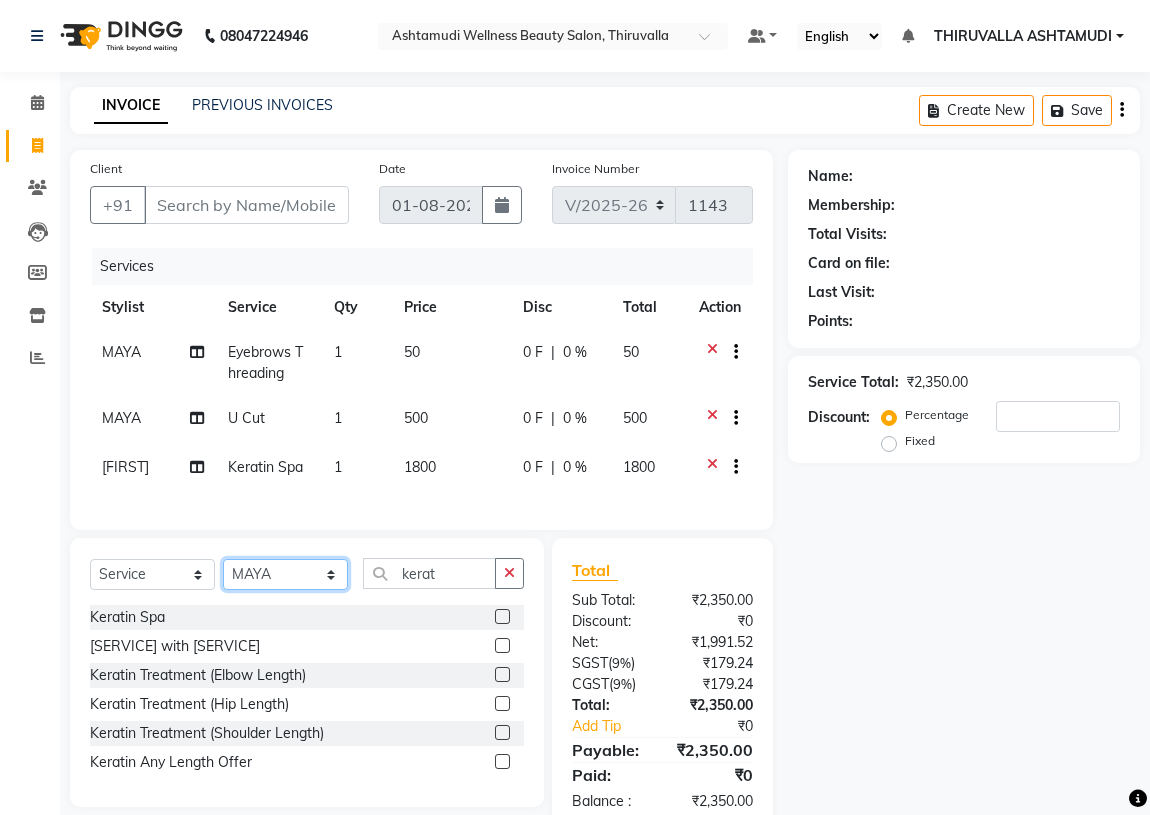 click on "Select Stylist [NAME] [NAME] [NAME] [NAME] [NAME] [NAME] [NAME] [NAME] [NAME] [NAME] [NAME] [NAME] [NAME] [NAME] [NAME] [NAME] [NAME]" 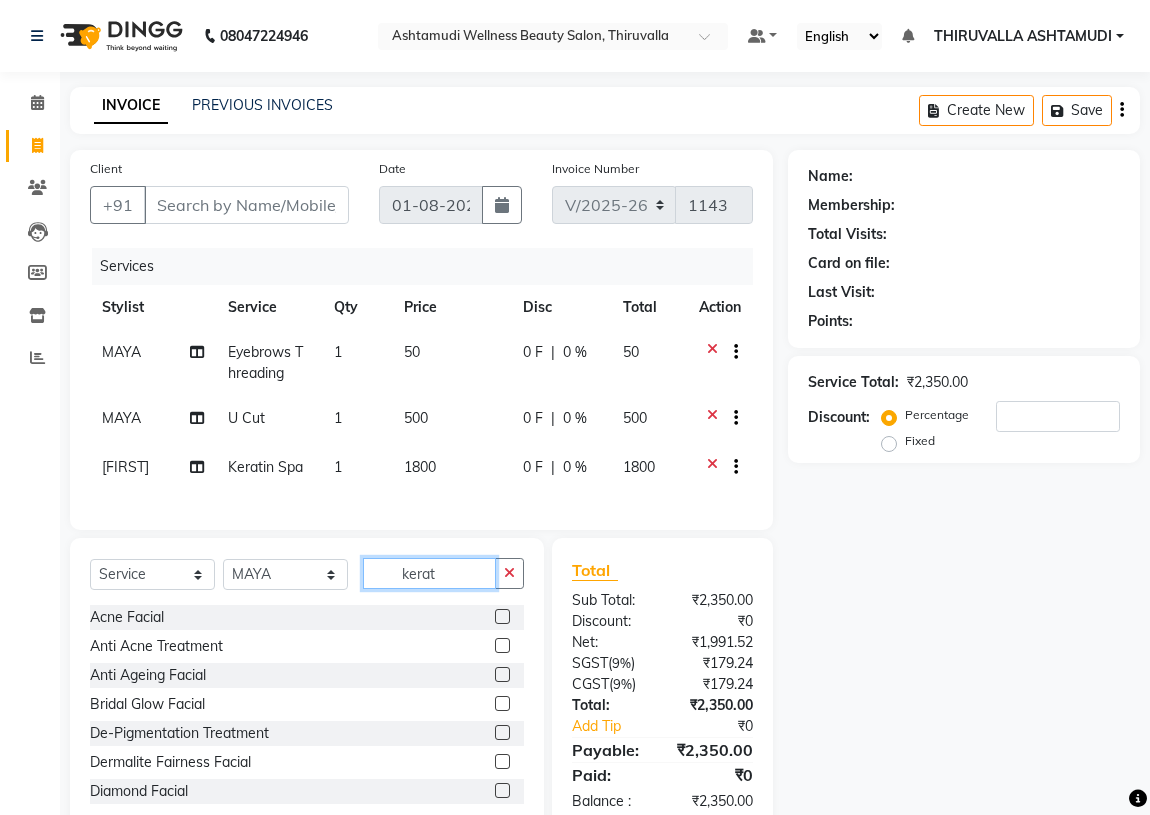 click on "kerat" 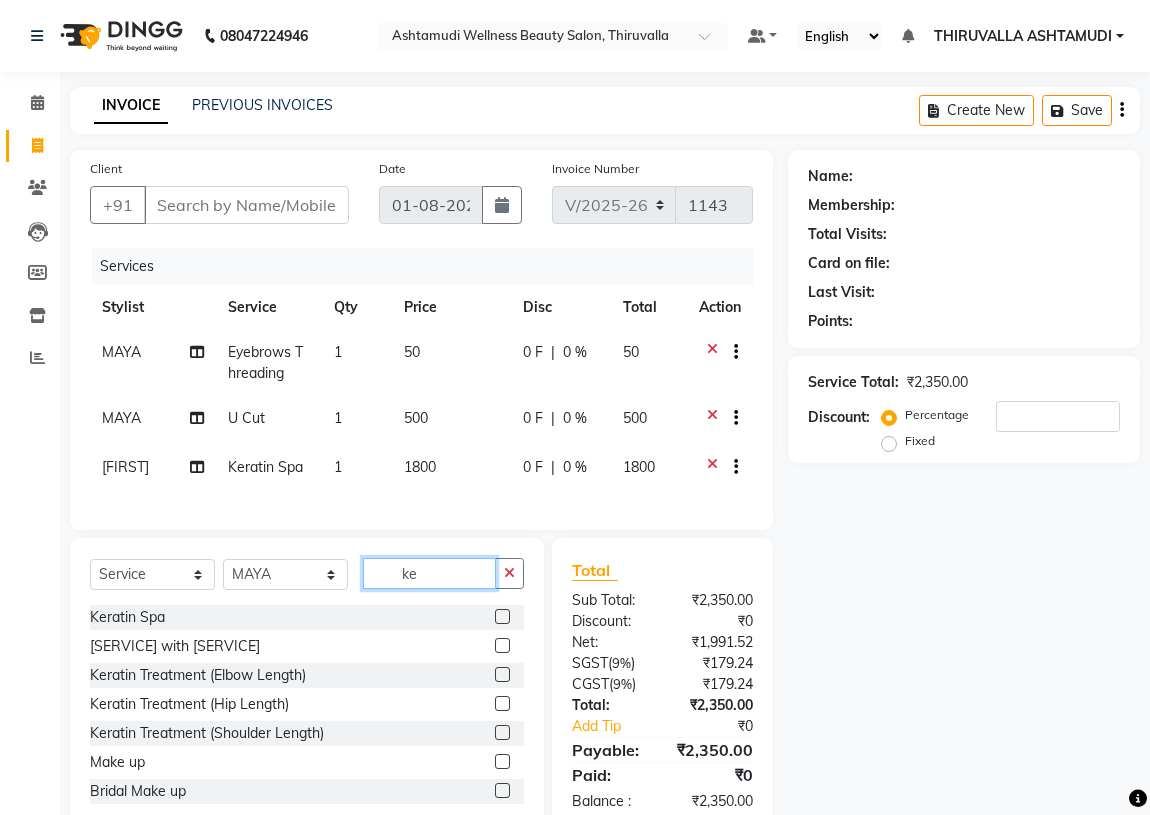 type on "k" 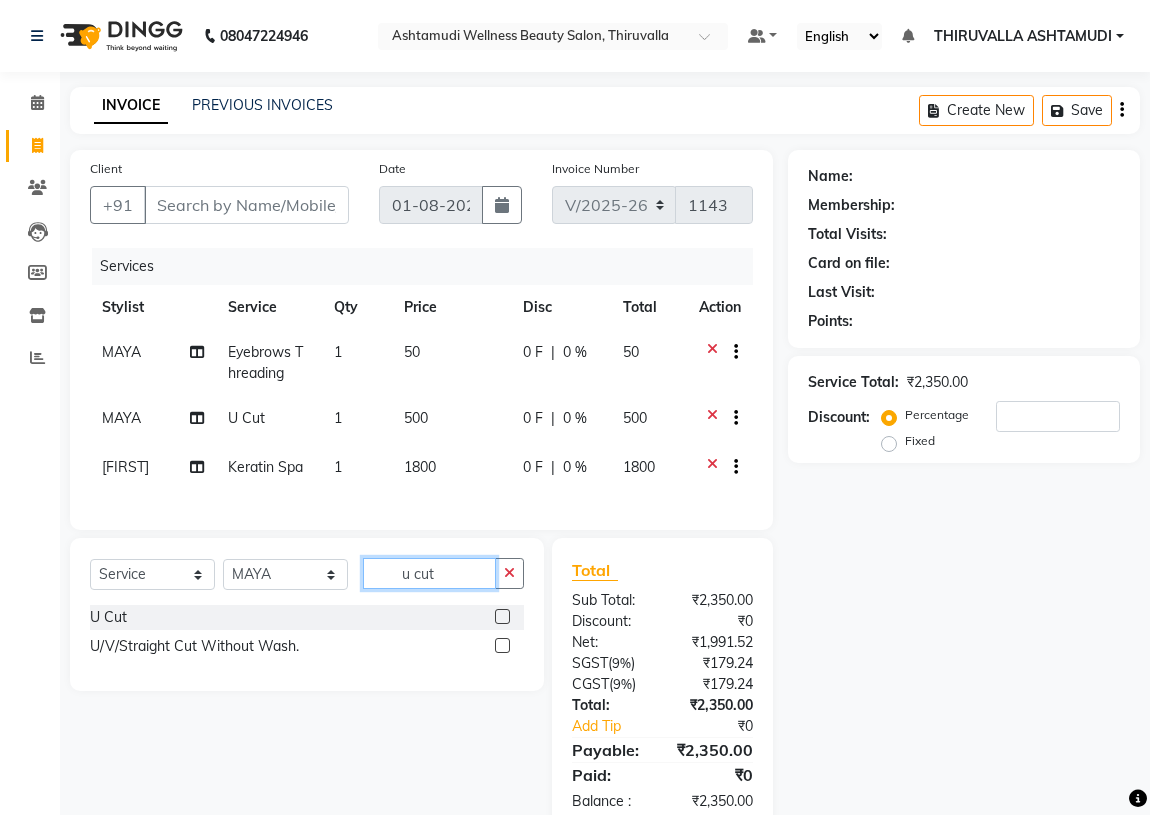 type on "u cut" 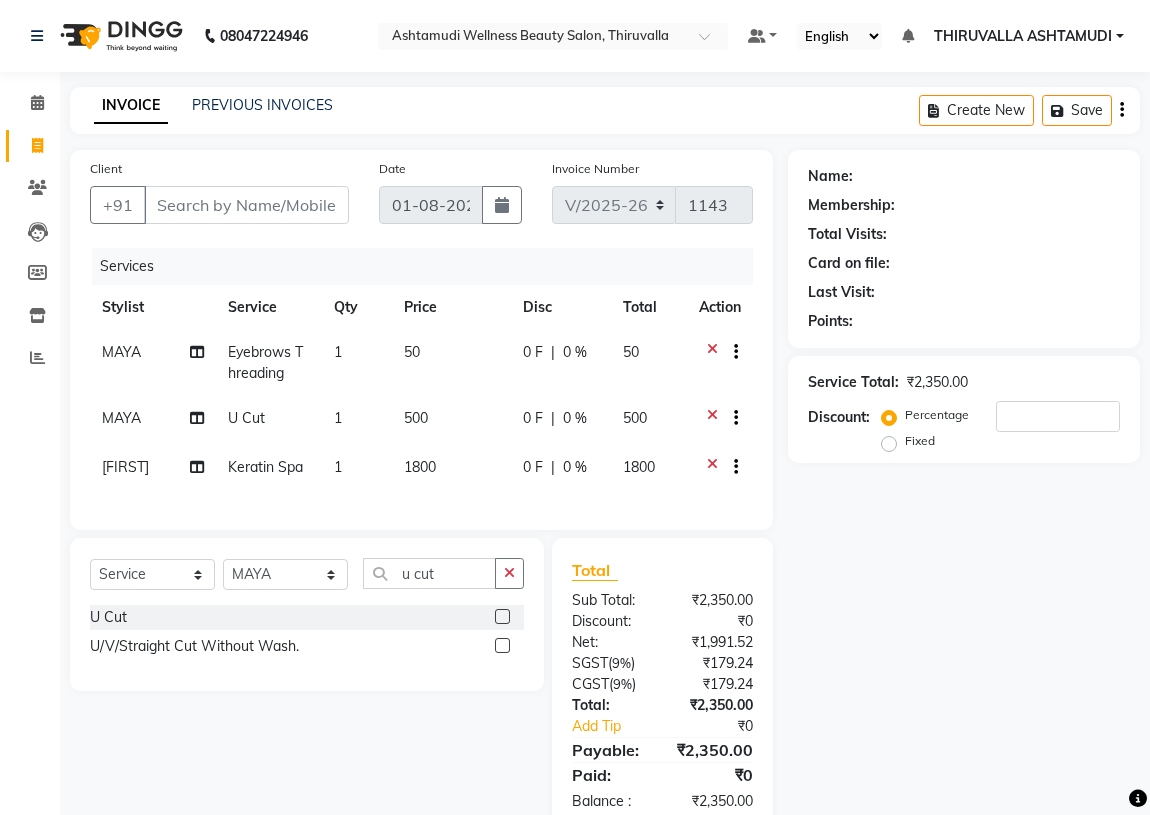 click 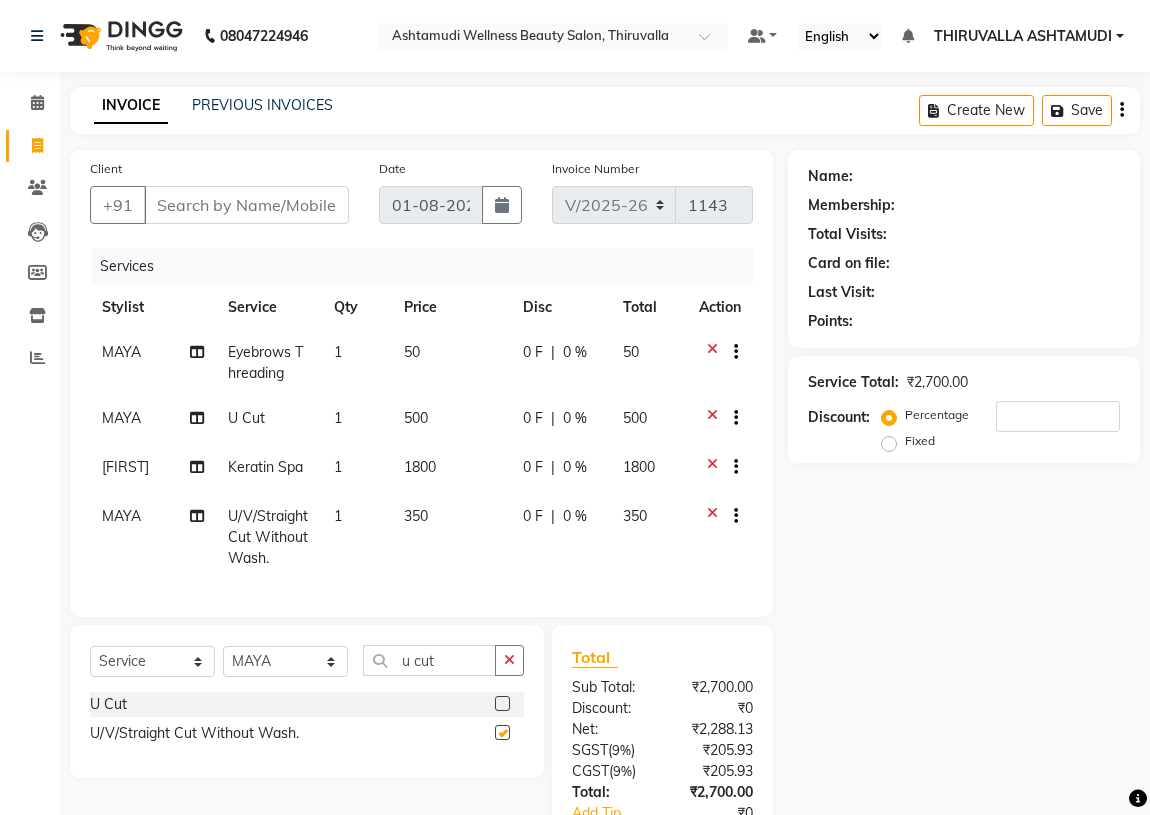 checkbox on "false" 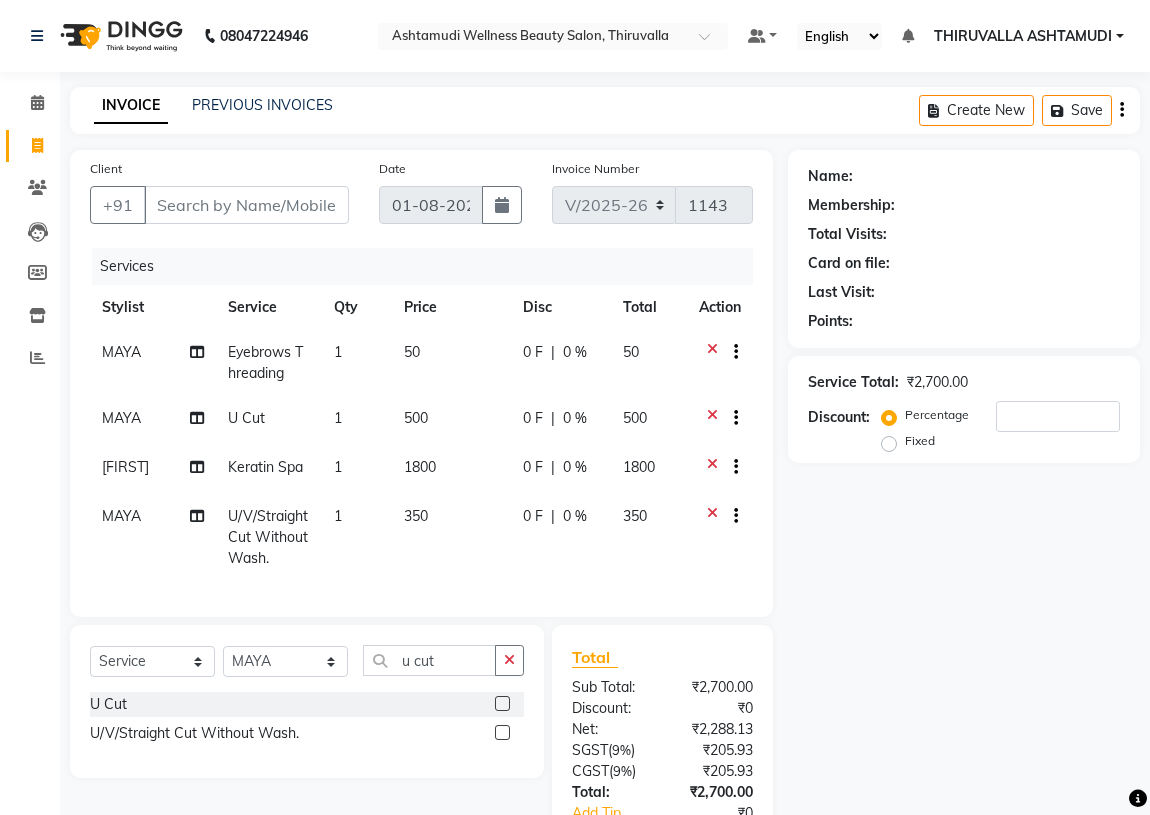 click 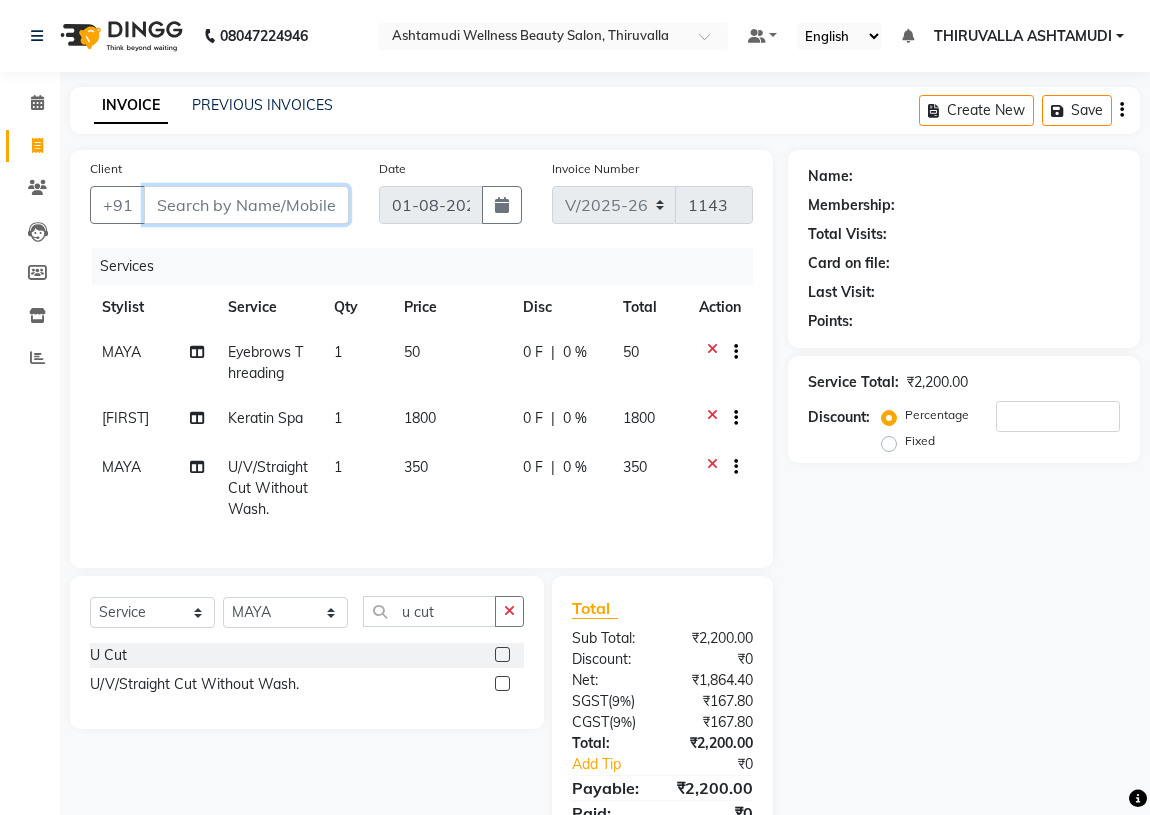click on "Client" at bounding box center [246, 205] 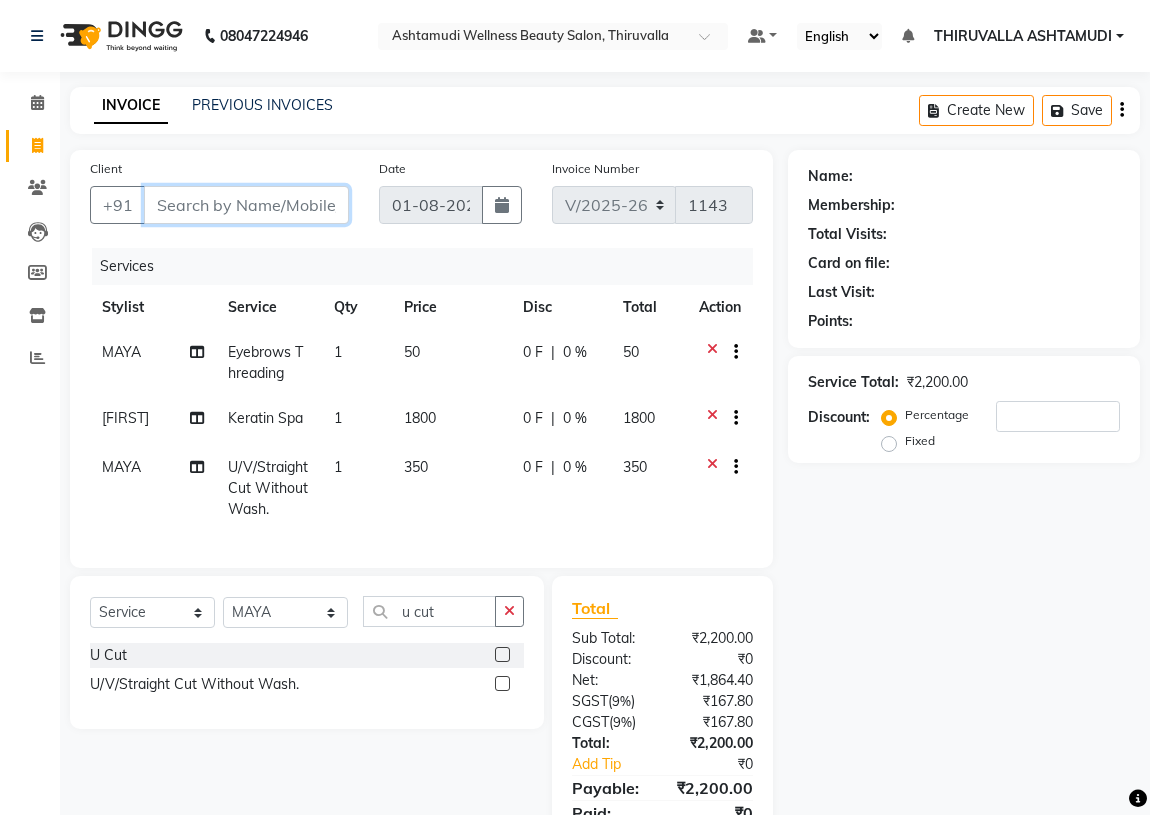 type on "7" 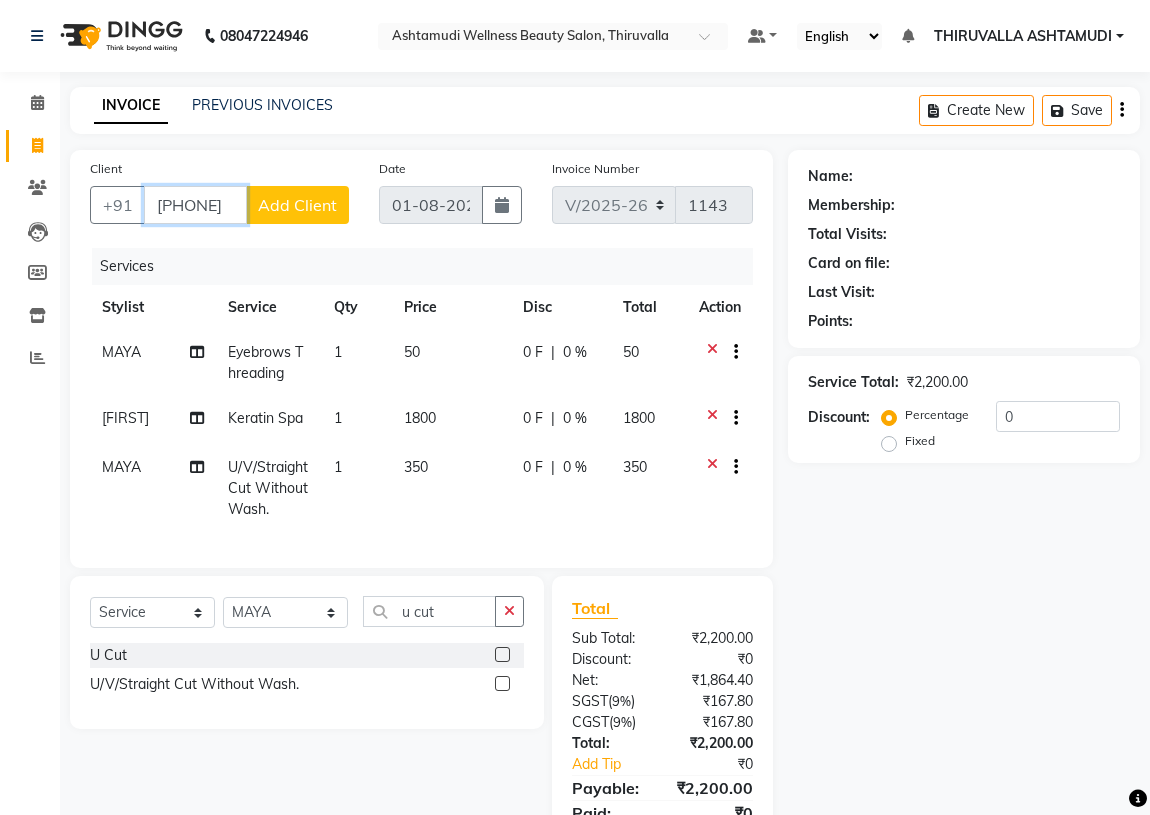 type on "[PHONE]" 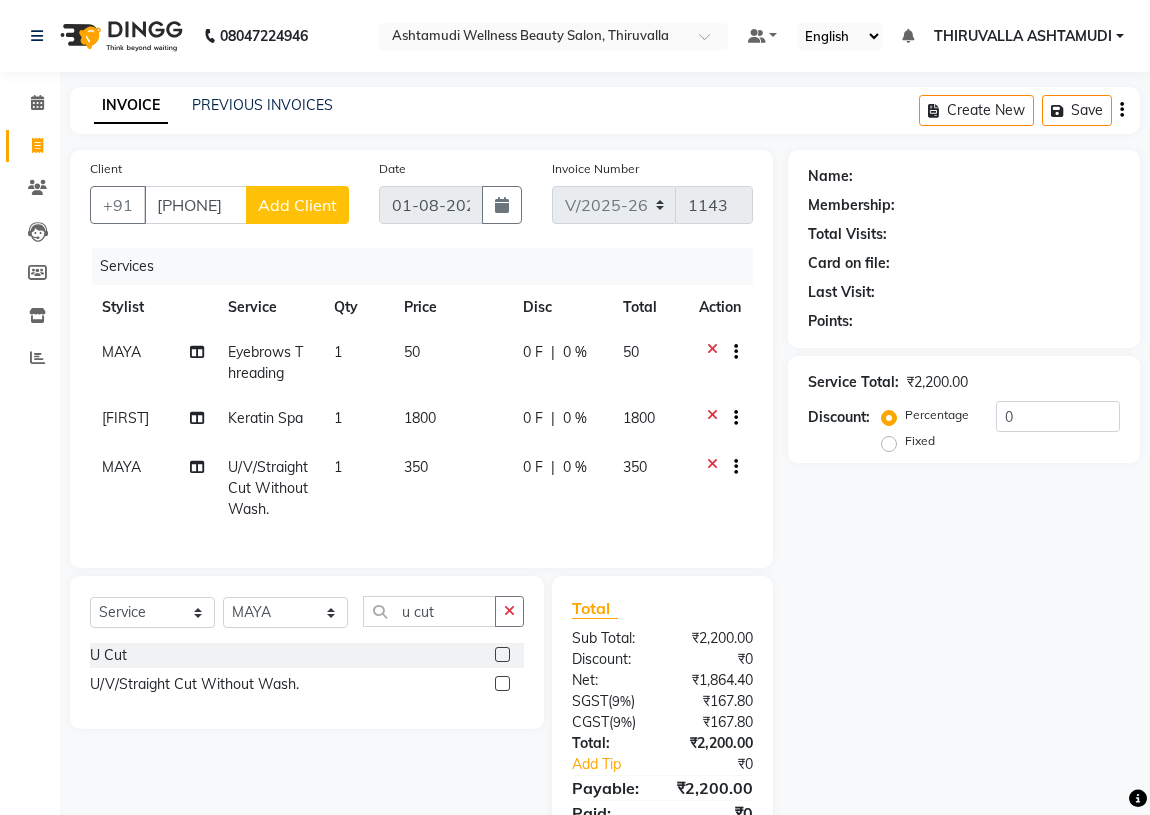click on "Add Client" 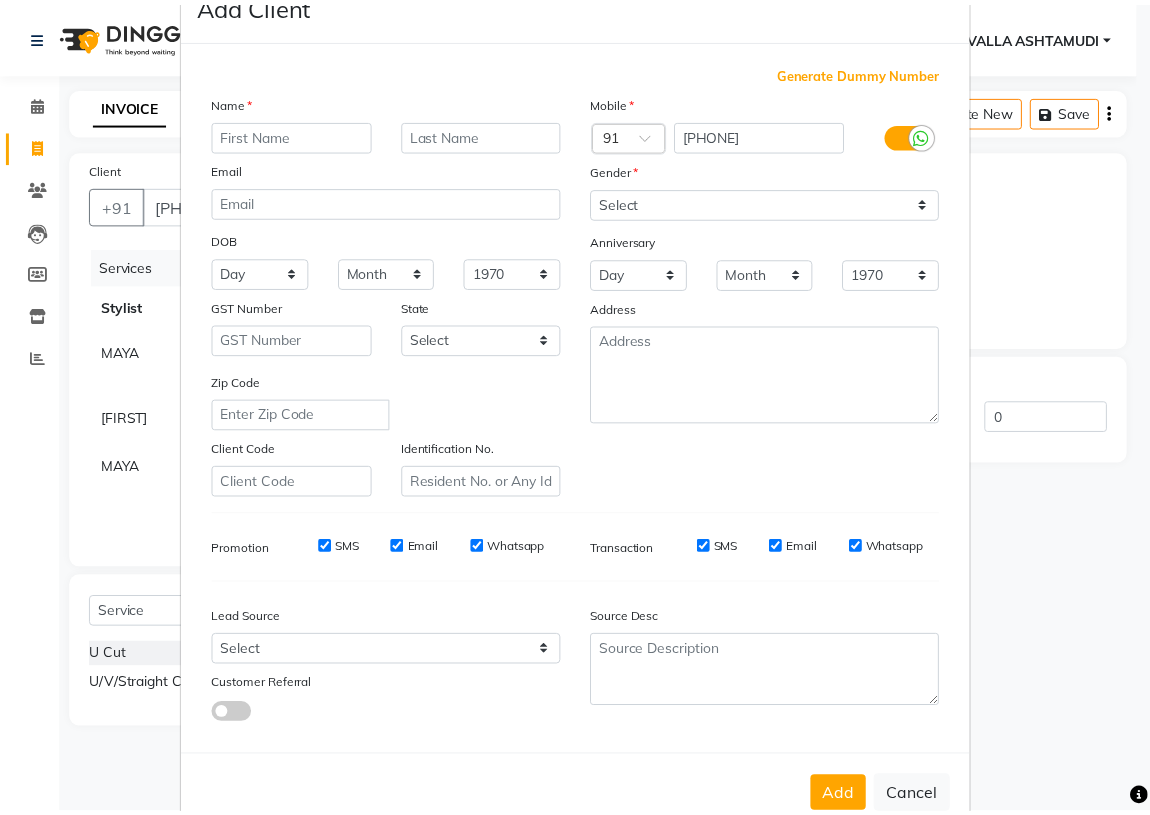 scroll, scrollTop: 90, scrollLeft: 0, axis: vertical 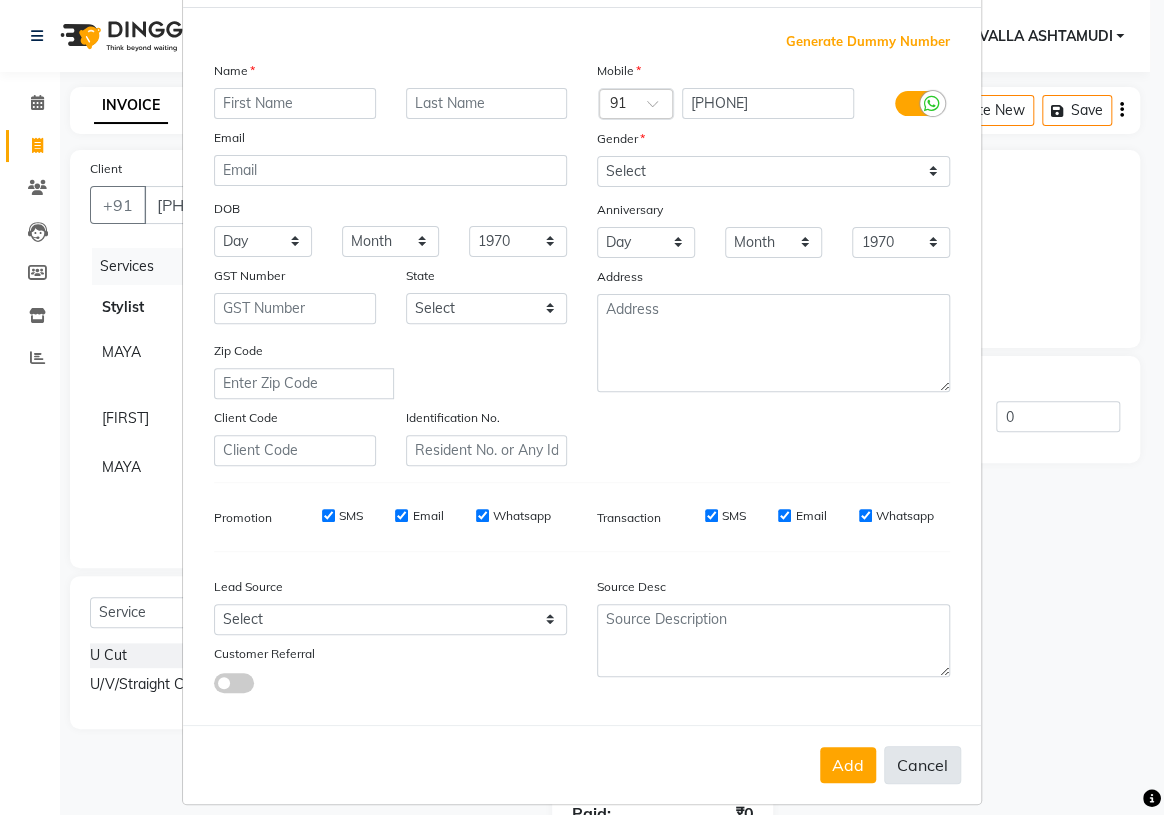click on "Cancel" at bounding box center [922, 765] 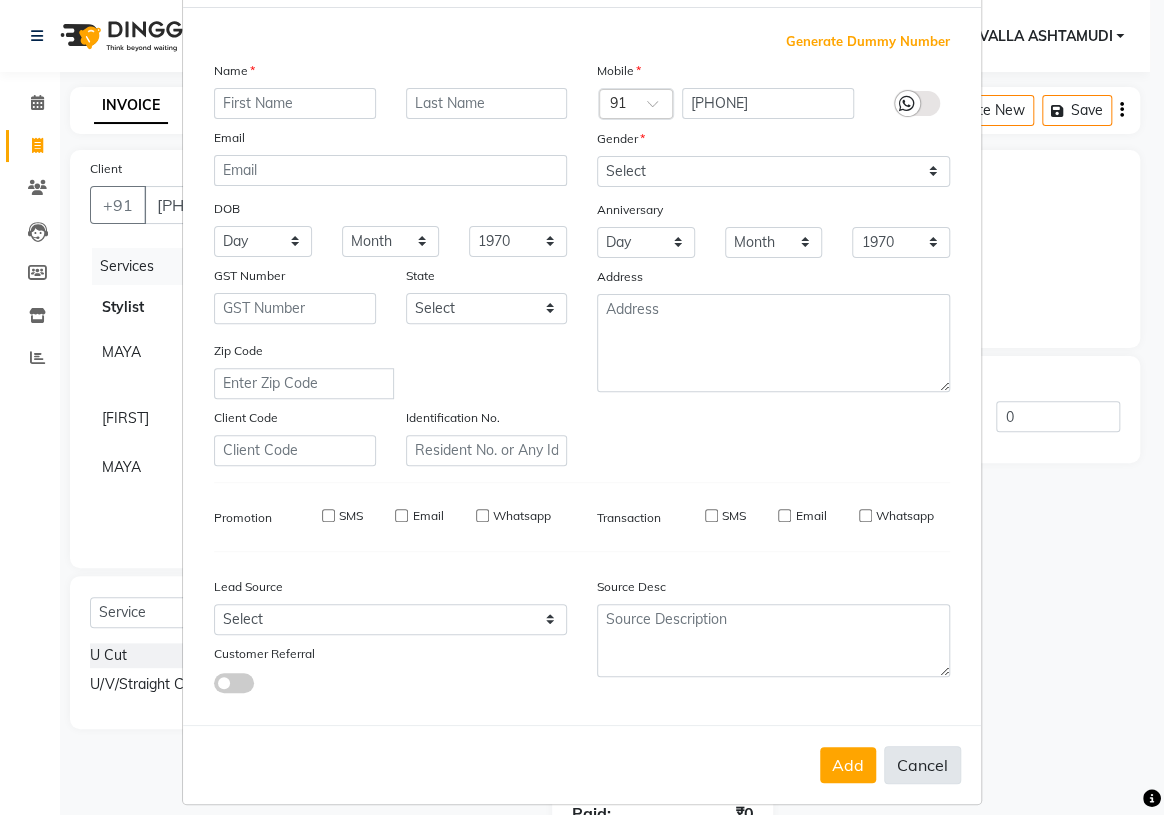 select 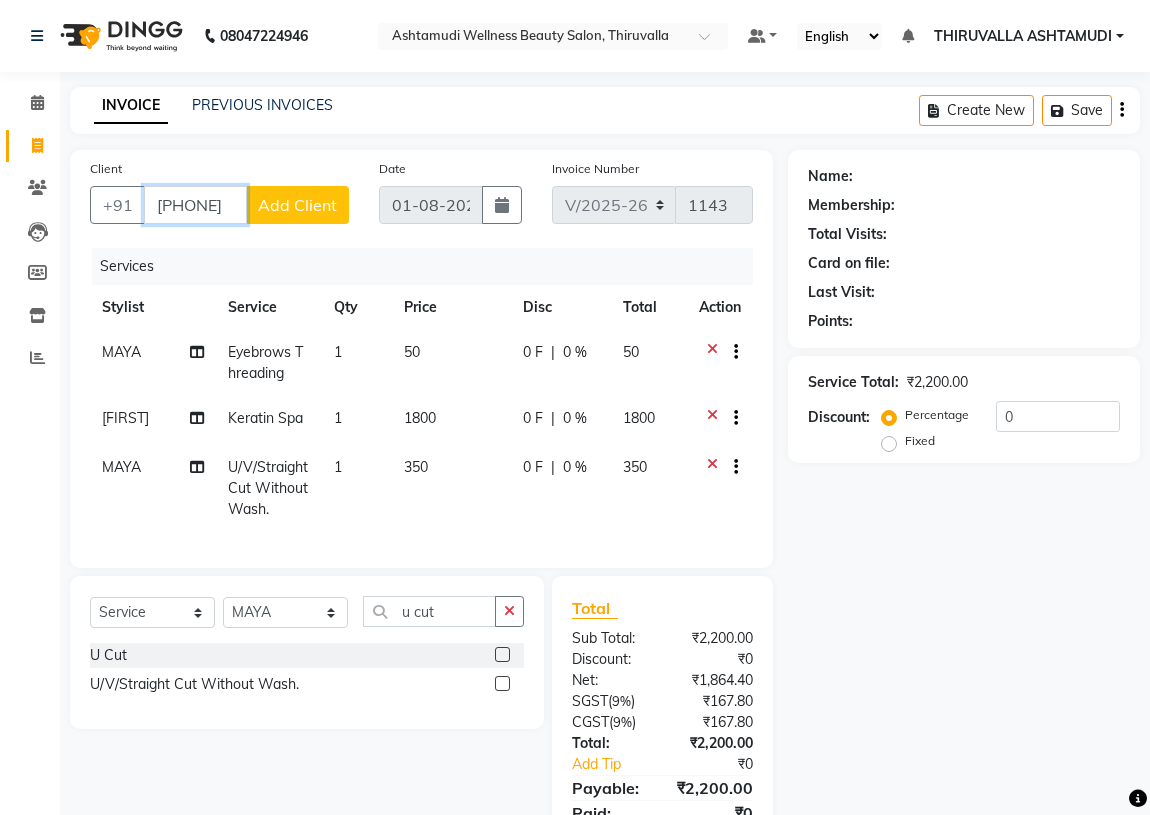 click on "[PHONE]" at bounding box center (195, 205) 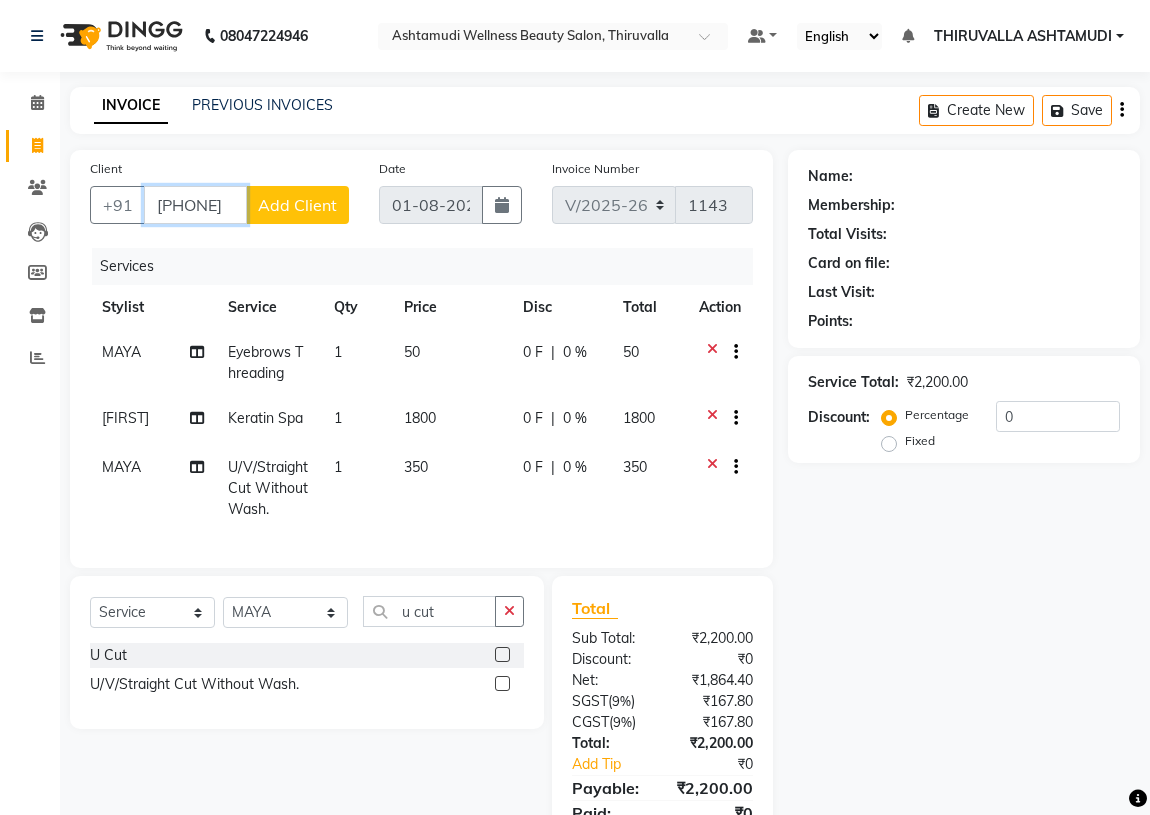 scroll, scrollTop: 0, scrollLeft: 0, axis: both 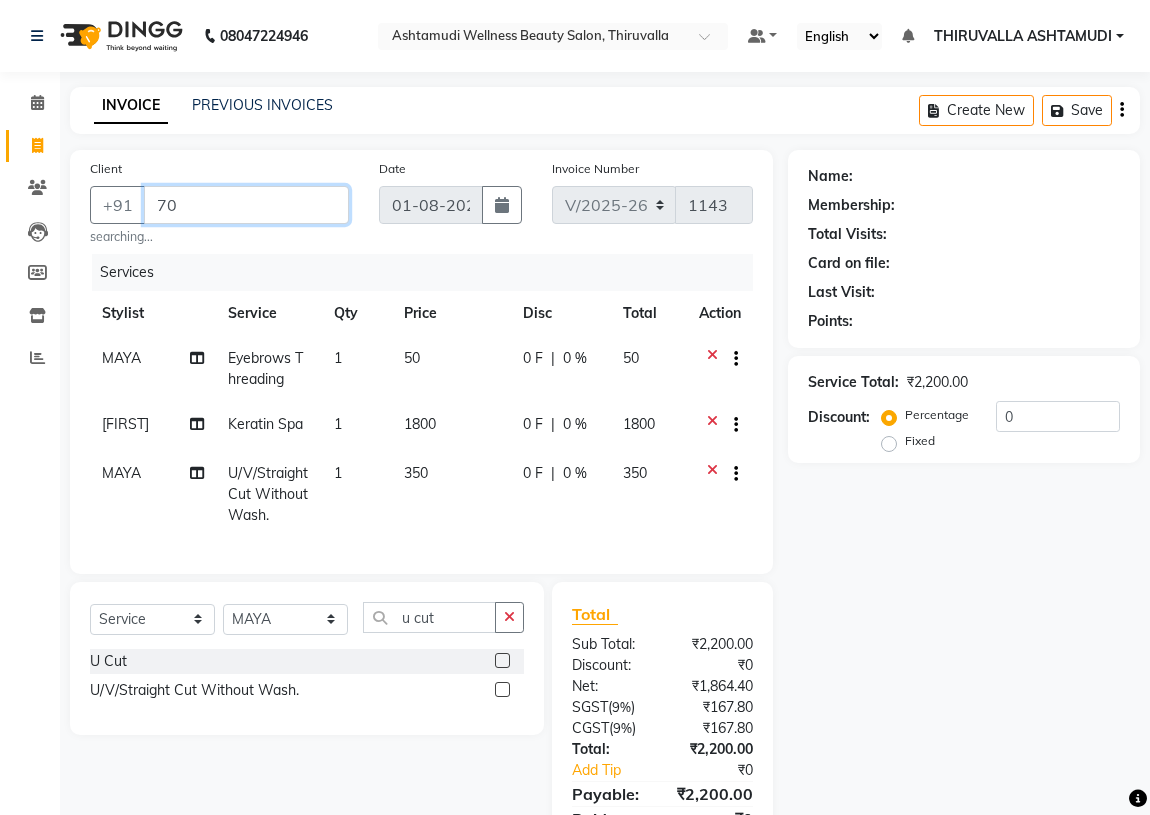 type on "7" 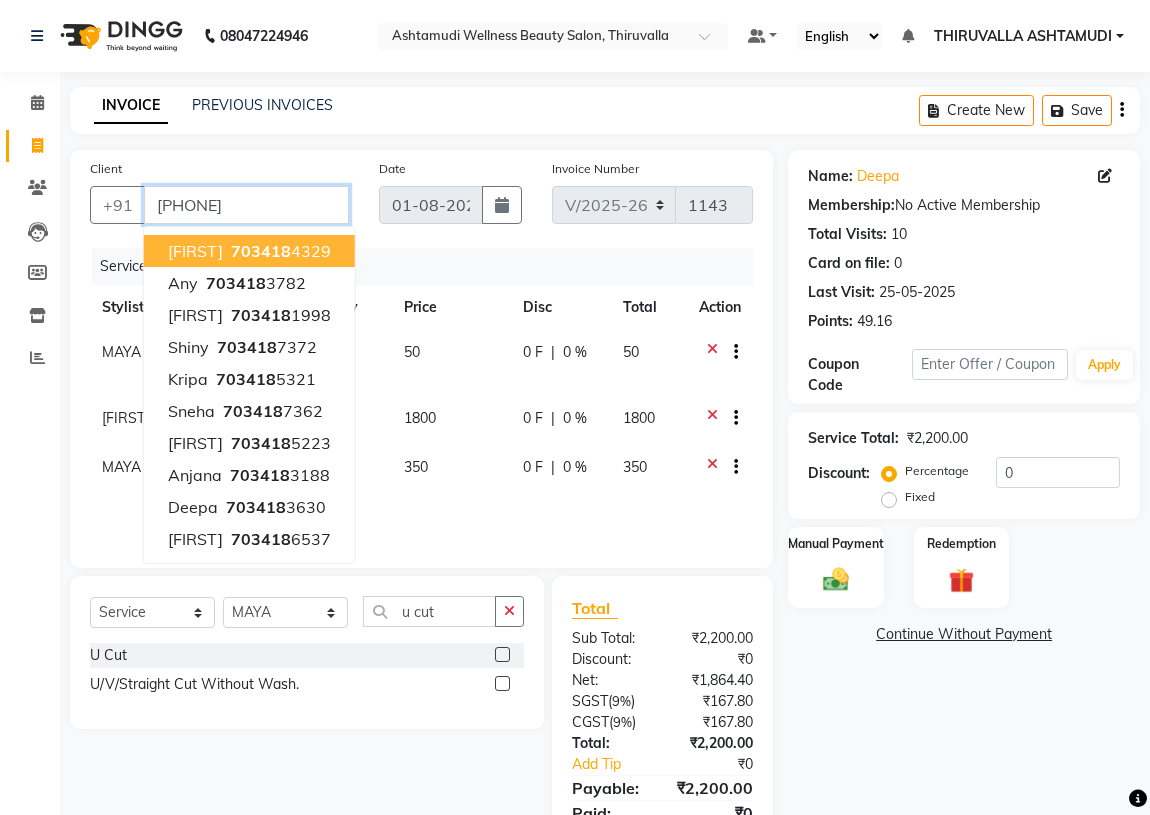 click on "[PHONE]" at bounding box center (246, 205) 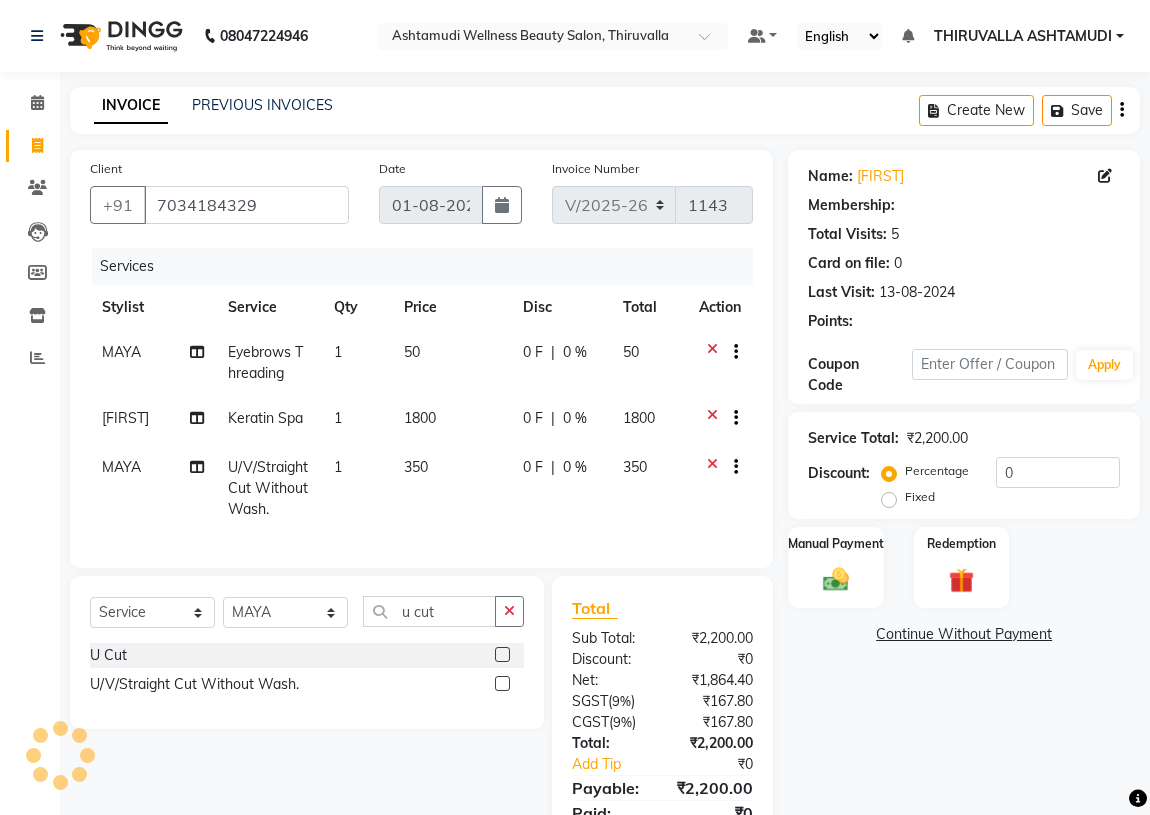 select on "1: Object" 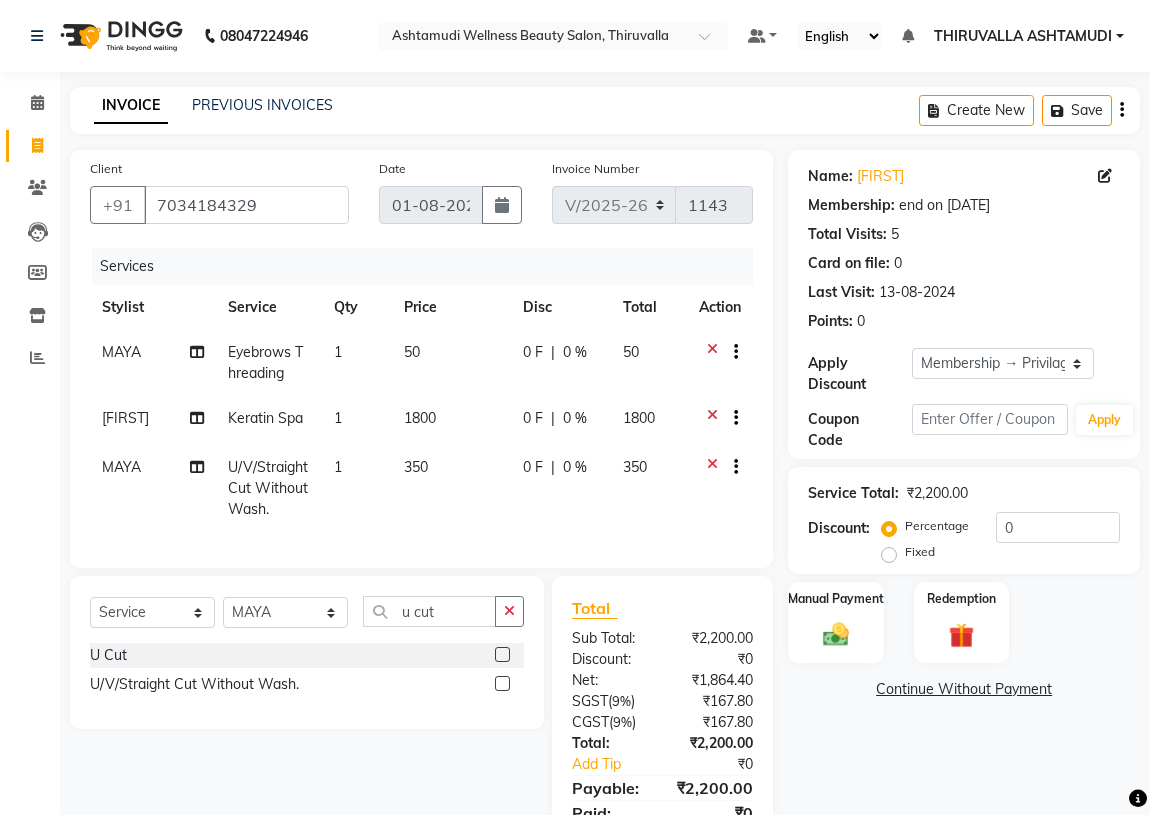 type on "15" 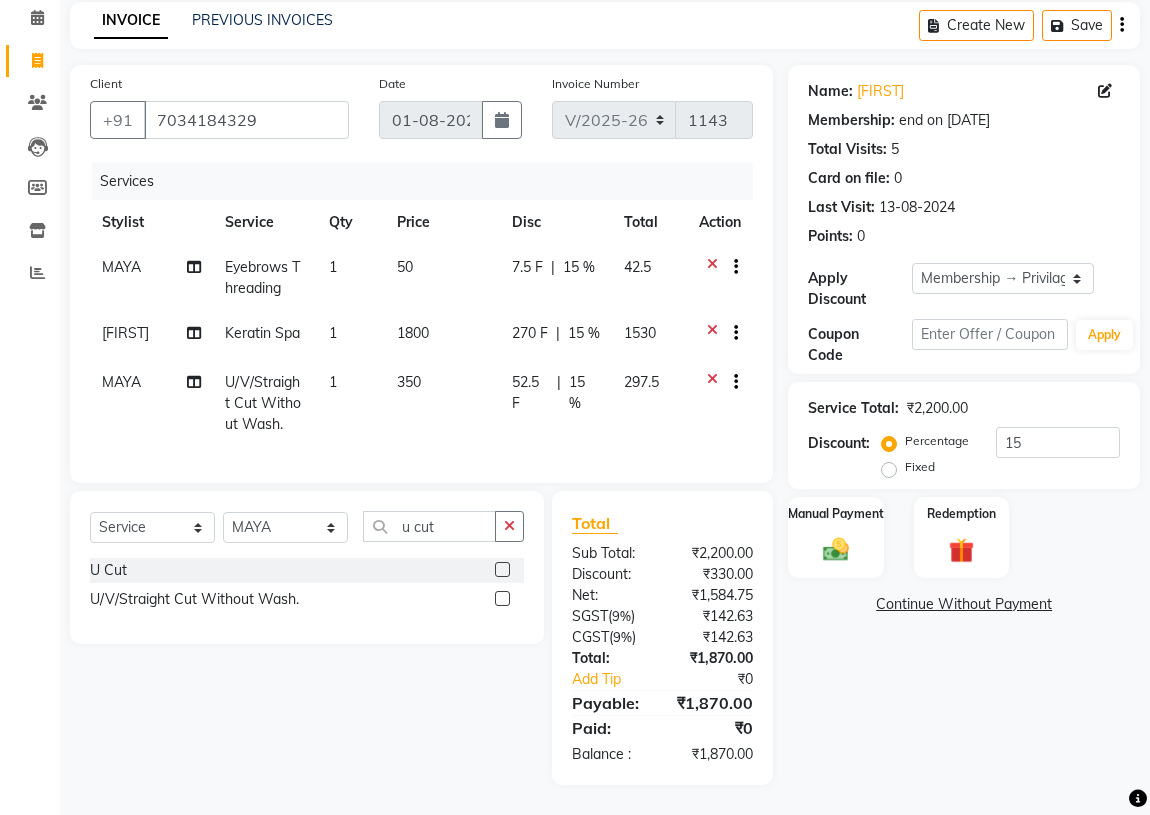 scroll, scrollTop: 99, scrollLeft: 0, axis: vertical 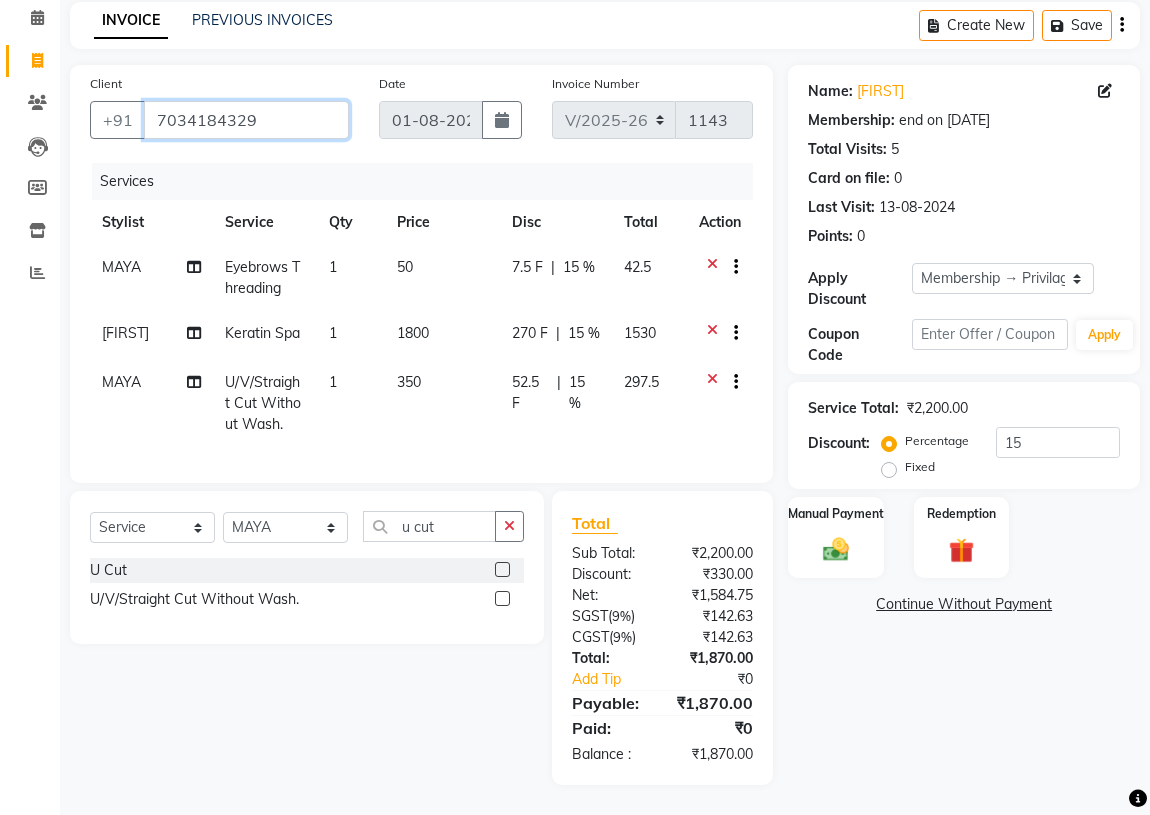 click on "7034184329" at bounding box center [246, 120] 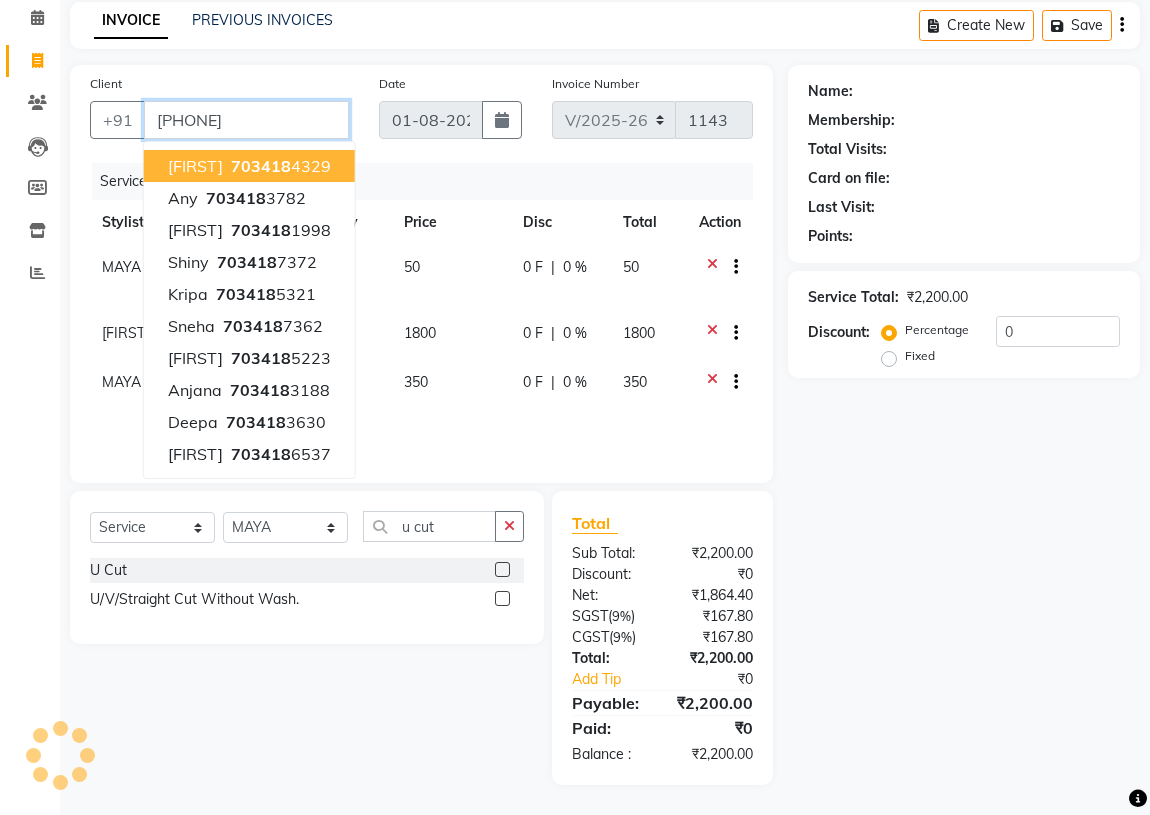 type on "[PHONE]" 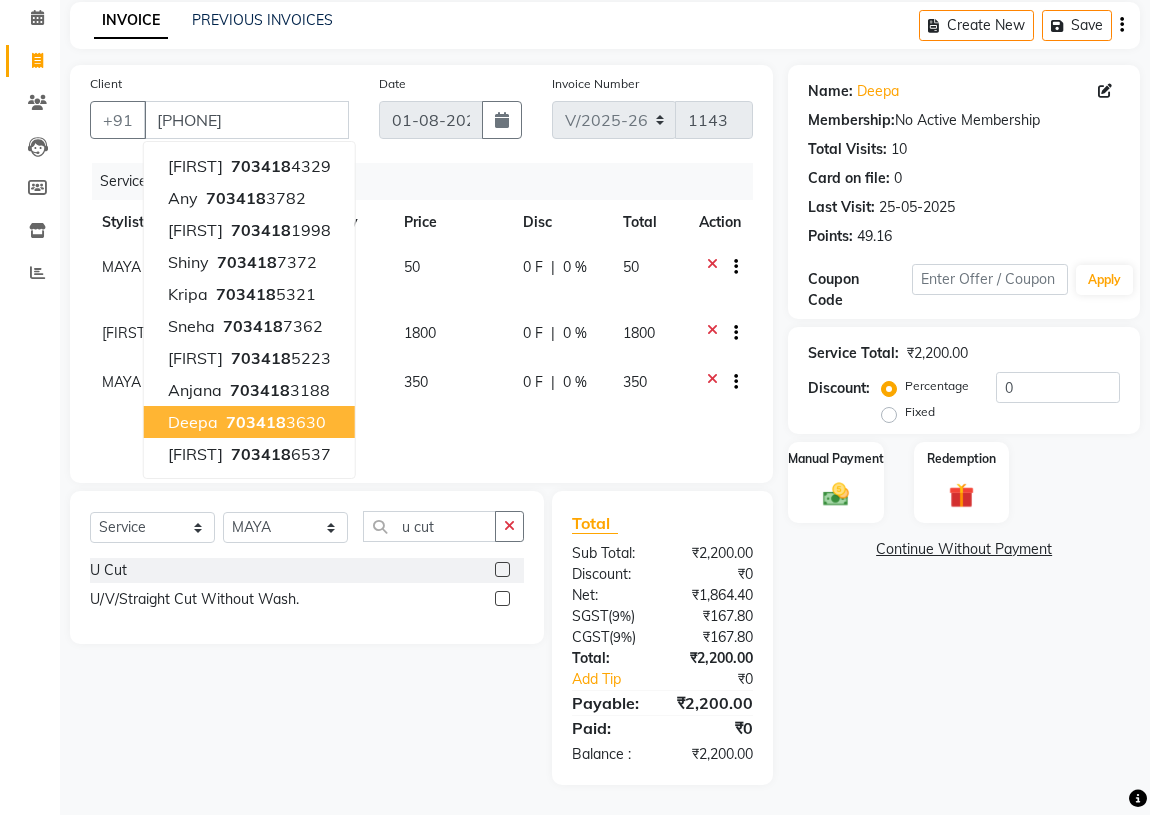 click on "[PHONE]" at bounding box center [274, 422] 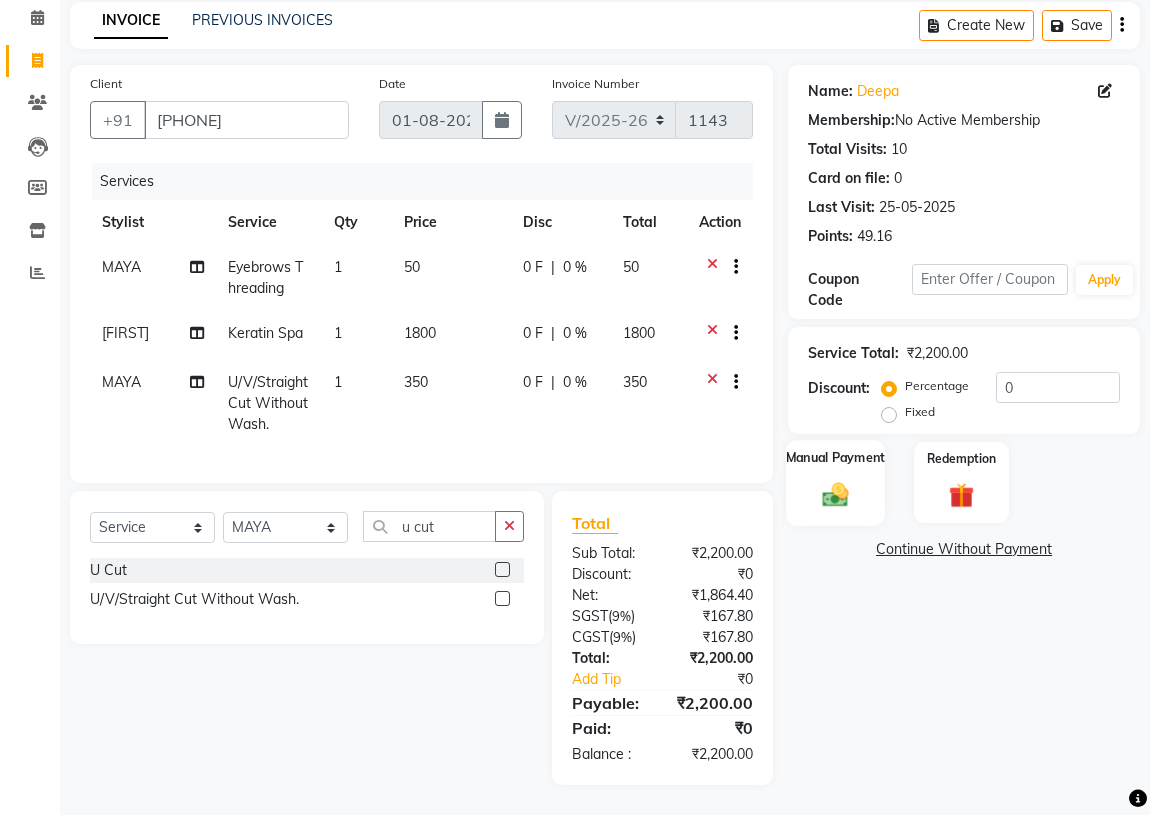 click on "Manual Payment" 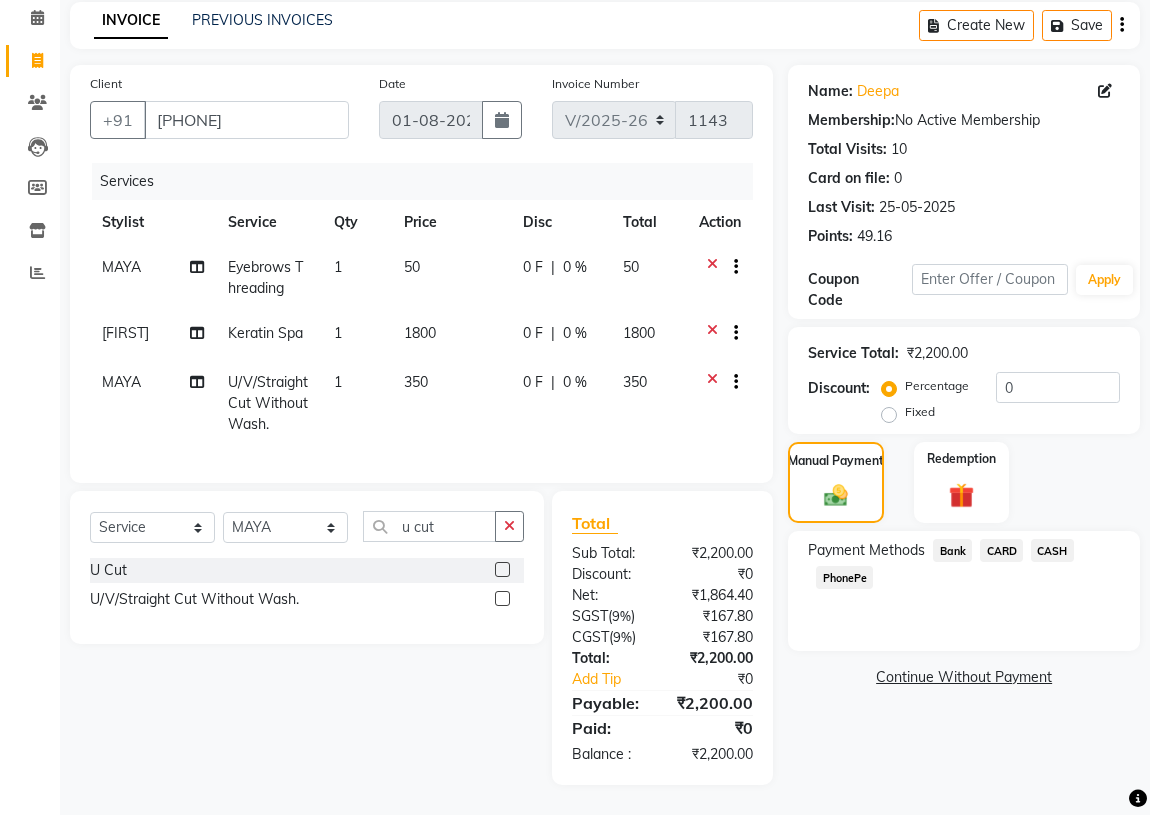 click on "PhonePe" 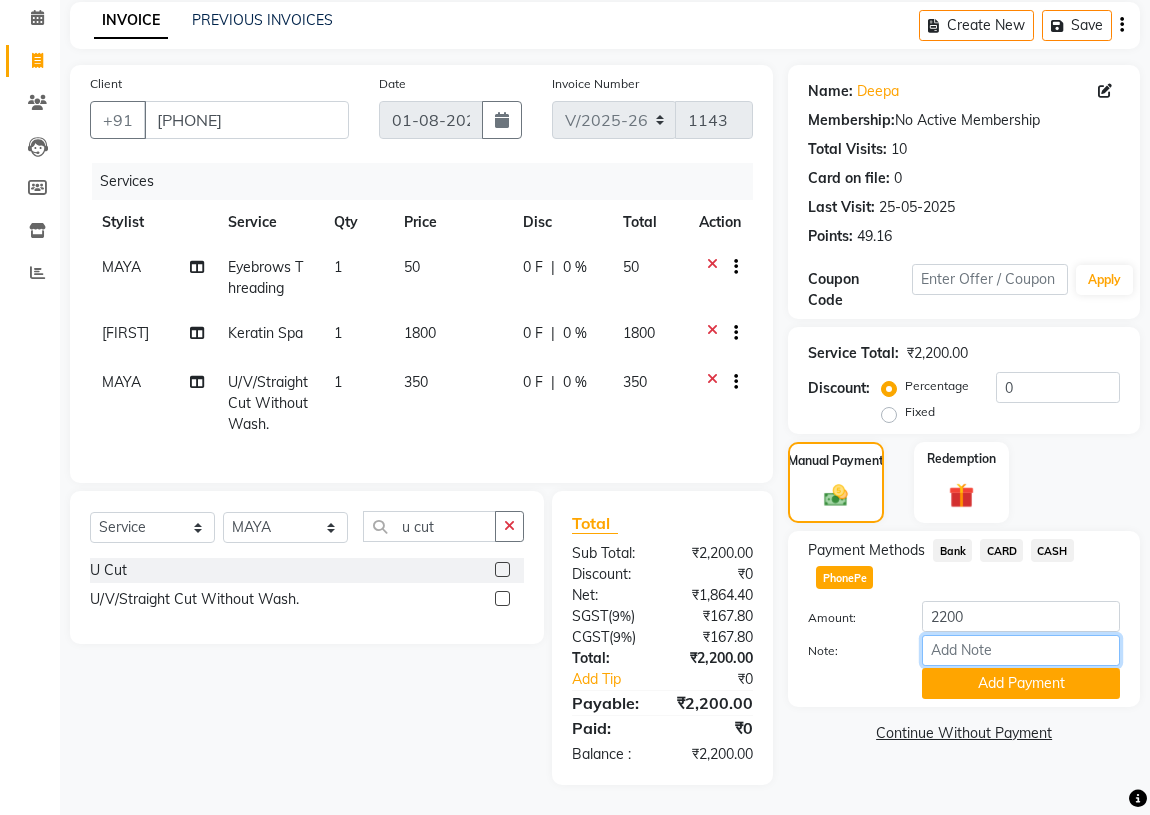 click on "Note:" at bounding box center (1021, 650) 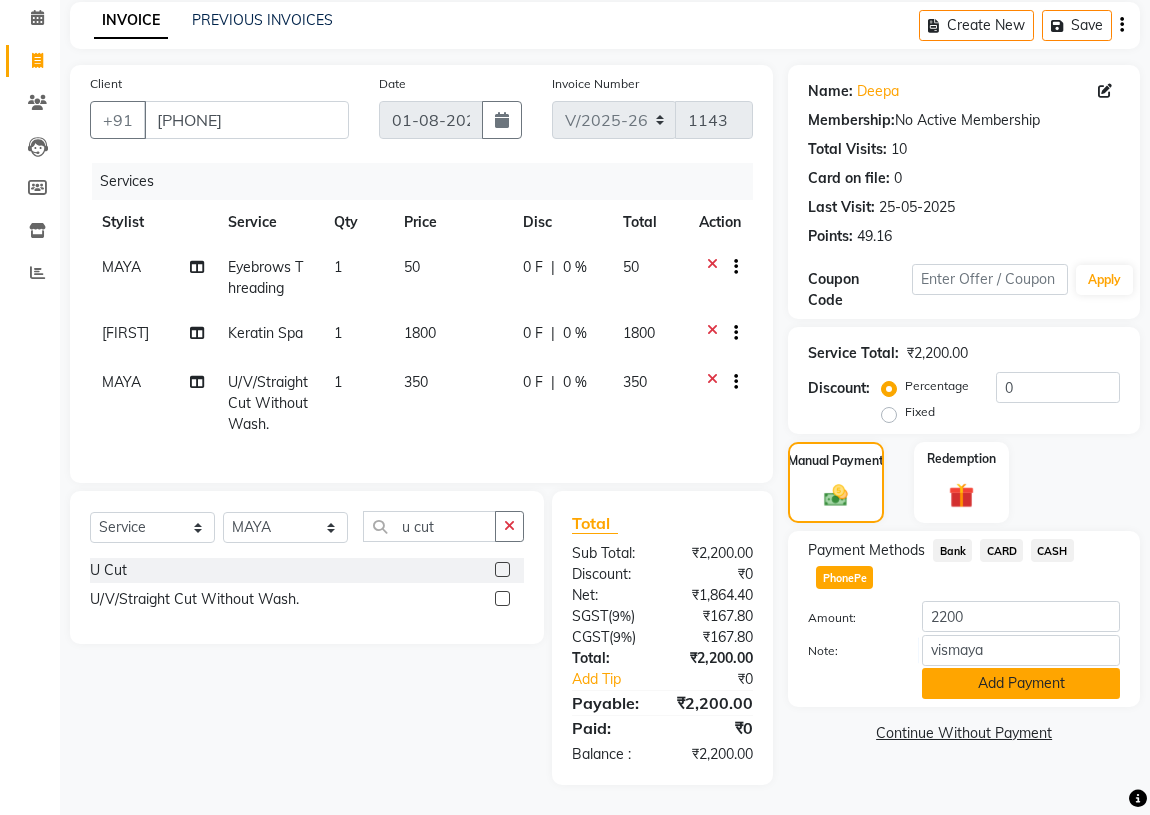 click on "Add Payment" 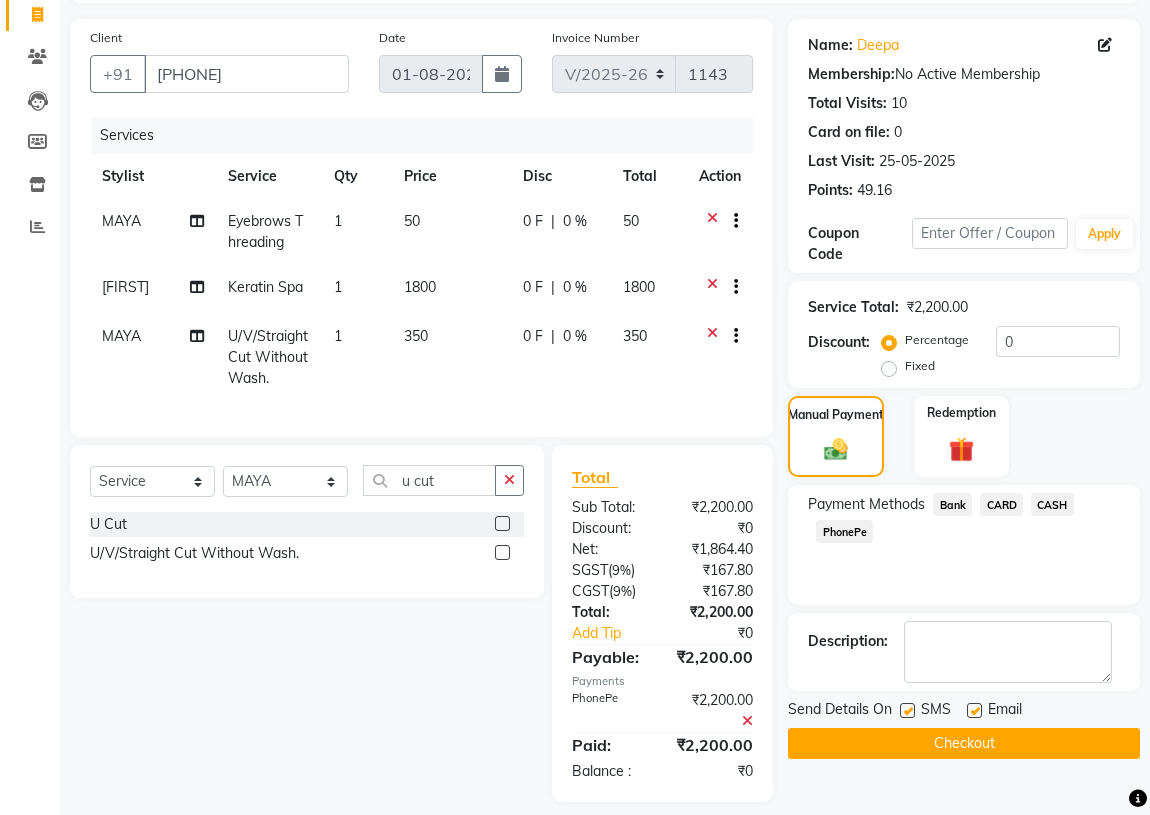 scroll, scrollTop: 161, scrollLeft: 0, axis: vertical 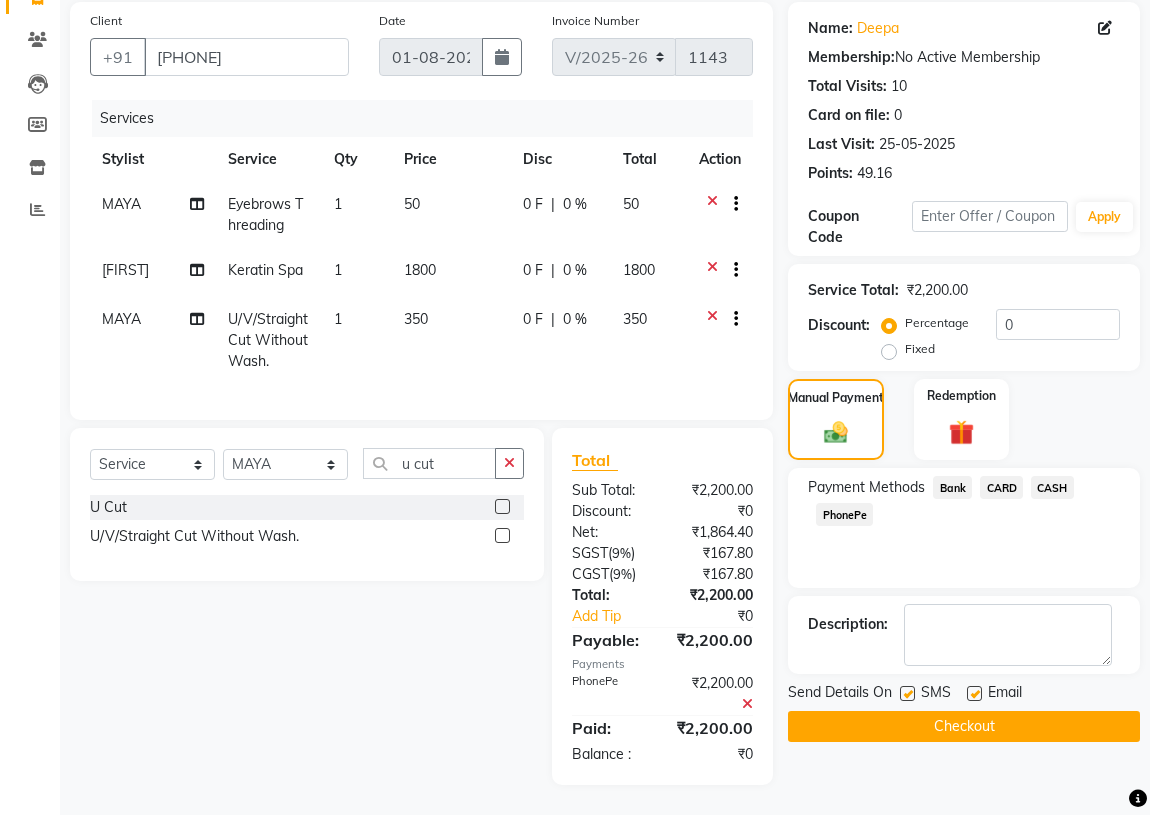 click on "Checkout" 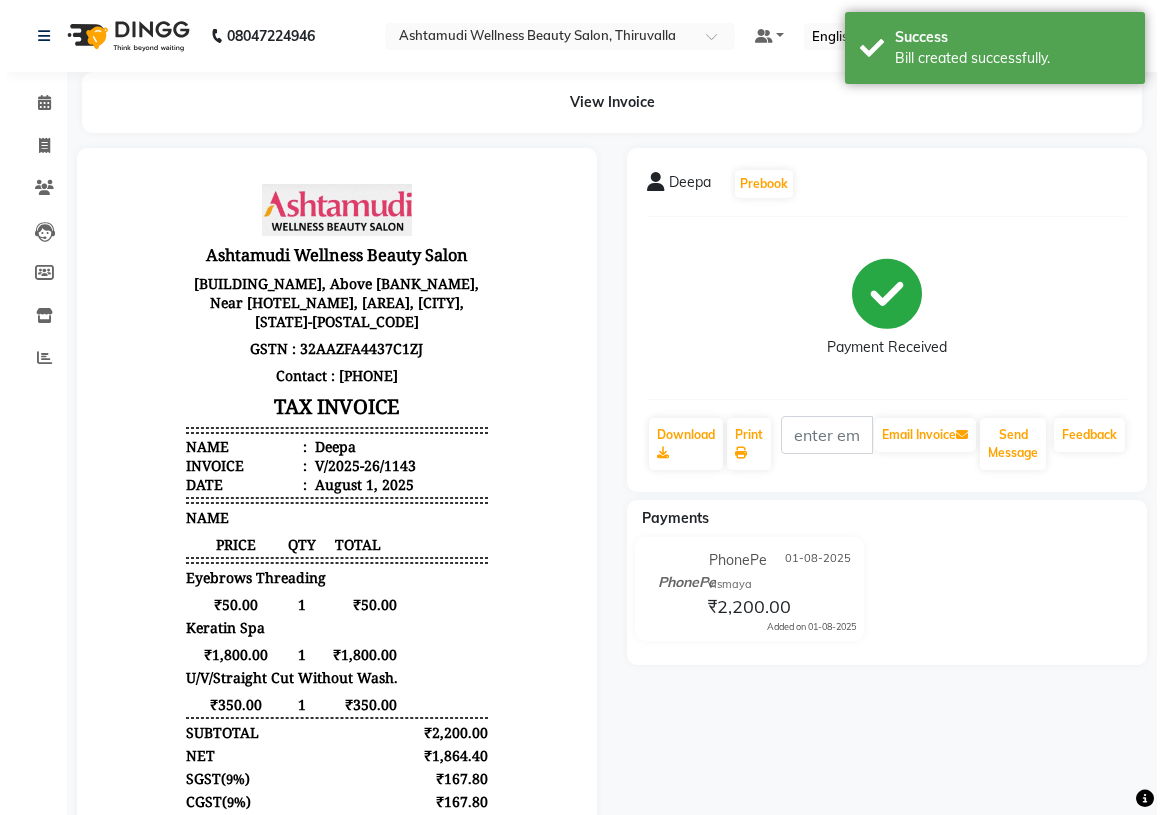 scroll, scrollTop: 0, scrollLeft: 0, axis: both 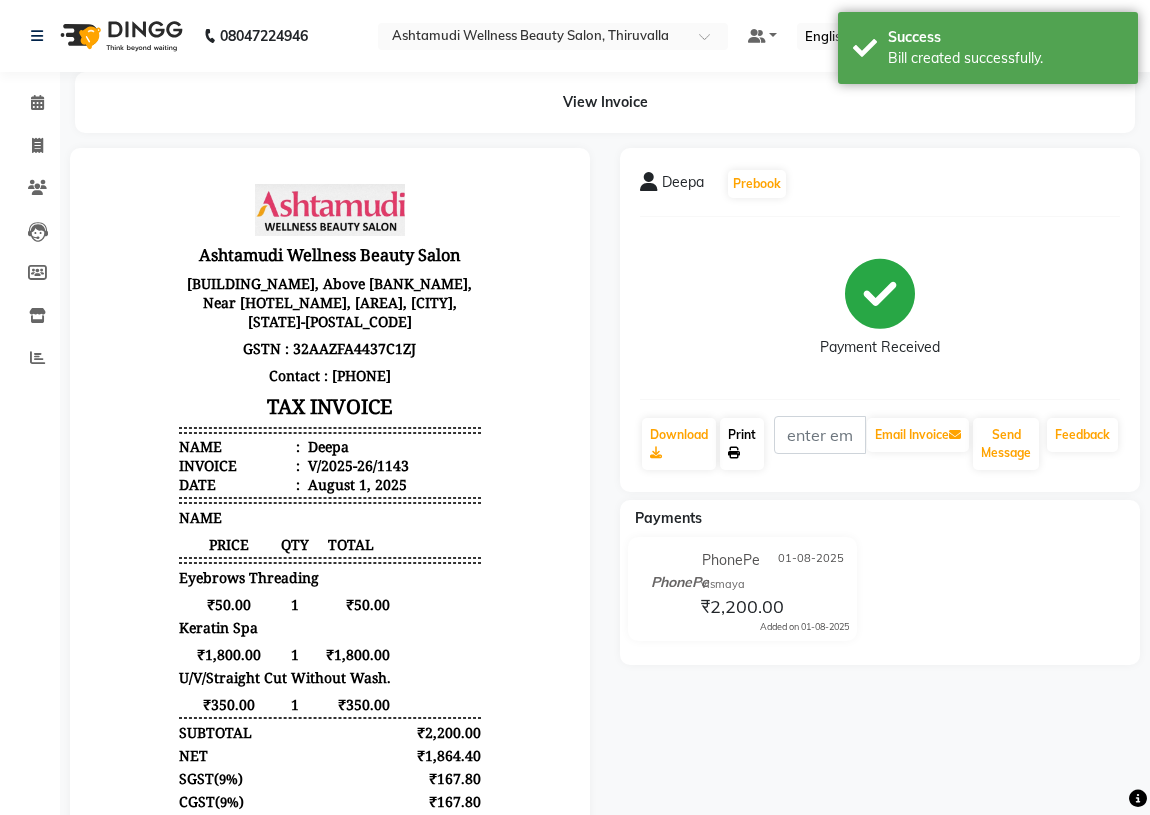 click on "Print" 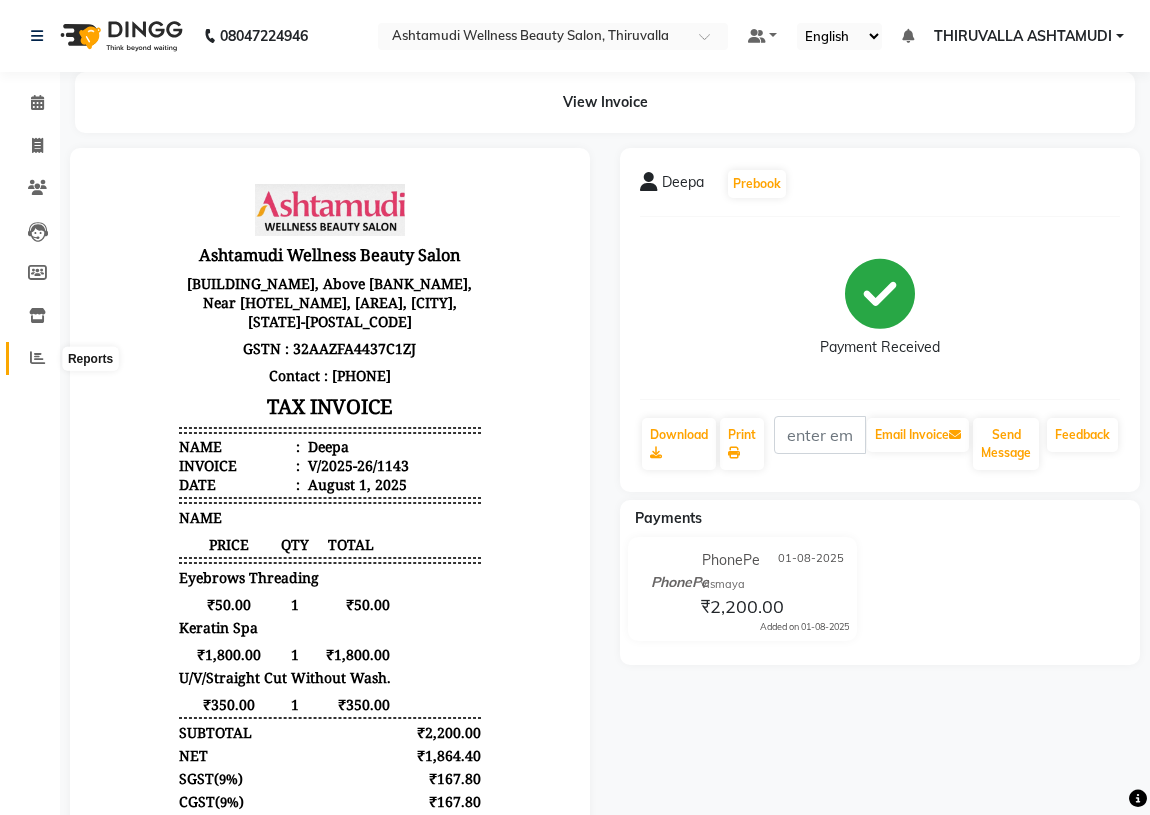 click 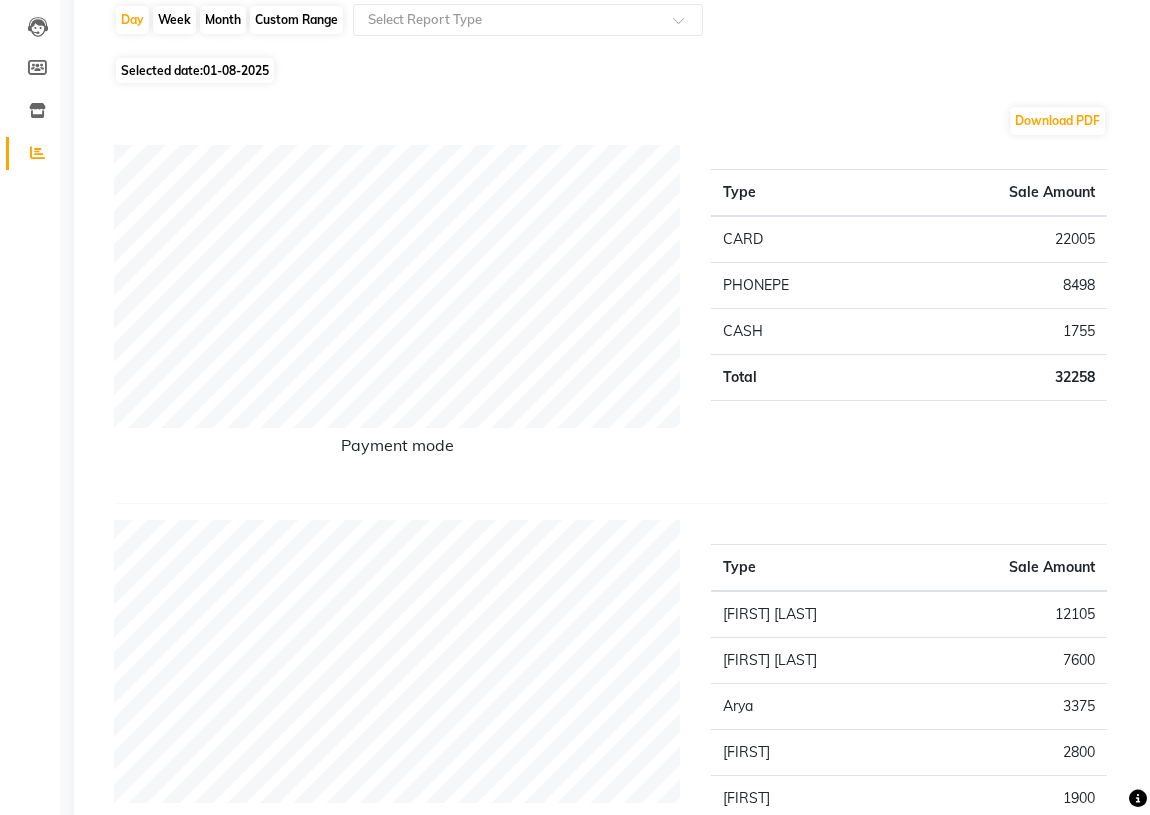 scroll, scrollTop: 0, scrollLeft: 0, axis: both 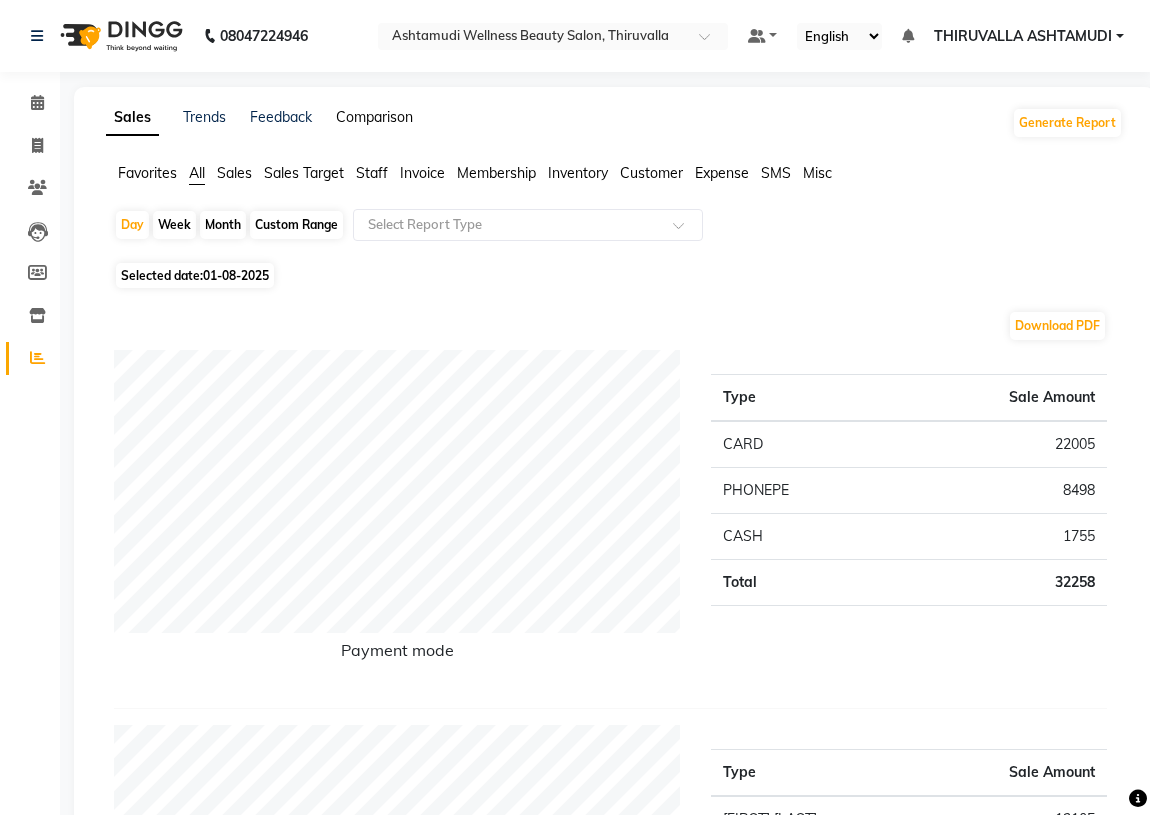 click on "Comparison" 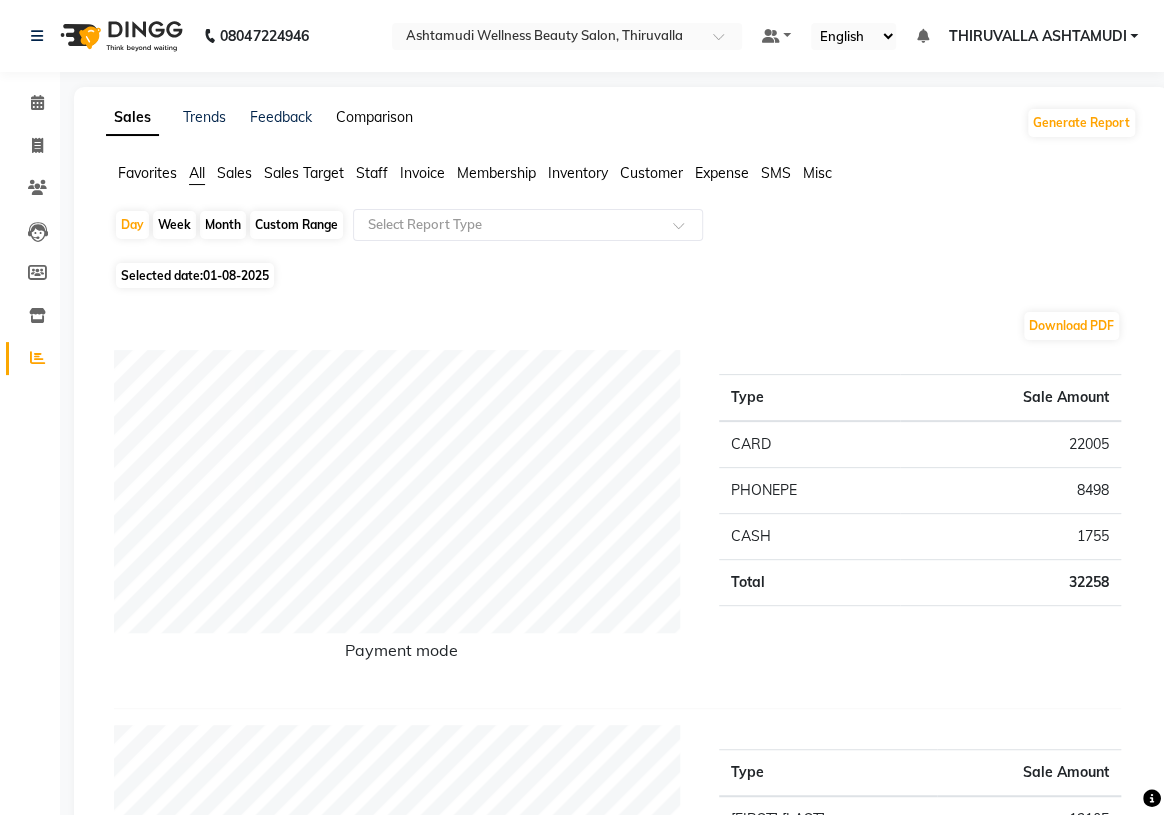 select on "single_date" 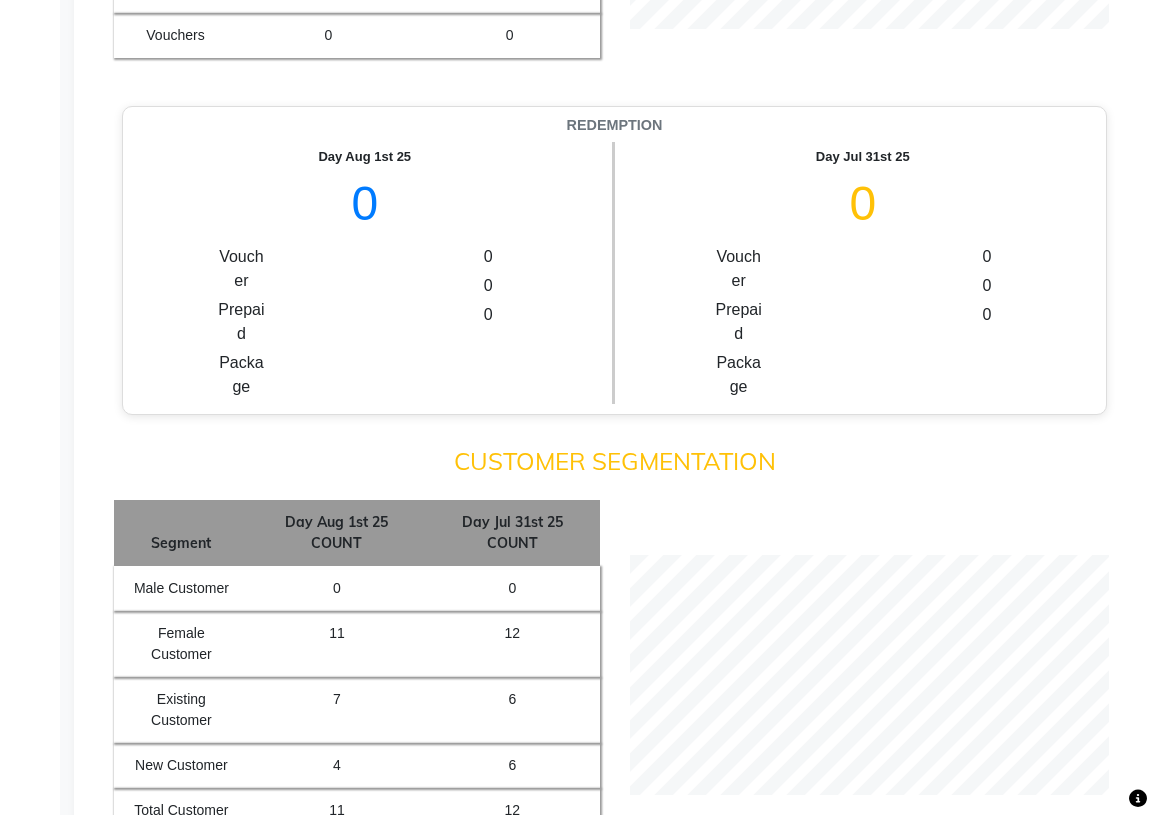 scroll, scrollTop: 1727, scrollLeft: 0, axis: vertical 